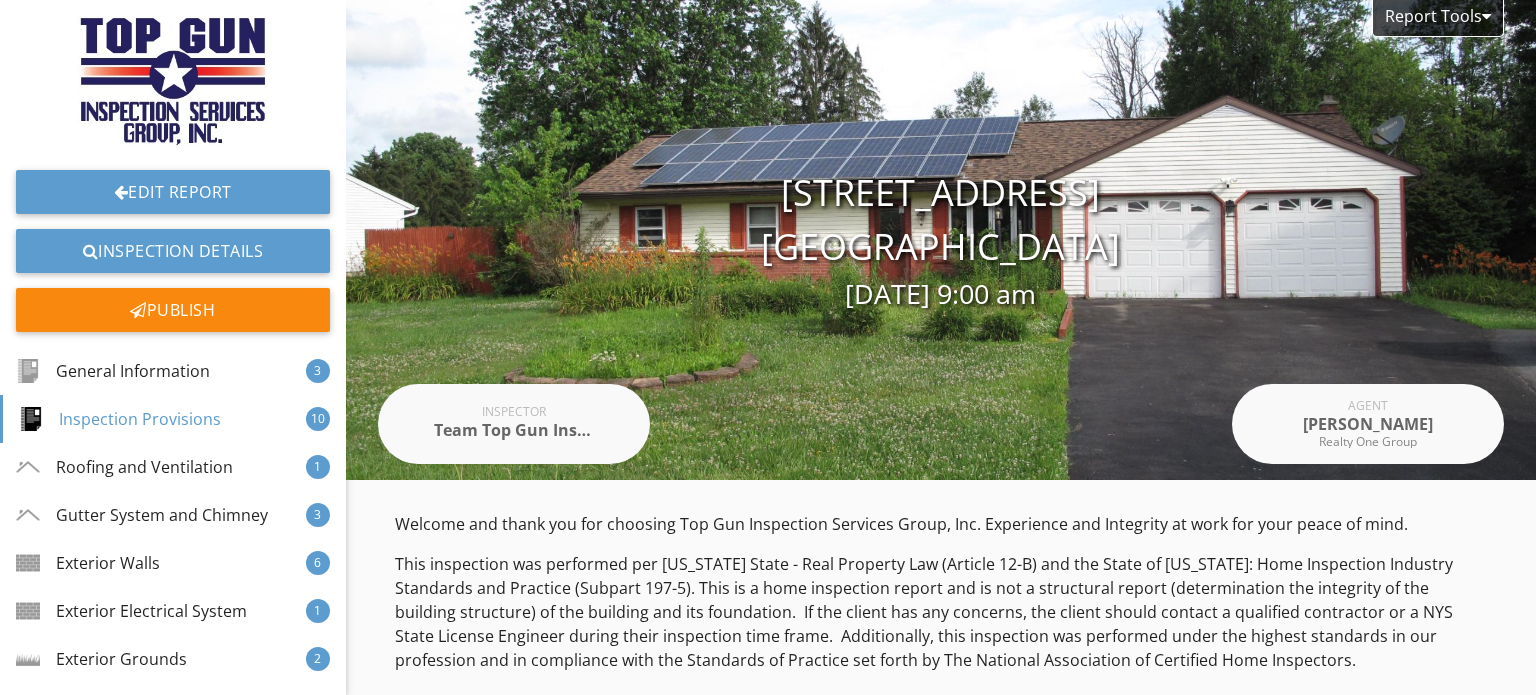 scroll, scrollTop: 0, scrollLeft: 0, axis: both 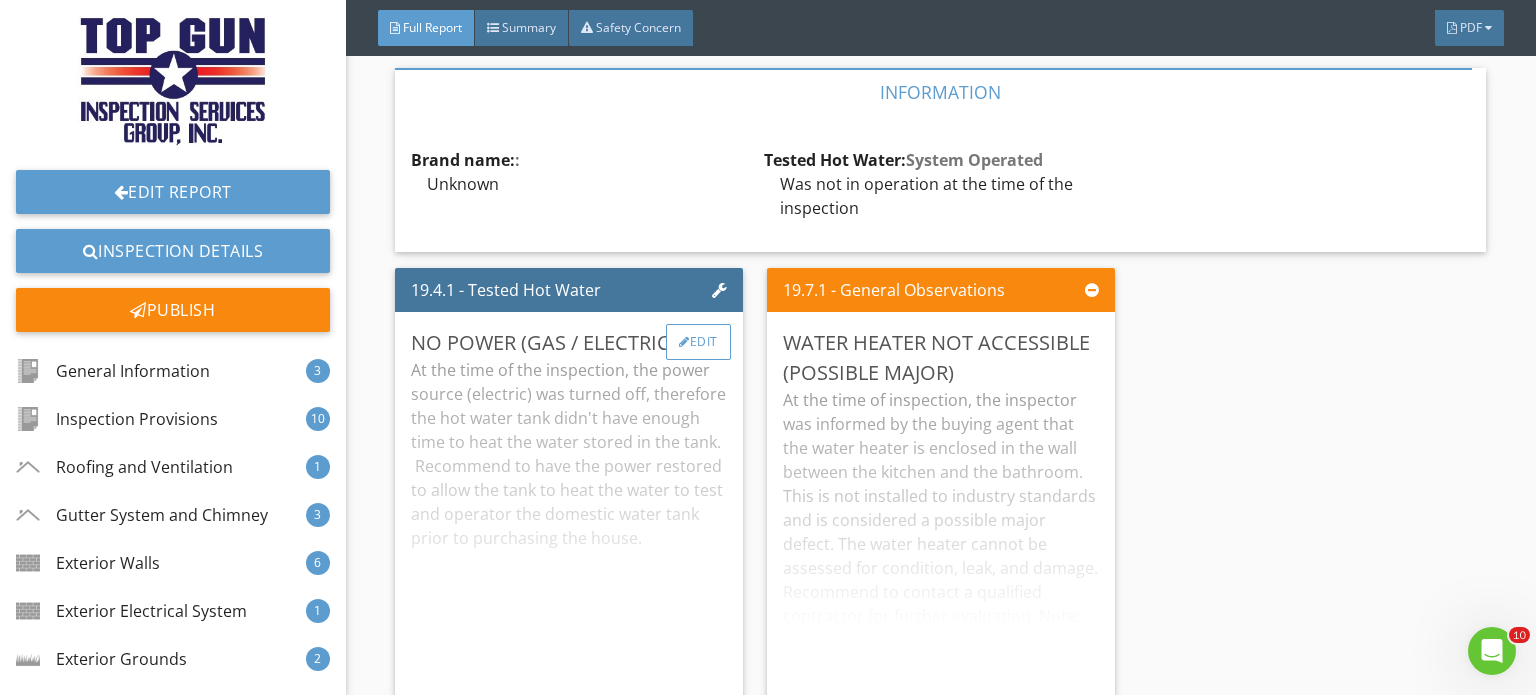 click at bounding box center [684, 342] 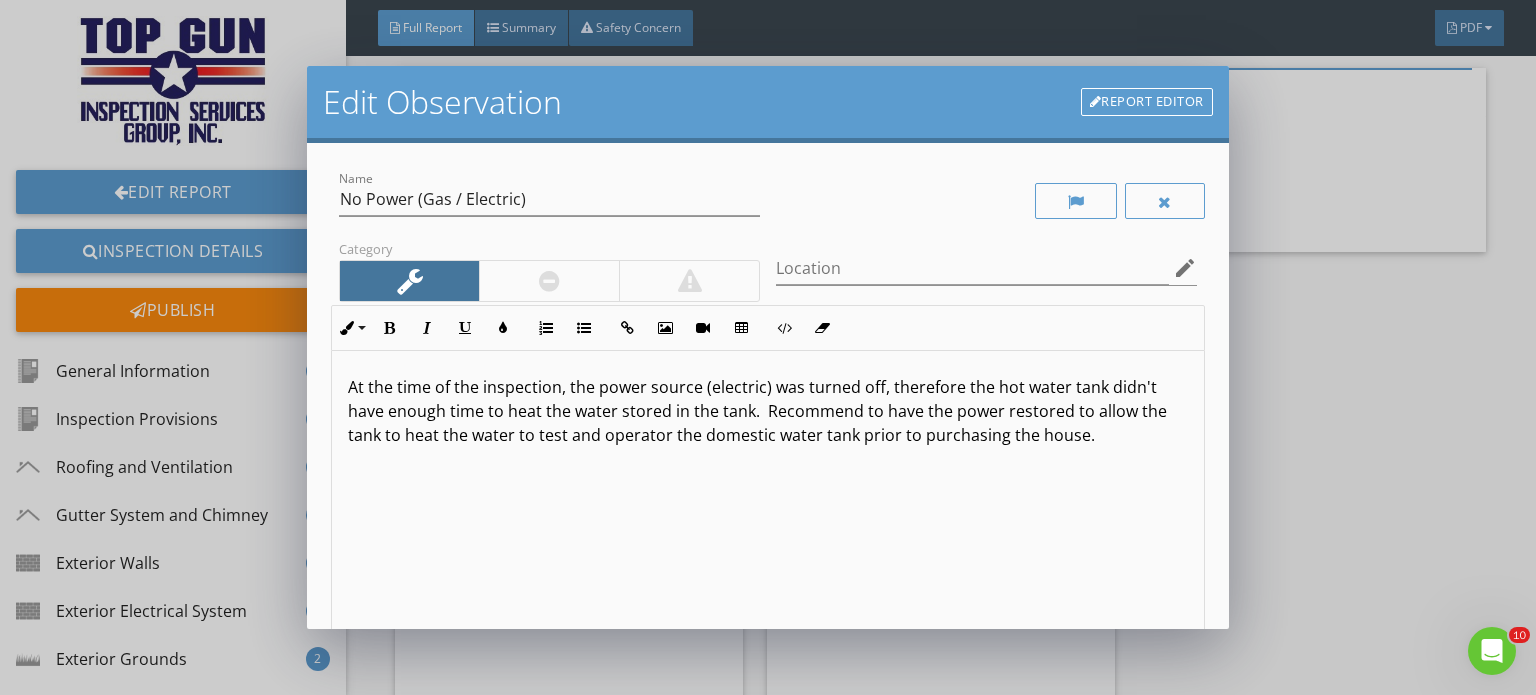 click on "At the time of the inspection, the power source (electric) was turned off, therefore the hot water tank didn't have enough time to heat the water stored in the tank.  Recommend to have the power restored to allow the tank to heat the water to test and operator the domestic water tank prior to purchasing the house." at bounding box center (768, 411) 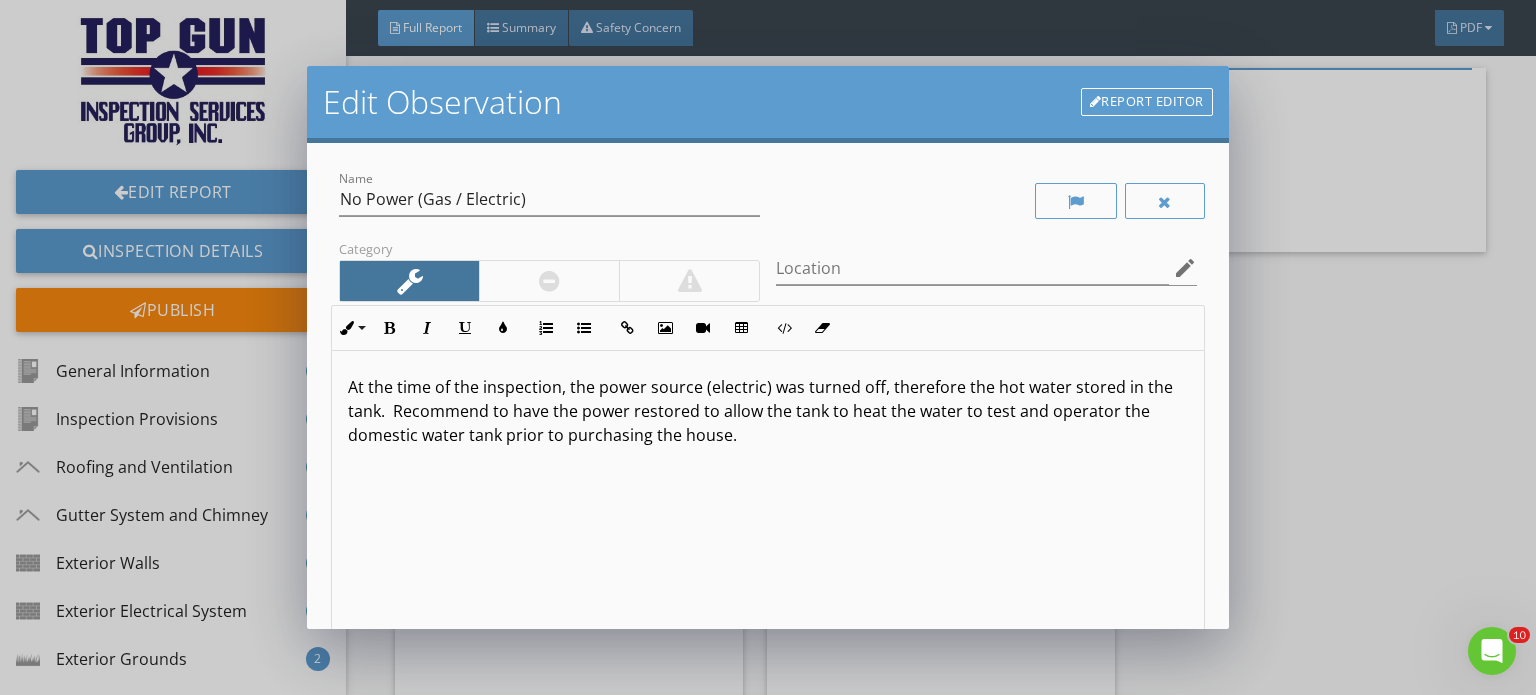 click on "At the time of the inspection, the power source (electric) was turned off, therefore the hot water stored in the tank.  Recommend to have the power restored to allow the tank to heat the water to test and operator the domestic water tank prior to purchasing the house." at bounding box center (768, 411) 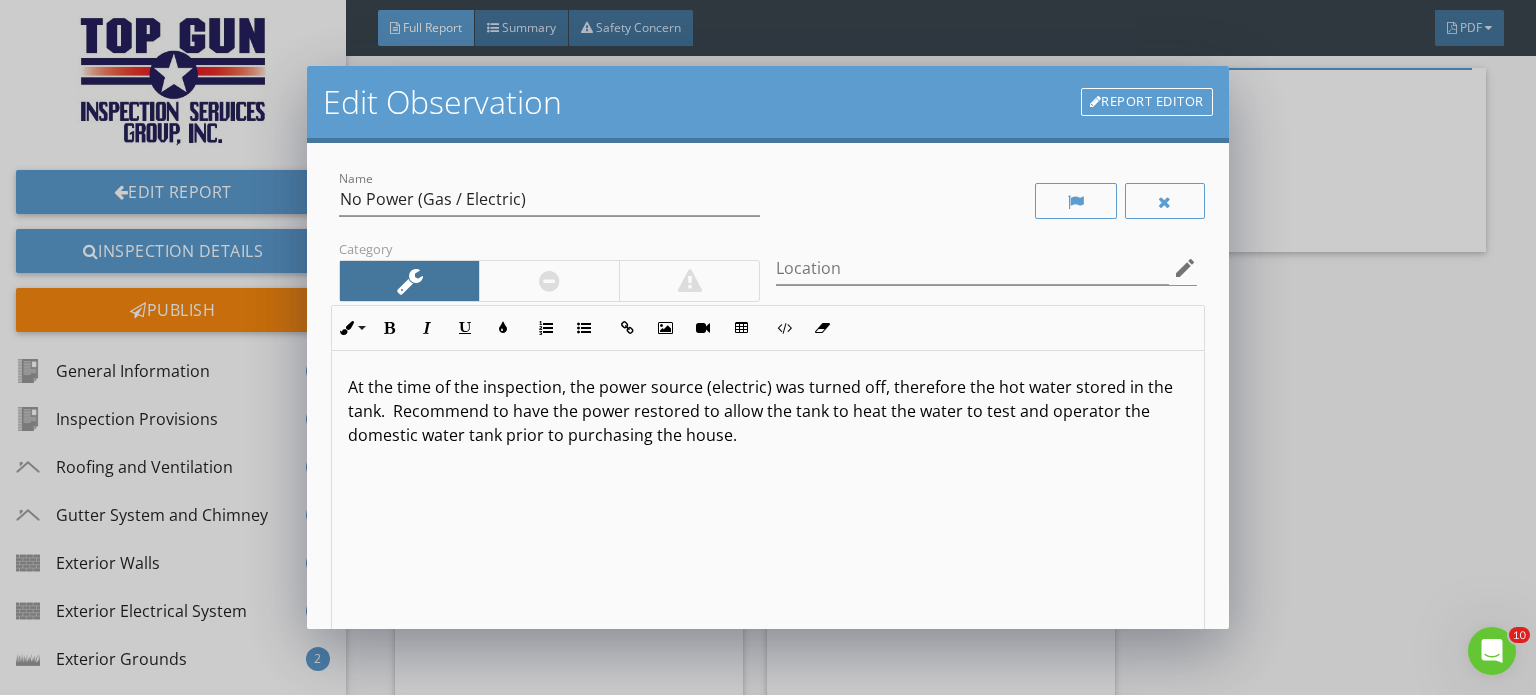 type 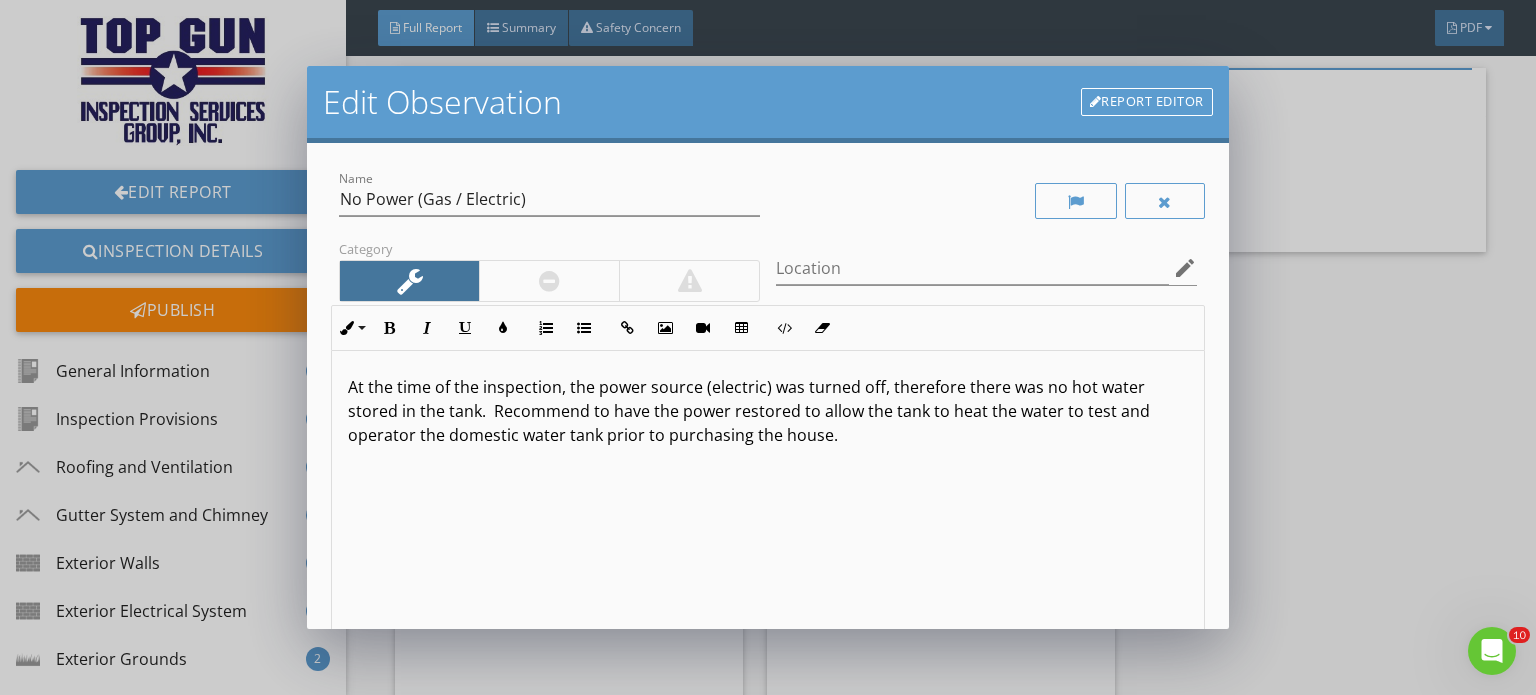 scroll, scrollTop: 0, scrollLeft: 0, axis: both 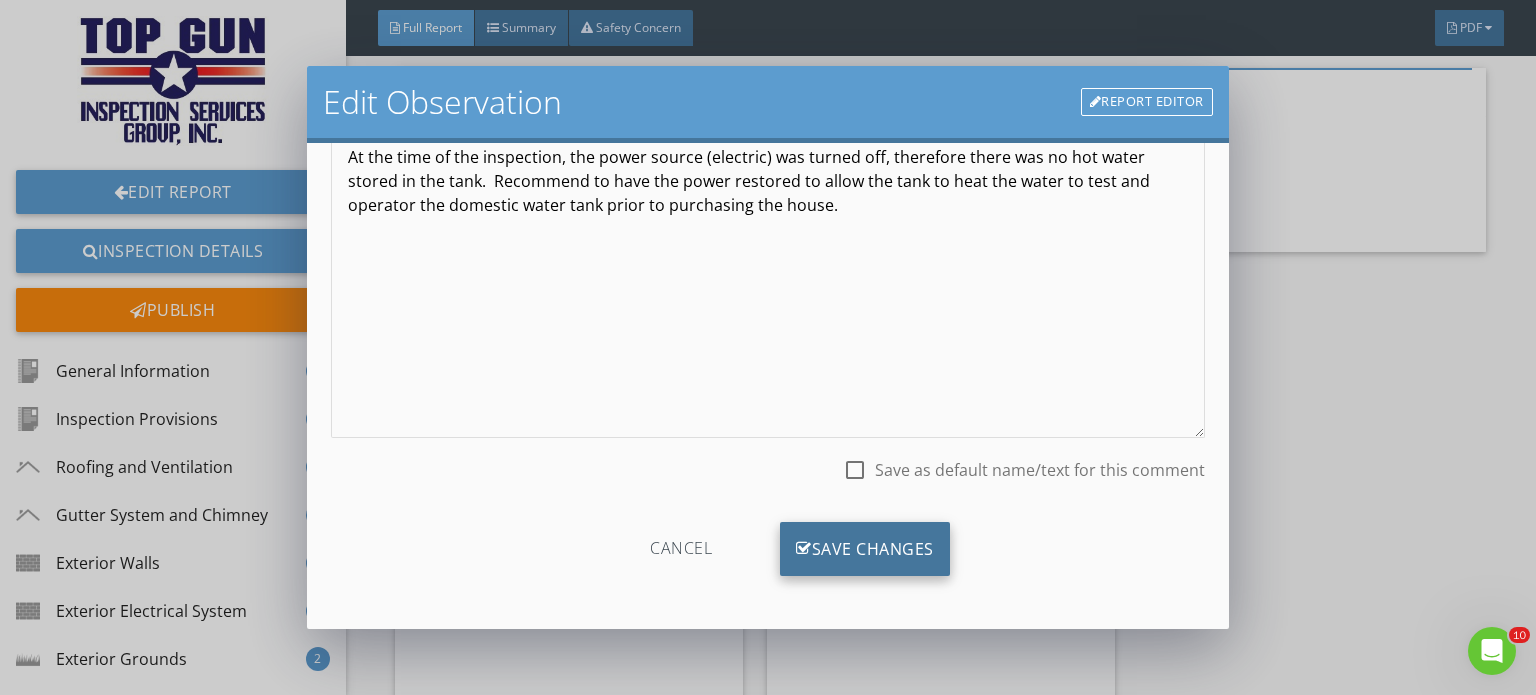 click on "Save Changes" at bounding box center [865, 549] 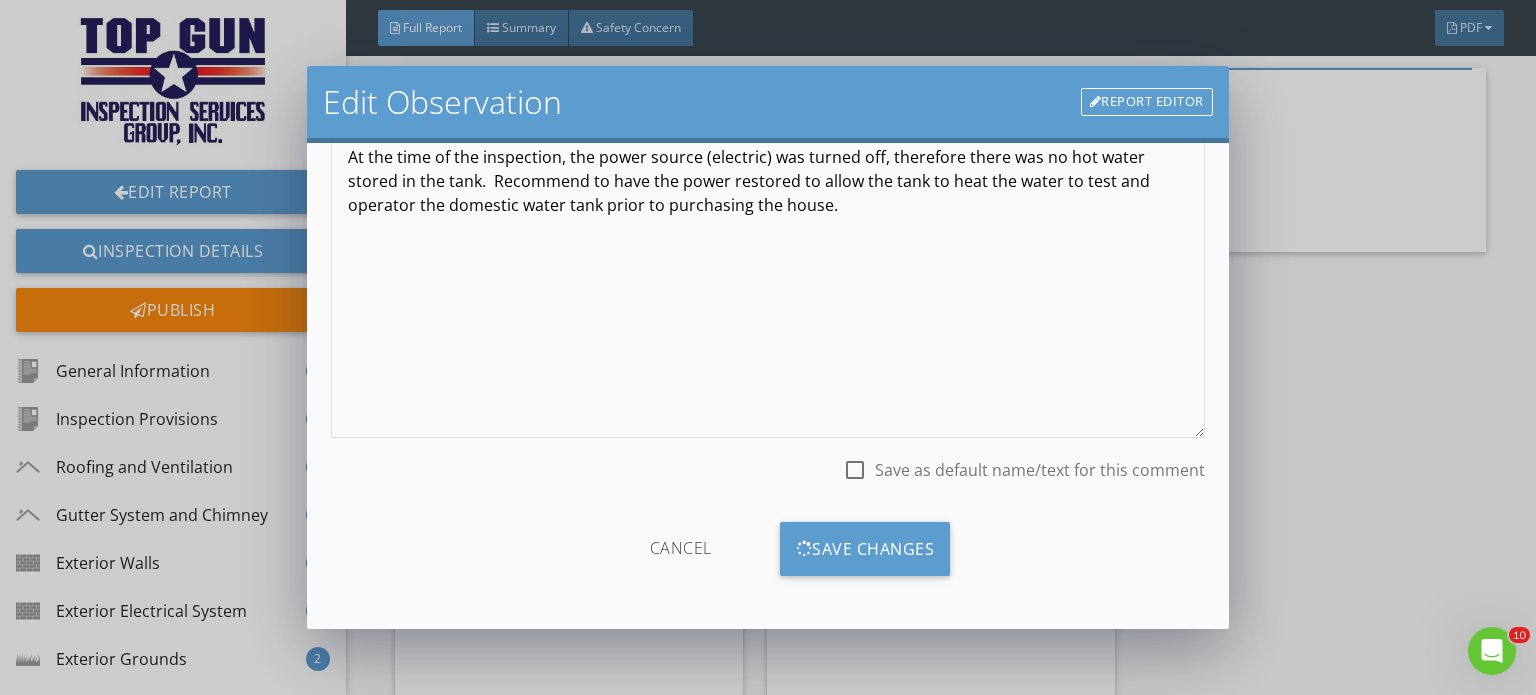 scroll, scrollTop: 0, scrollLeft: 0, axis: both 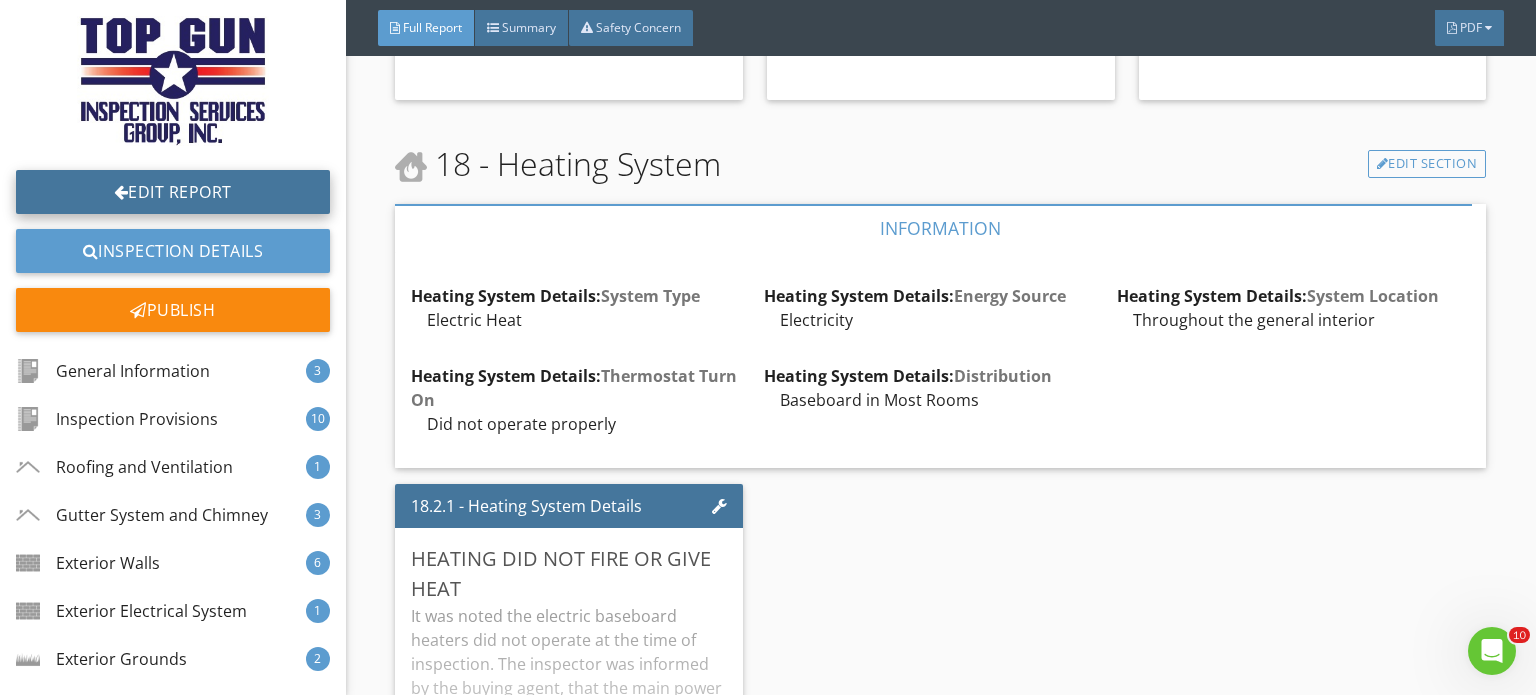 click on "Edit Report" at bounding box center [173, 192] 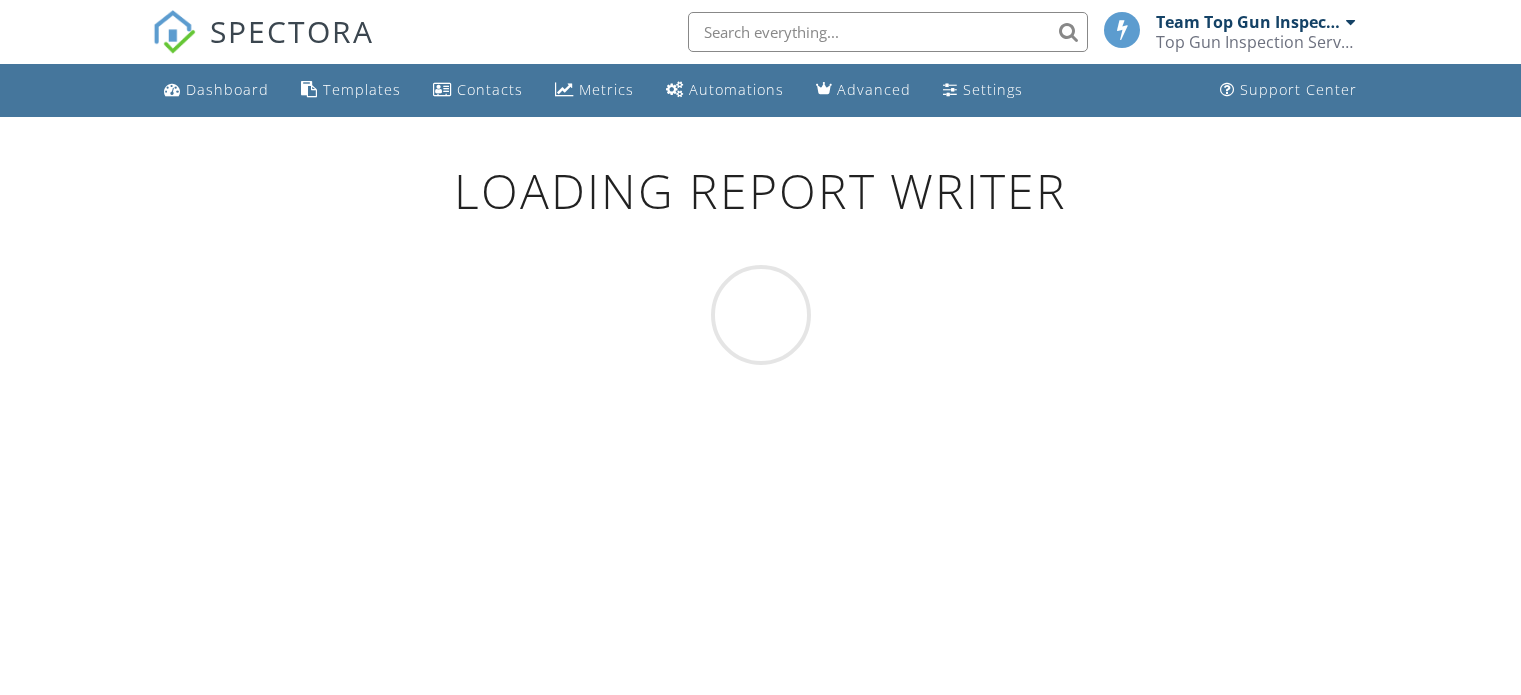 scroll, scrollTop: 0, scrollLeft: 0, axis: both 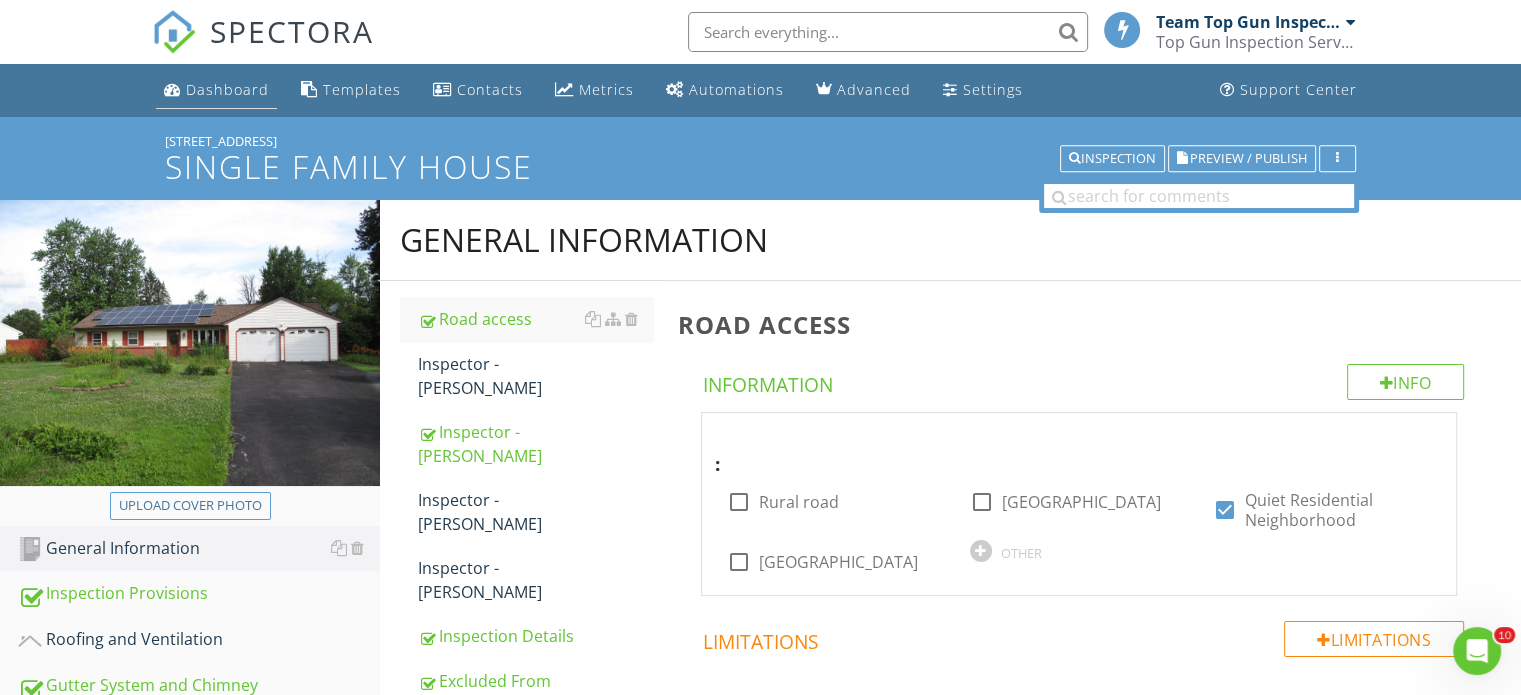 click on "Dashboard" at bounding box center (227, 89) 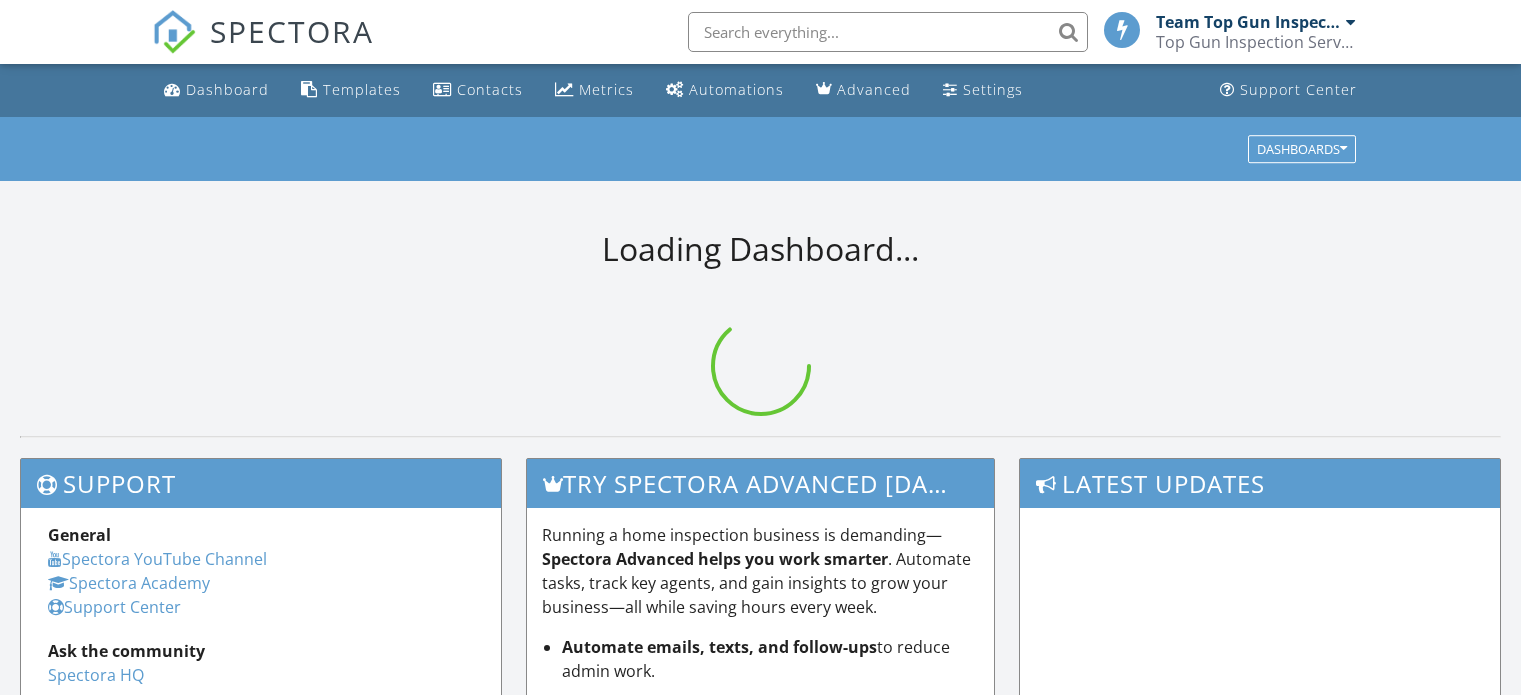 scroll, scrollTop: 0, scrollLeft: 0, axis: both 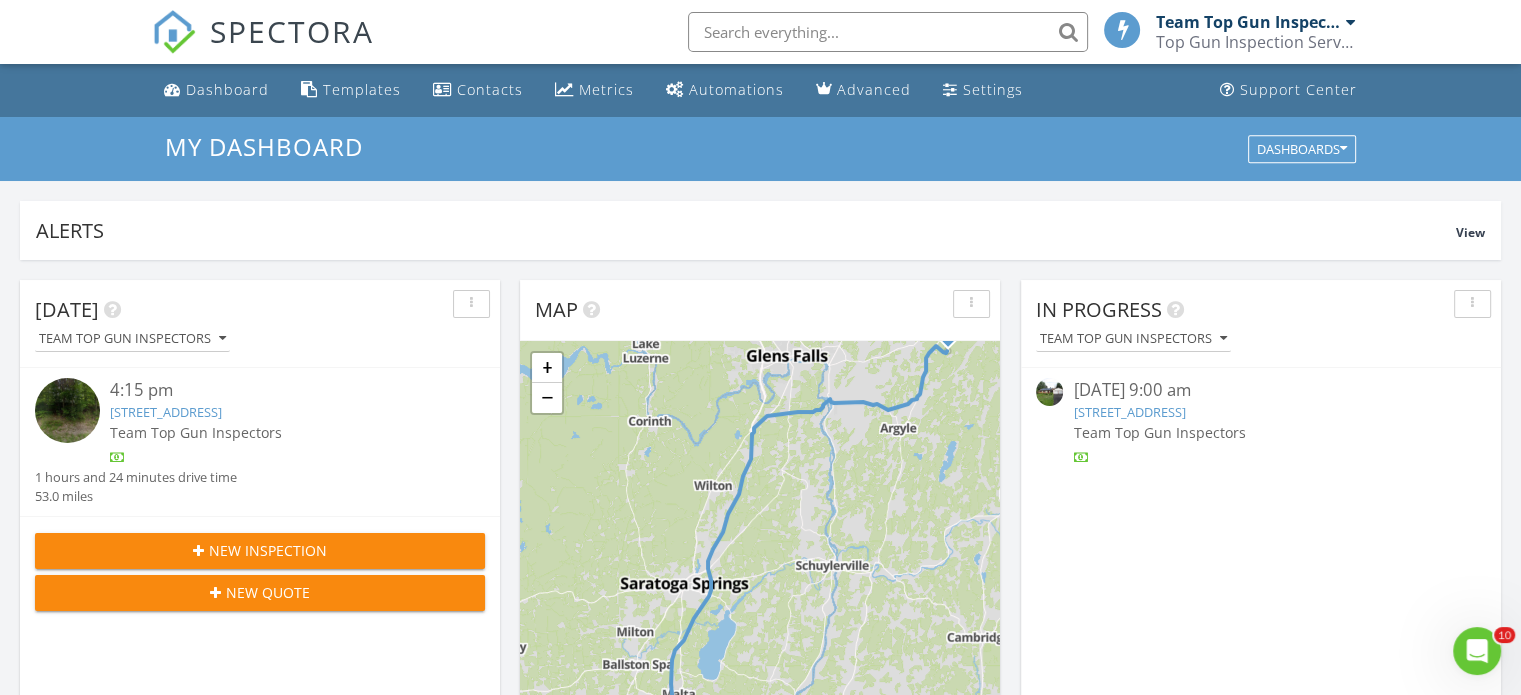 click on "New Inspection" at bounding box center [268, 550] 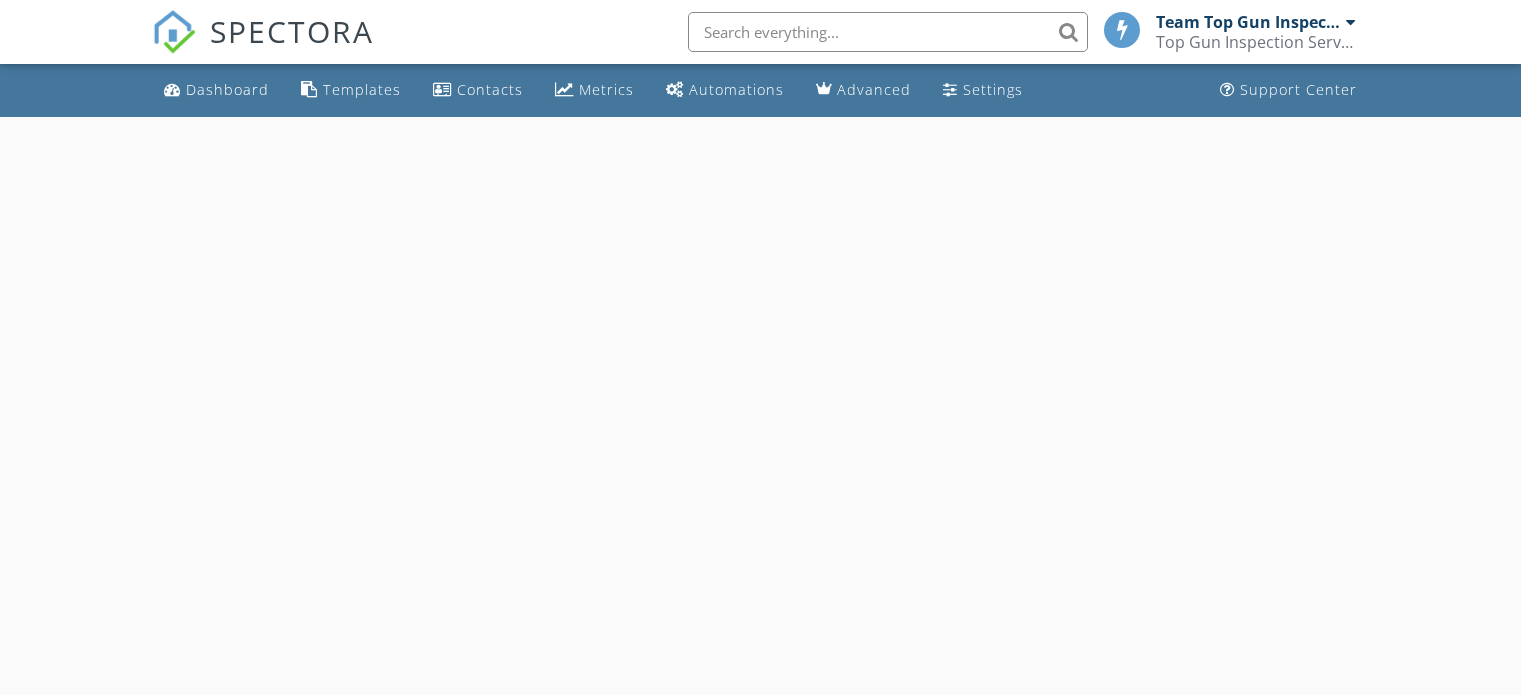 scroll, scrollTop: 0, scrollLeft: 0, axis: both 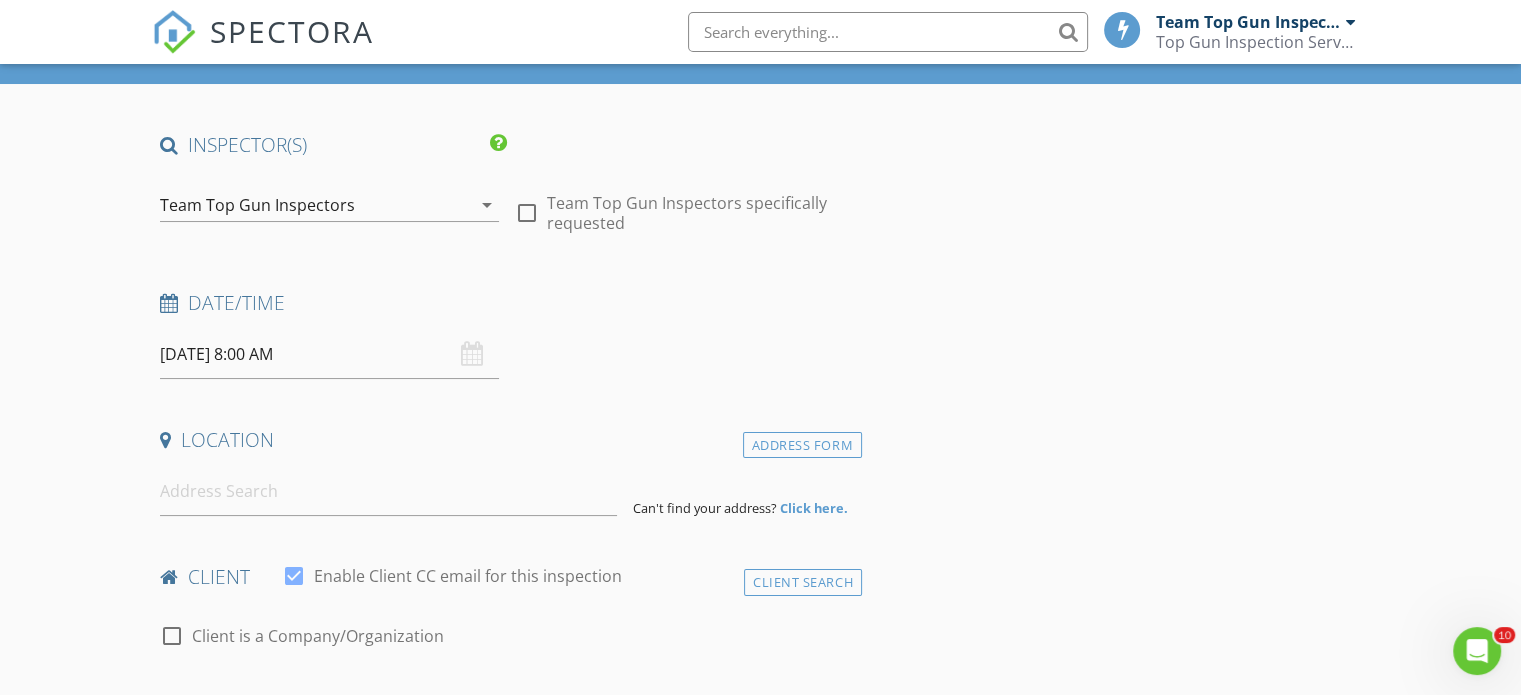 click on "07/11/2025 8:00 AM" at bounding box center (329, 354) 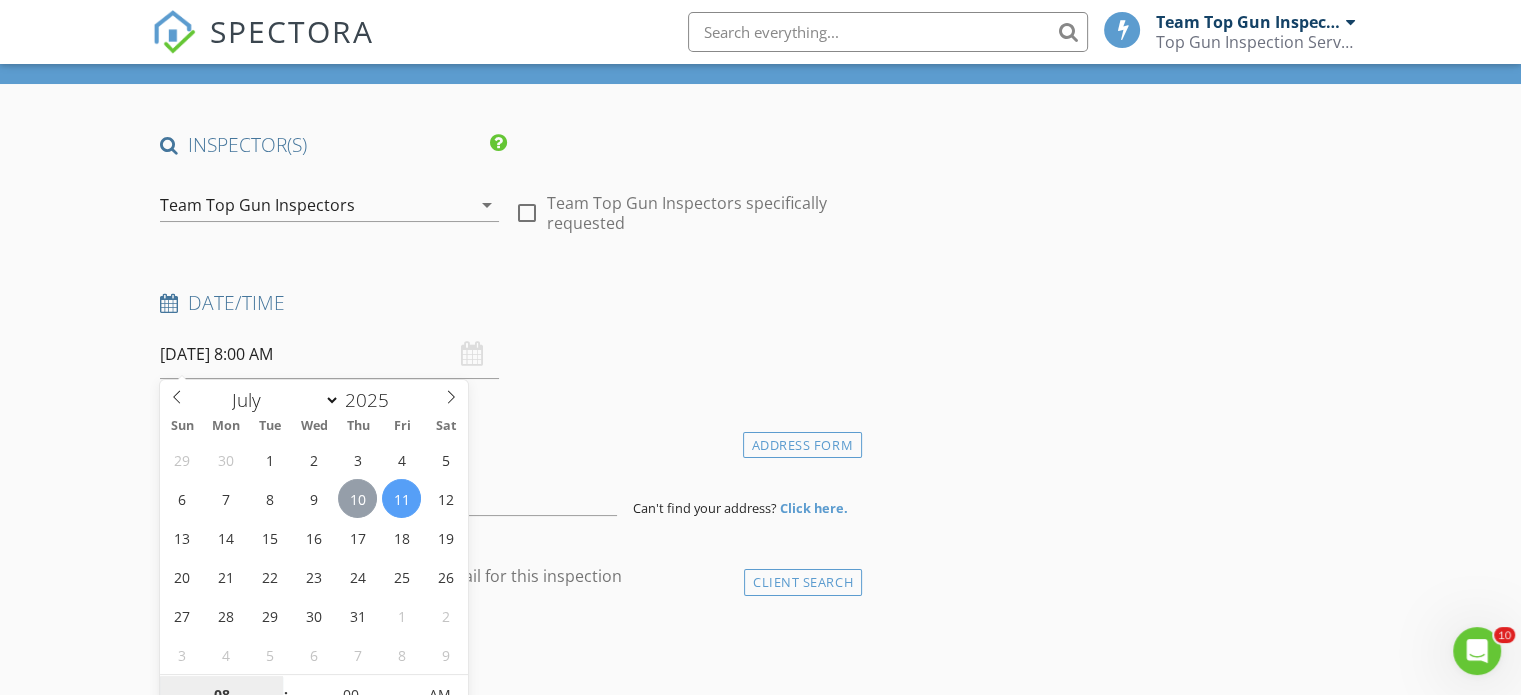 type on "07/10/2025 8:00 AM" 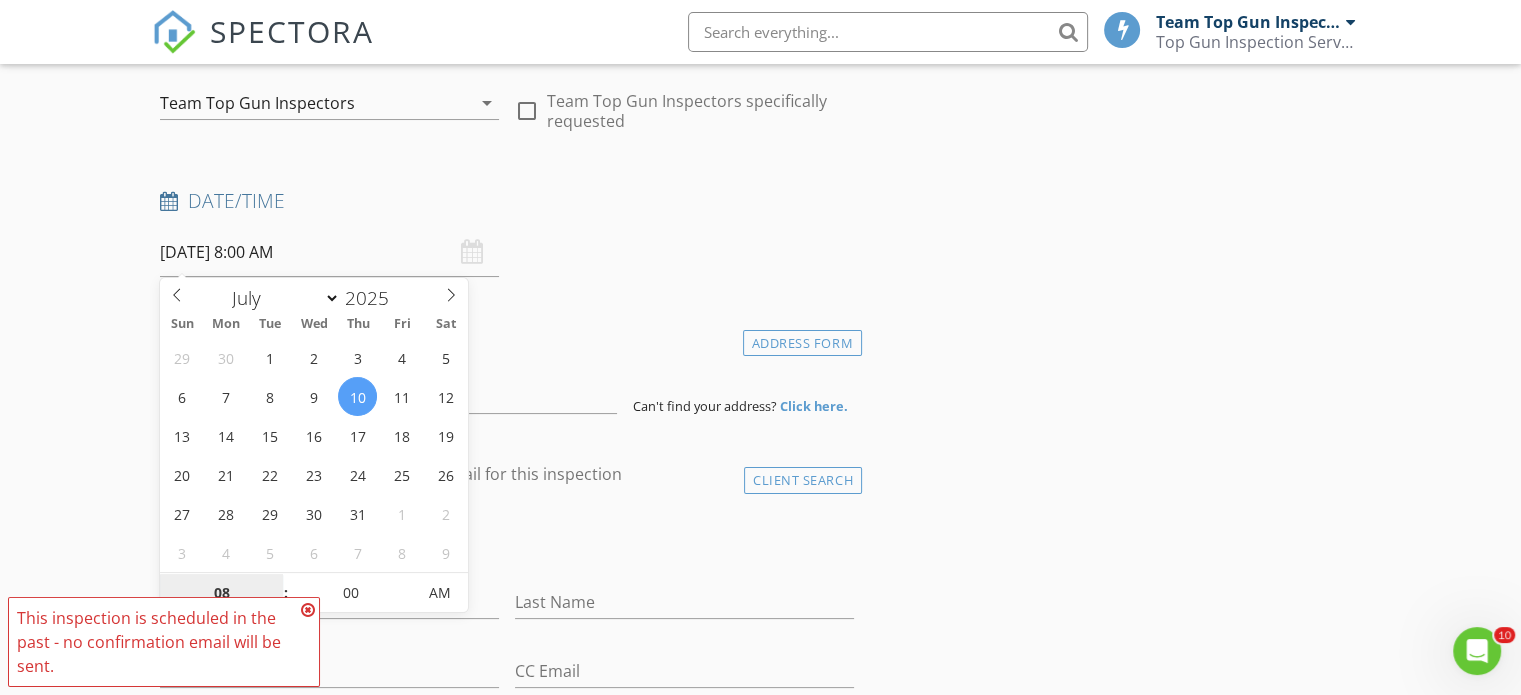 scroll, scrollTop: 419, scrollLeft: 0, axis: vertical 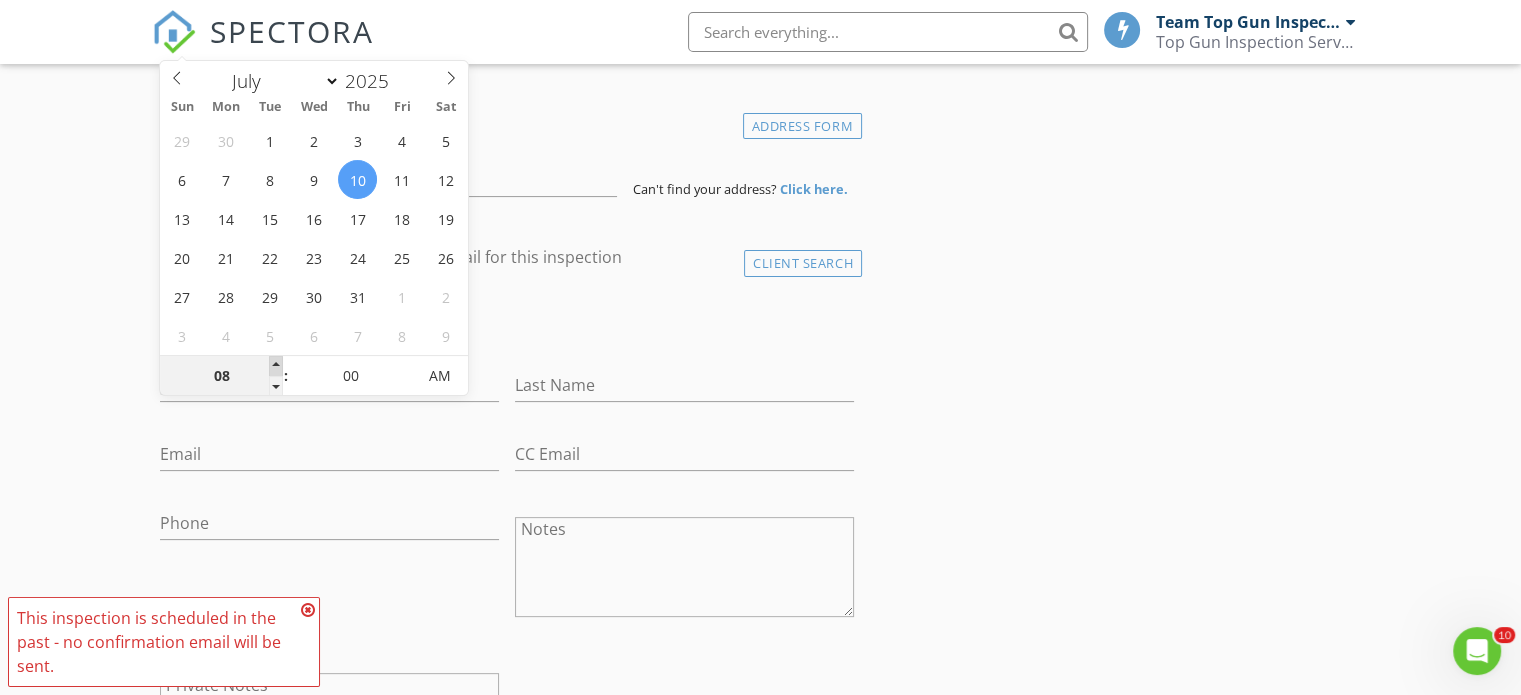 type on "09" 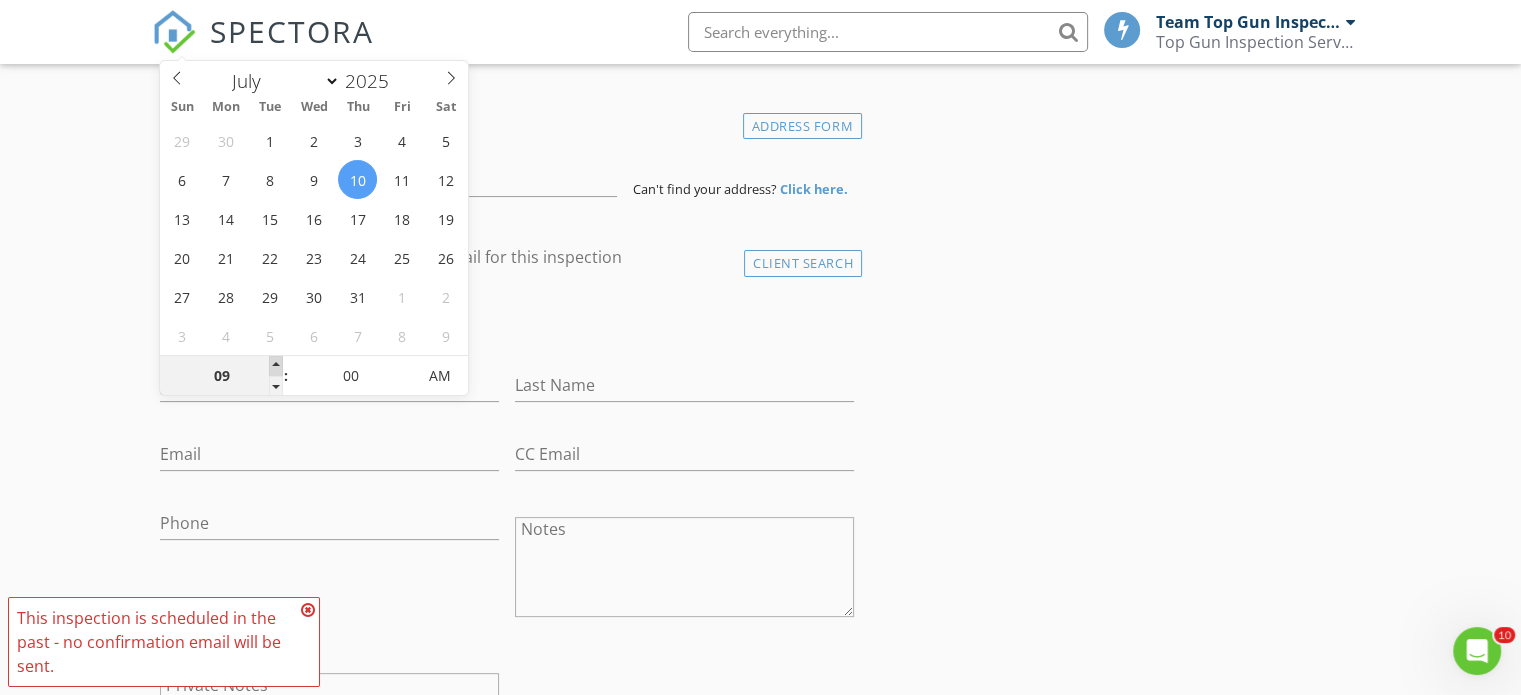 click at bounding box center (276, 366) 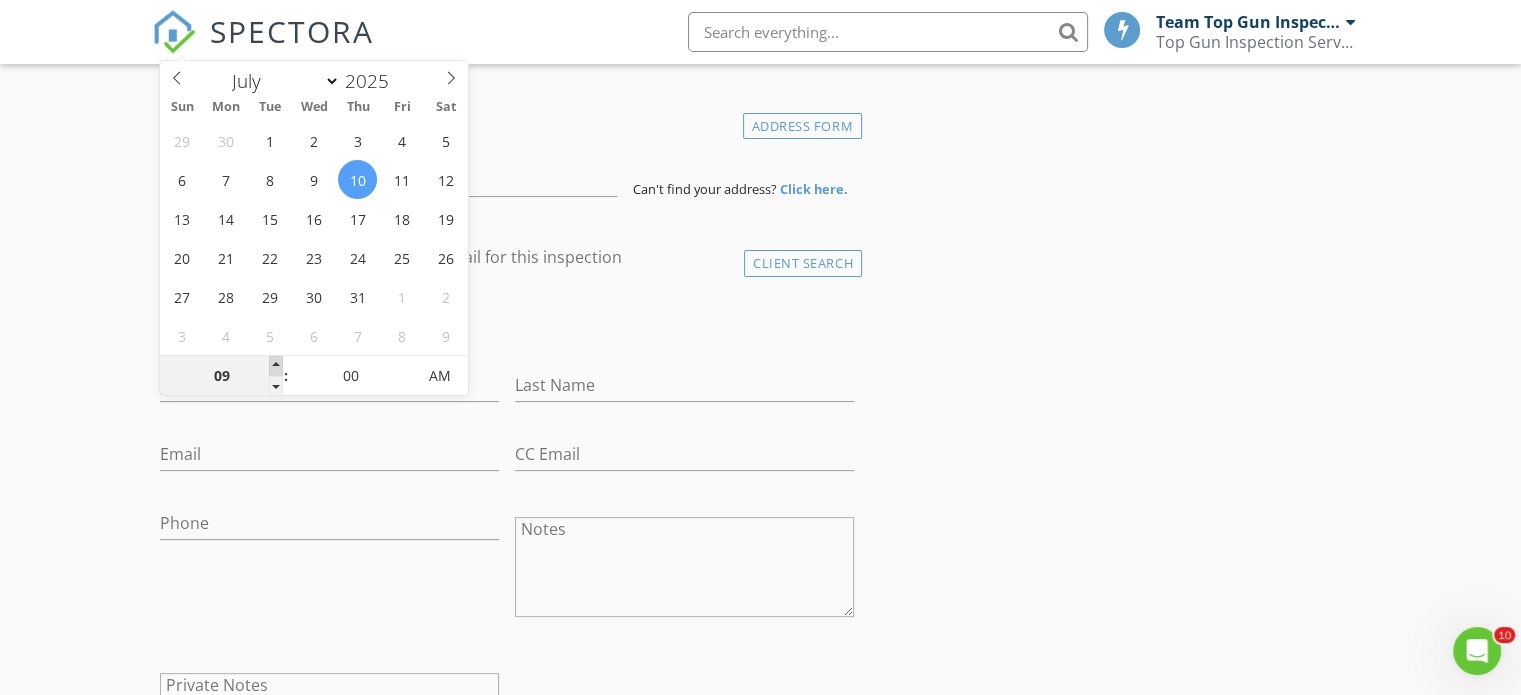 type on "10" 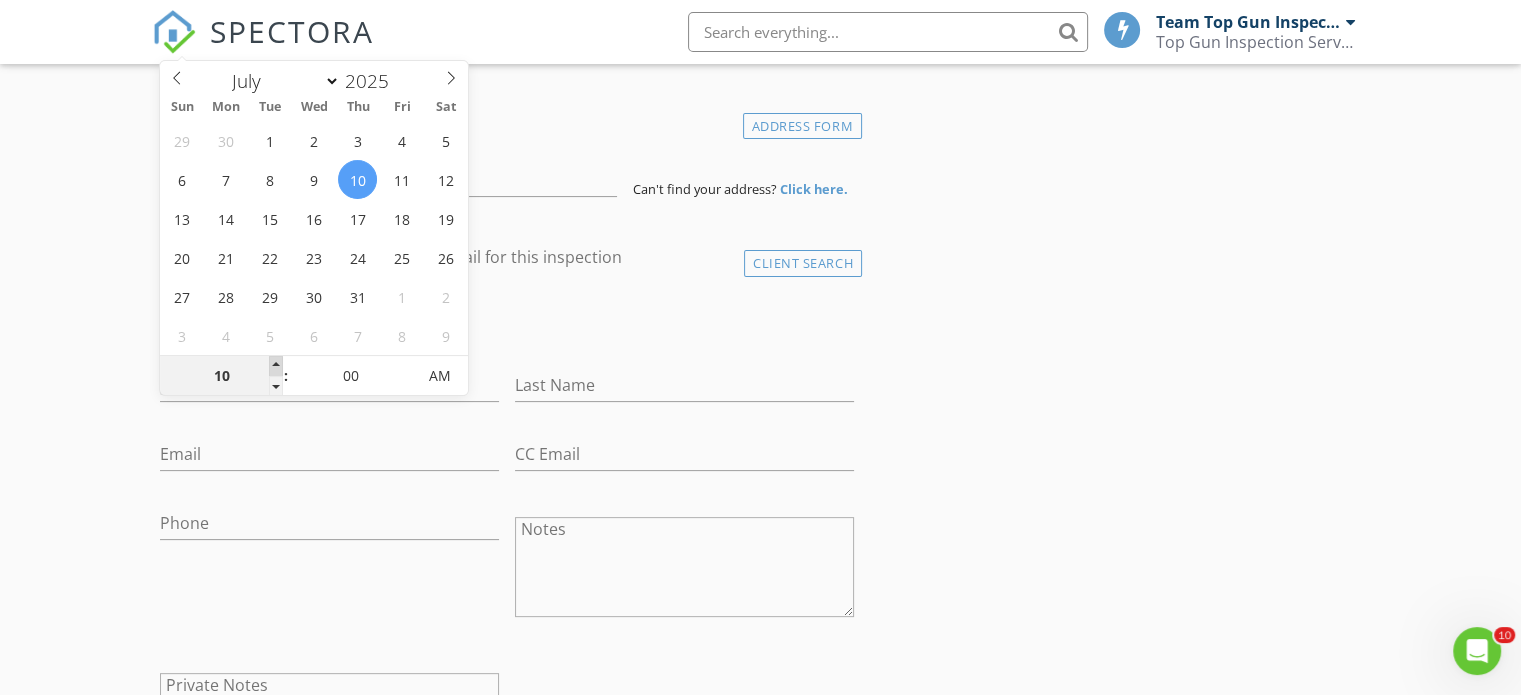 click at bounding box center [276, 366] 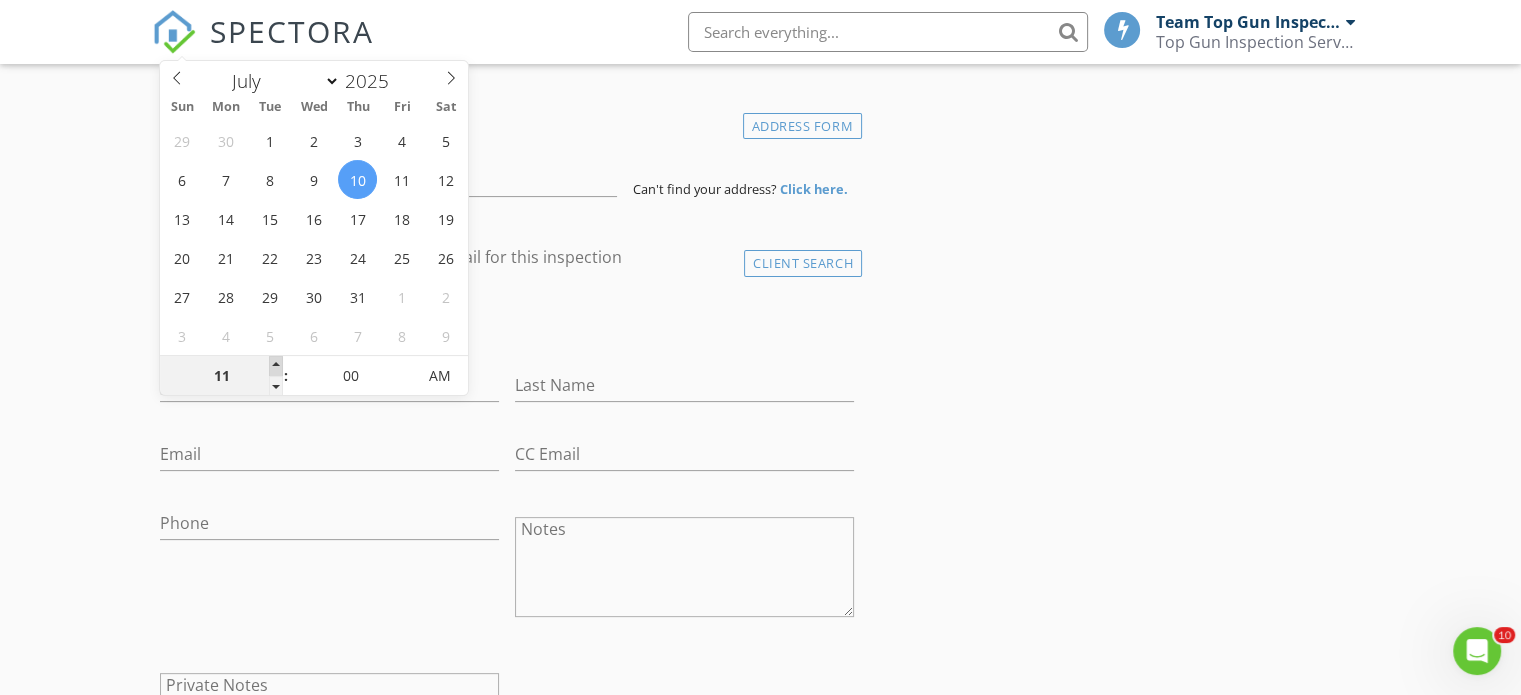 click at bounding box center [276, 366] 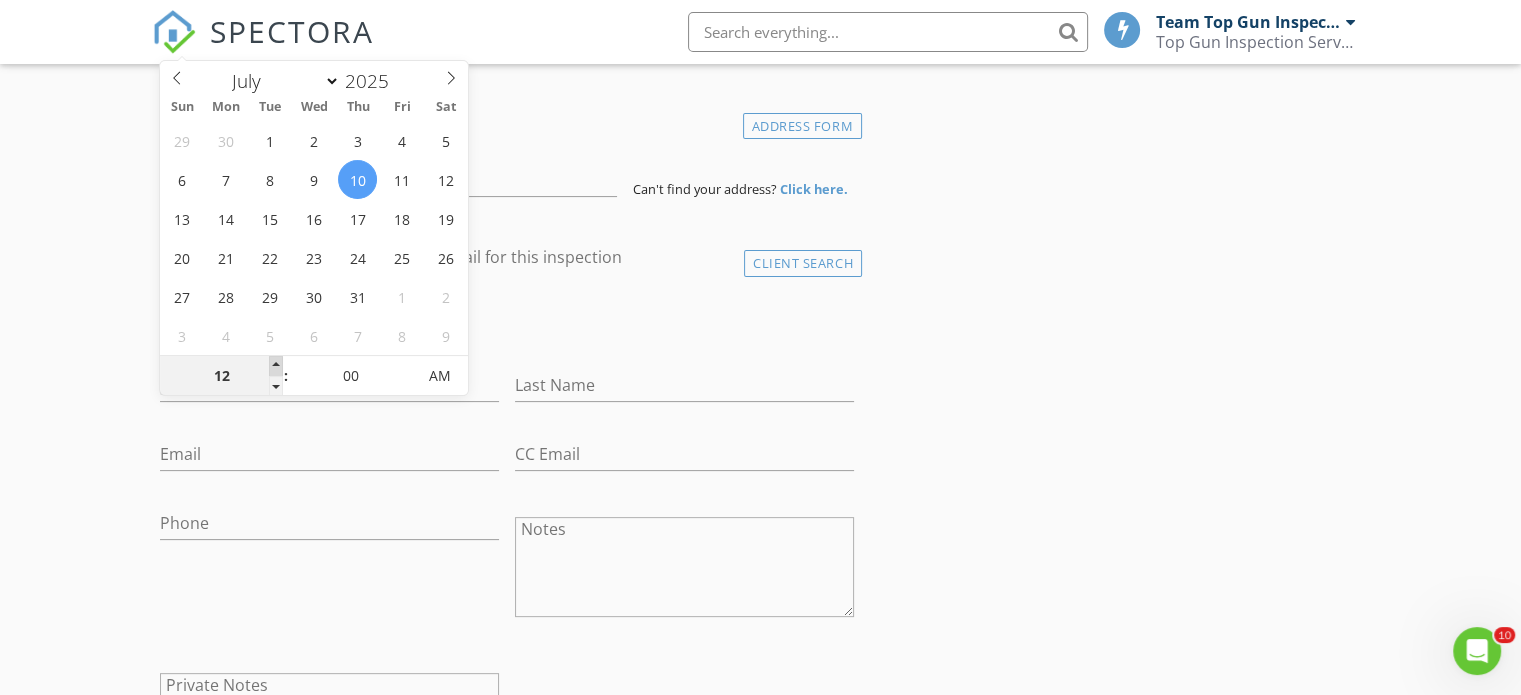 click at bounding box center (276, 366) 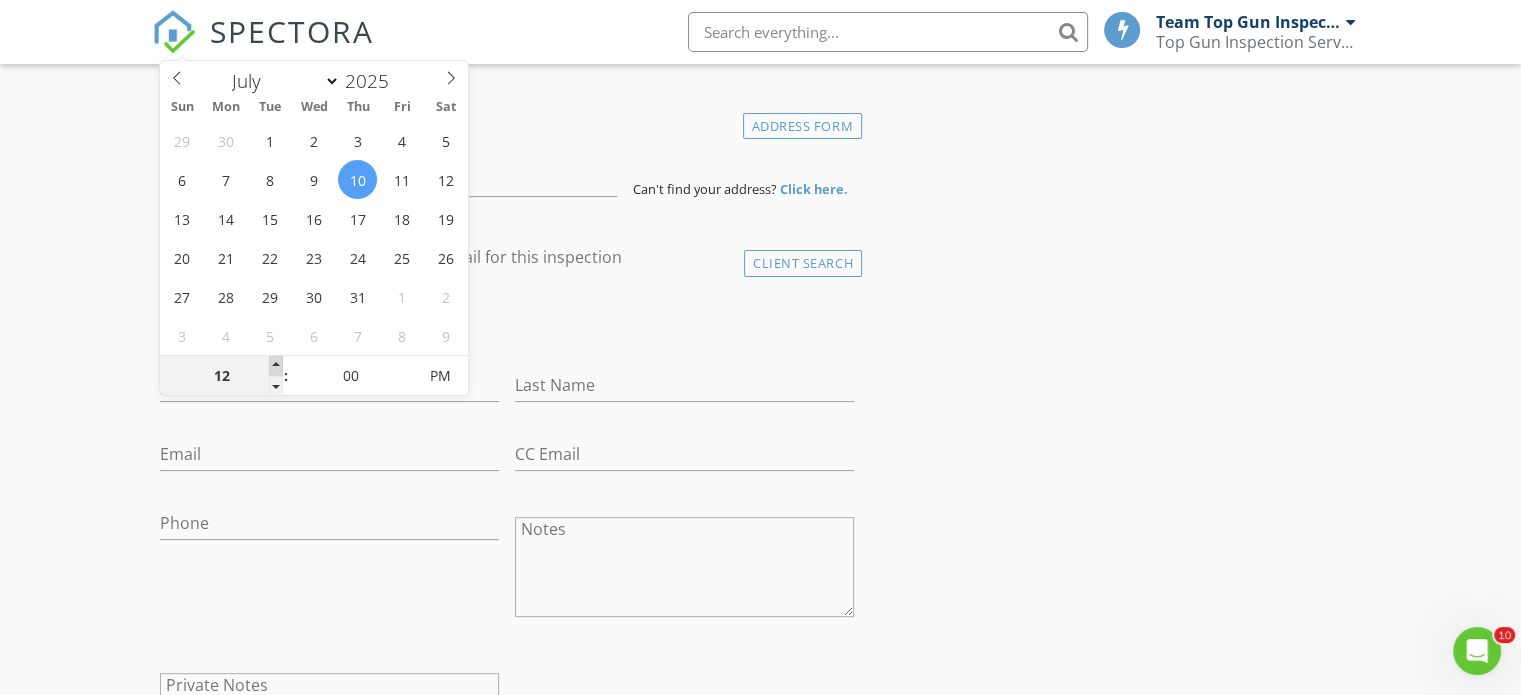 type on "01" 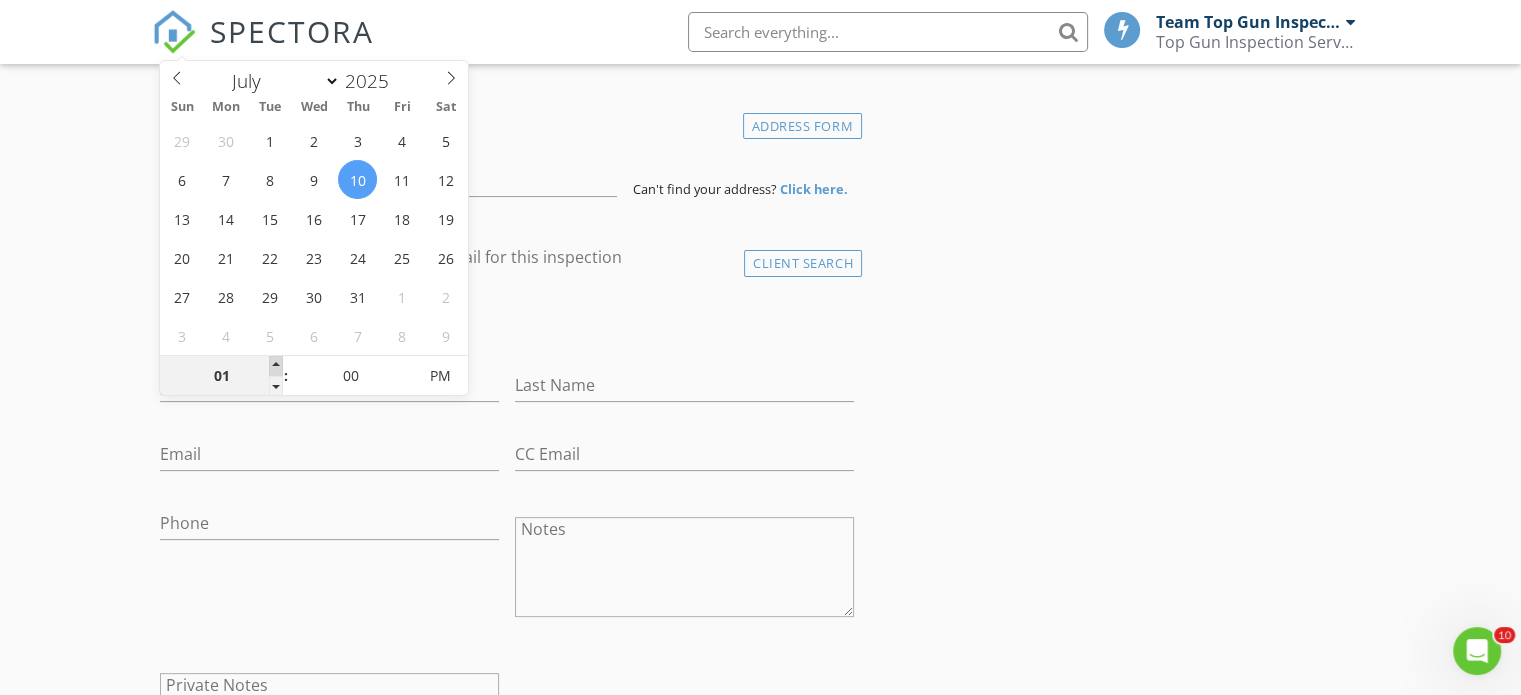 click at bounding box center [276, 366] 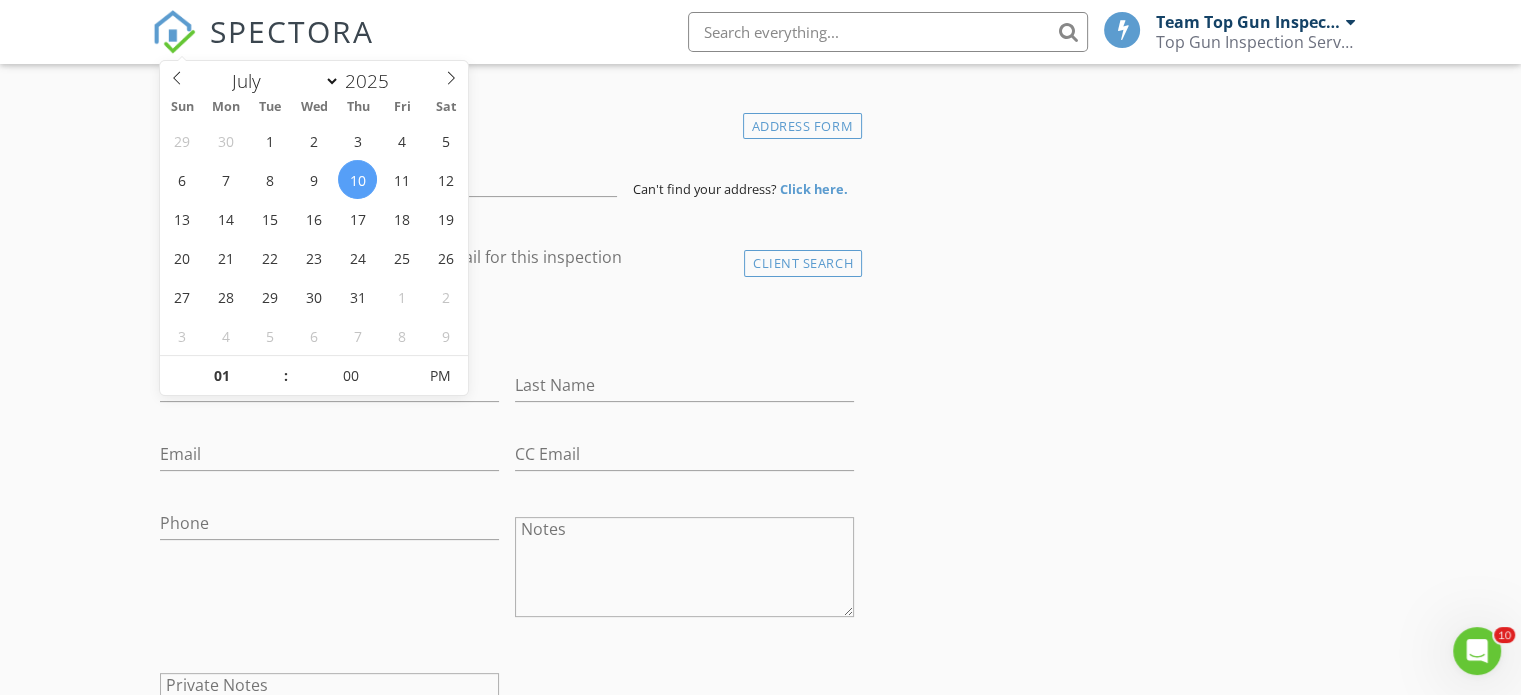click on "INSPECTOR(S)
check_box   Team Top Gun Inspectors   PRIMARY   Team Top Gun Inspectors arrow_drop_down   check_box_outline_blank Team Top Gun Inspectors specifically requested
Date/Time
07/10/2025 1:00 PM
Location
Address Form       Can't find your address?   Click here.
client
check_box Enable Client CC email for this inspection   Client Search     check_box_outline_blank Client is a Company/Organization     First Name   Last Name   Email   CC Email   Phone           Notes   Private Notes
ADD ADDITIONAL client
SERVICES
check_box_outline_blank   Single Family   Structural Inspection check_box_outline_blank   3 Family Inspection   Structural Inspection check_box_outline_blank   Mold Assessment Report   check_box_outline_blank   2 Family Inspection   Structural Inspection" at bounding box center (760, 1247) 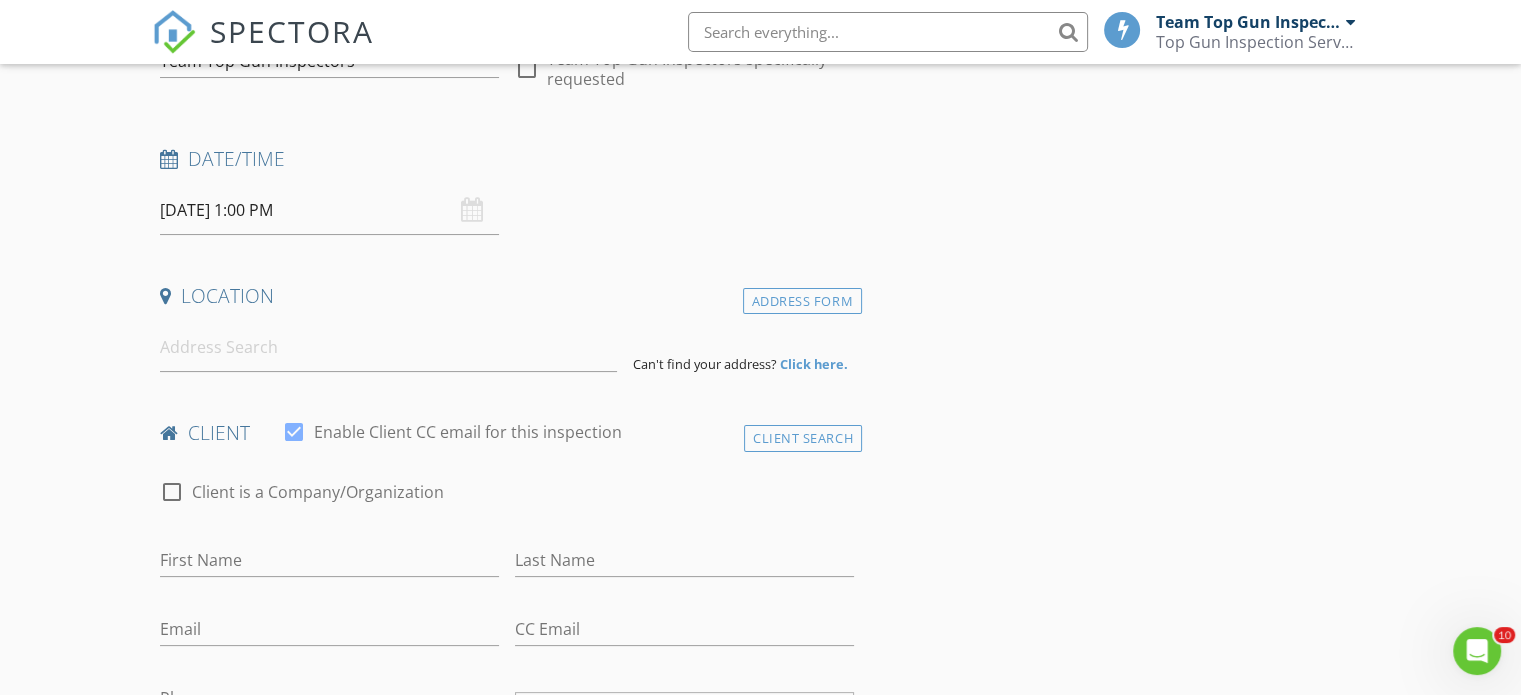 scroll, scrollTop: 219, scrollLeft: 0, axis: vertical 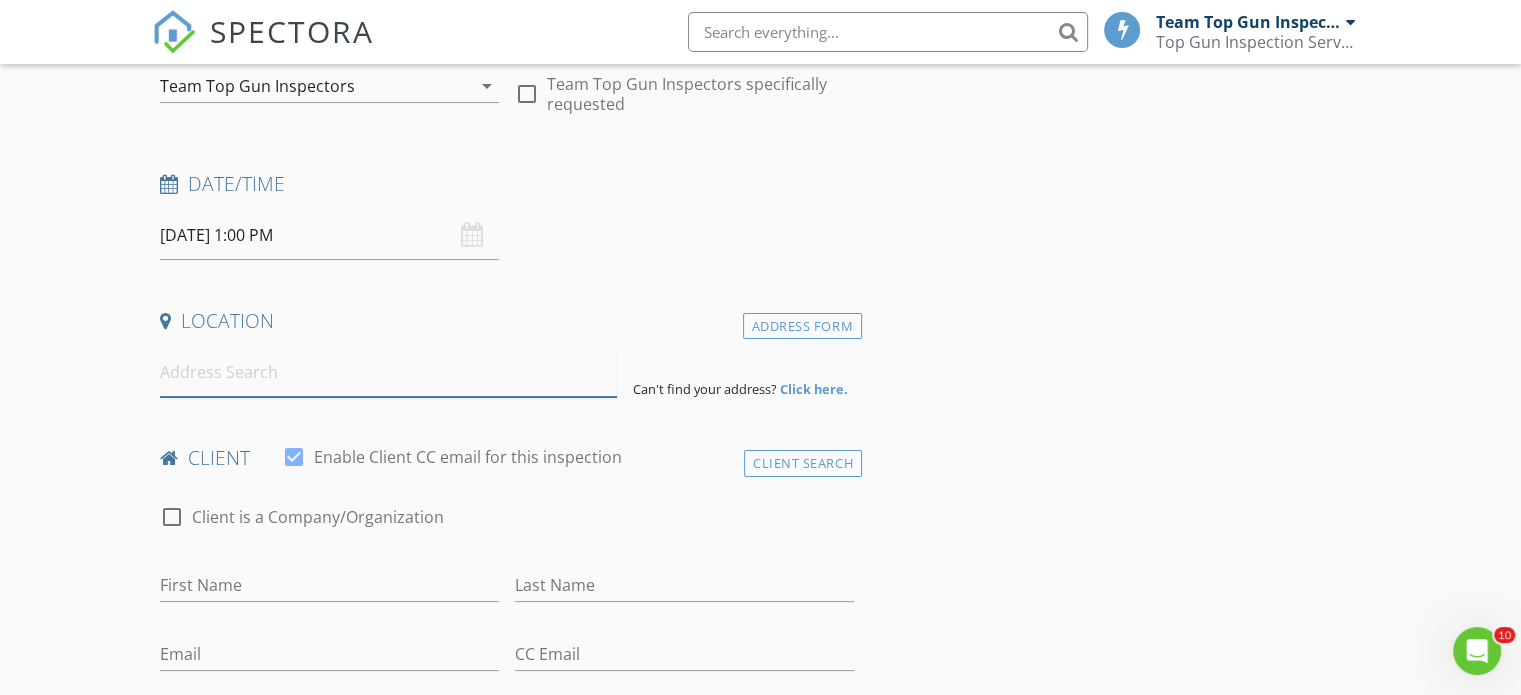 click at bounding box center (388, 372) 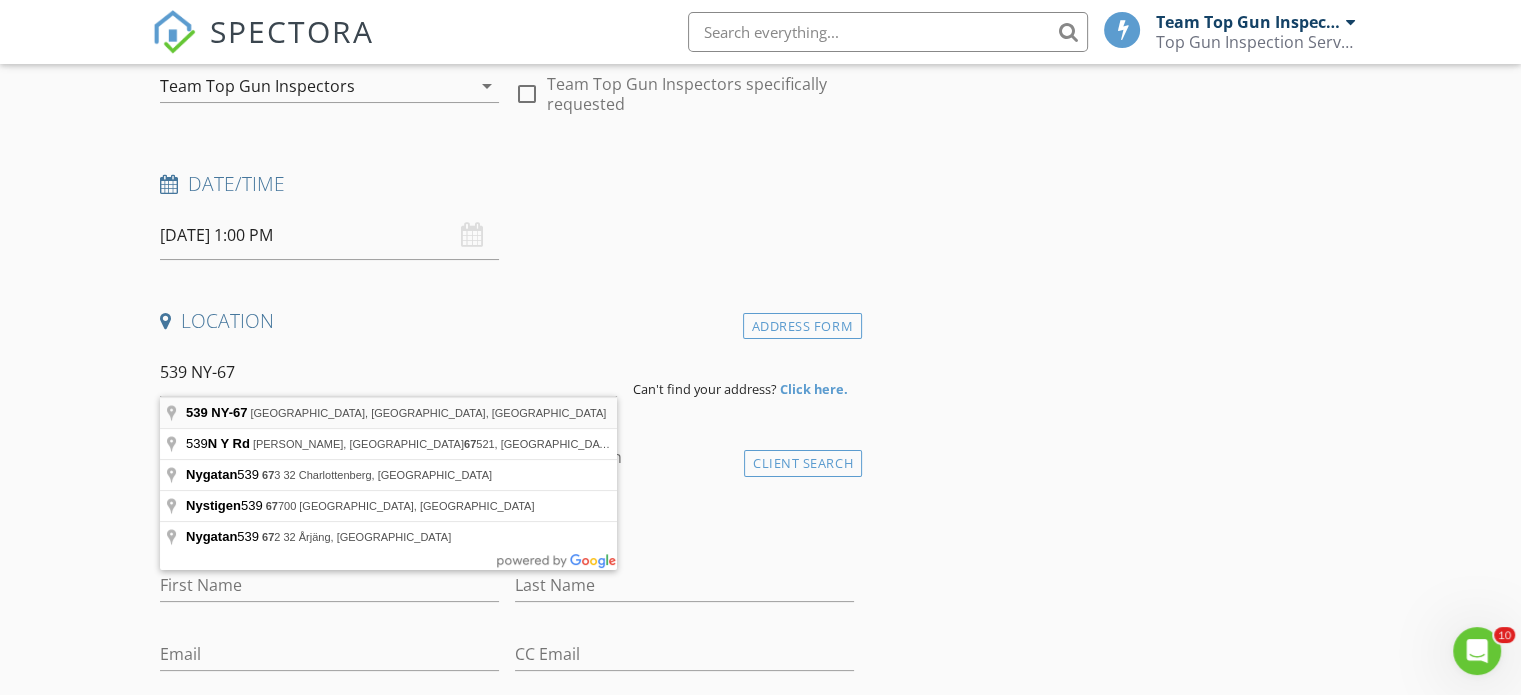 type on "539 NY-67, Mechanicville, NY, USA" 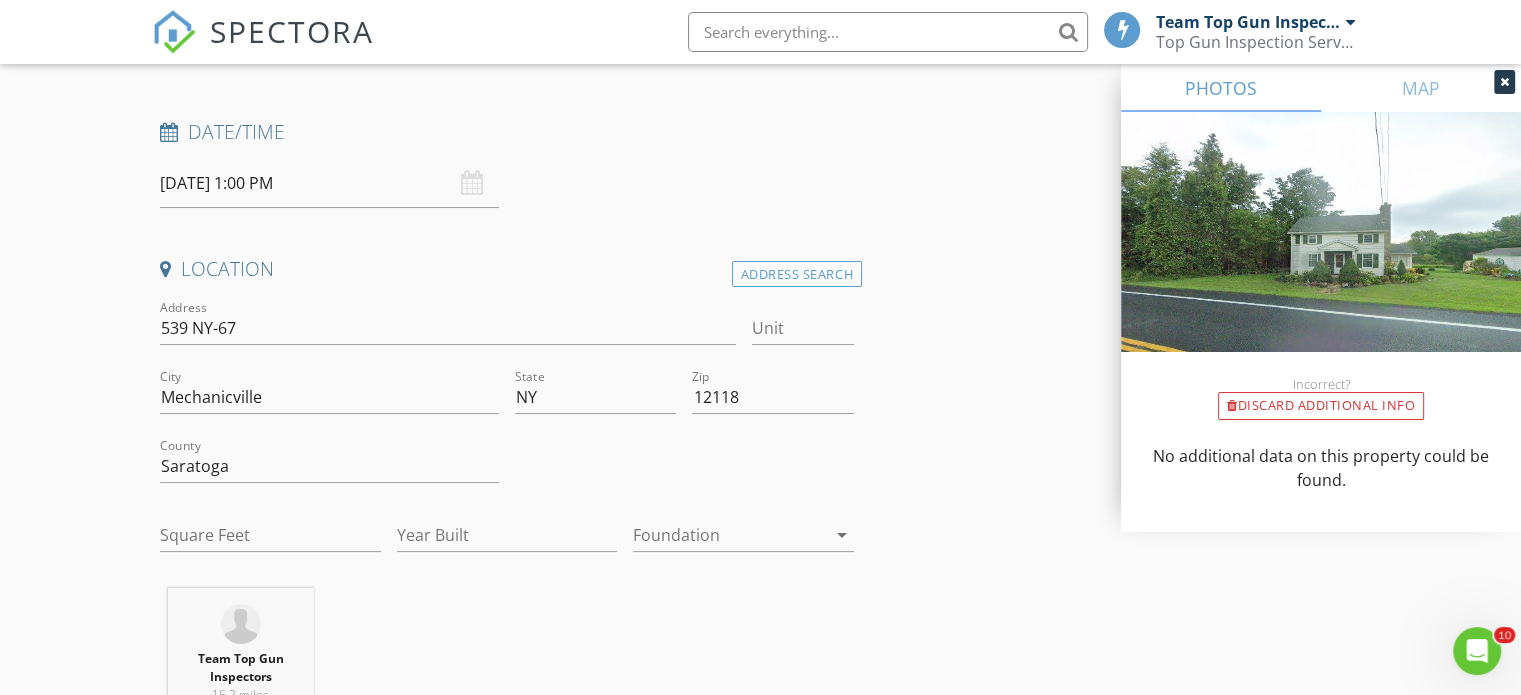 scroll, scrollTop: 319, scrollLeft: 0, axis: vertical 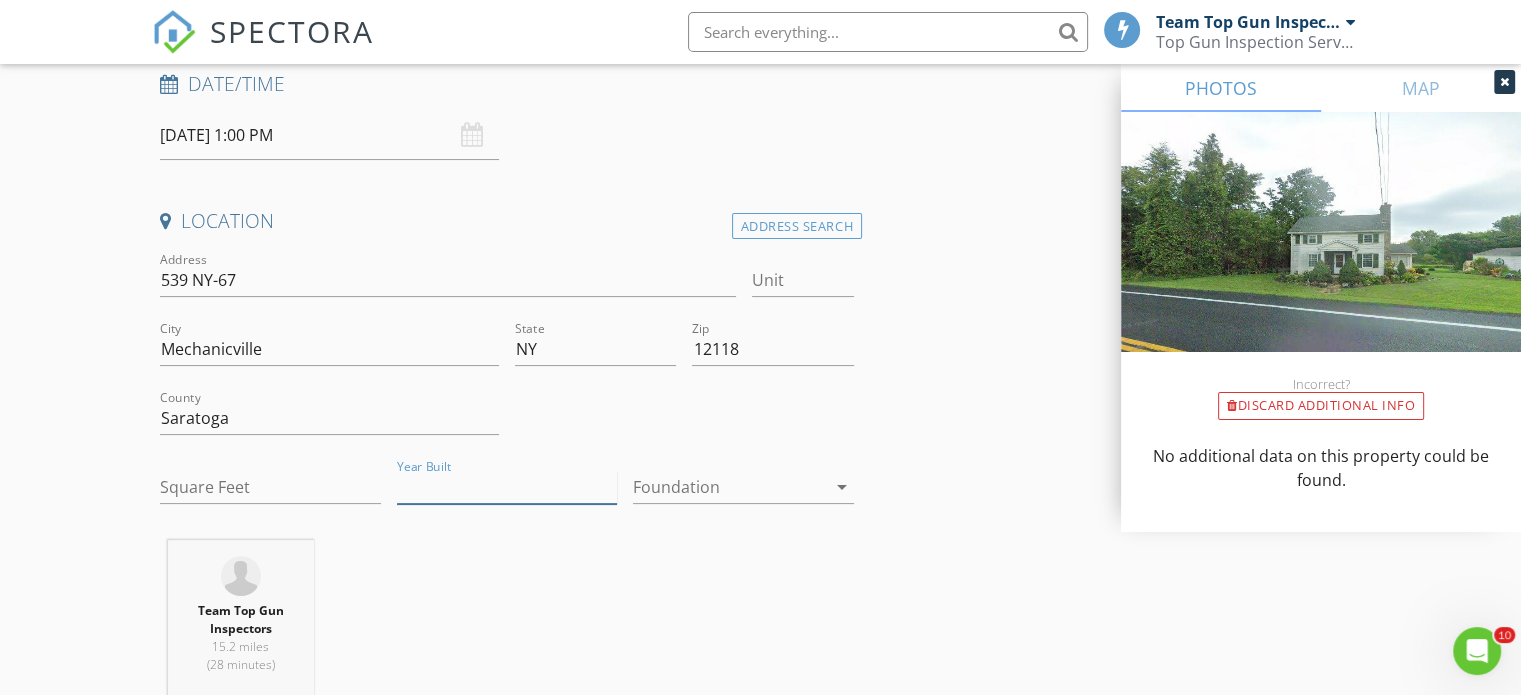 click on "Year Built" at bounding box center (507, 487) 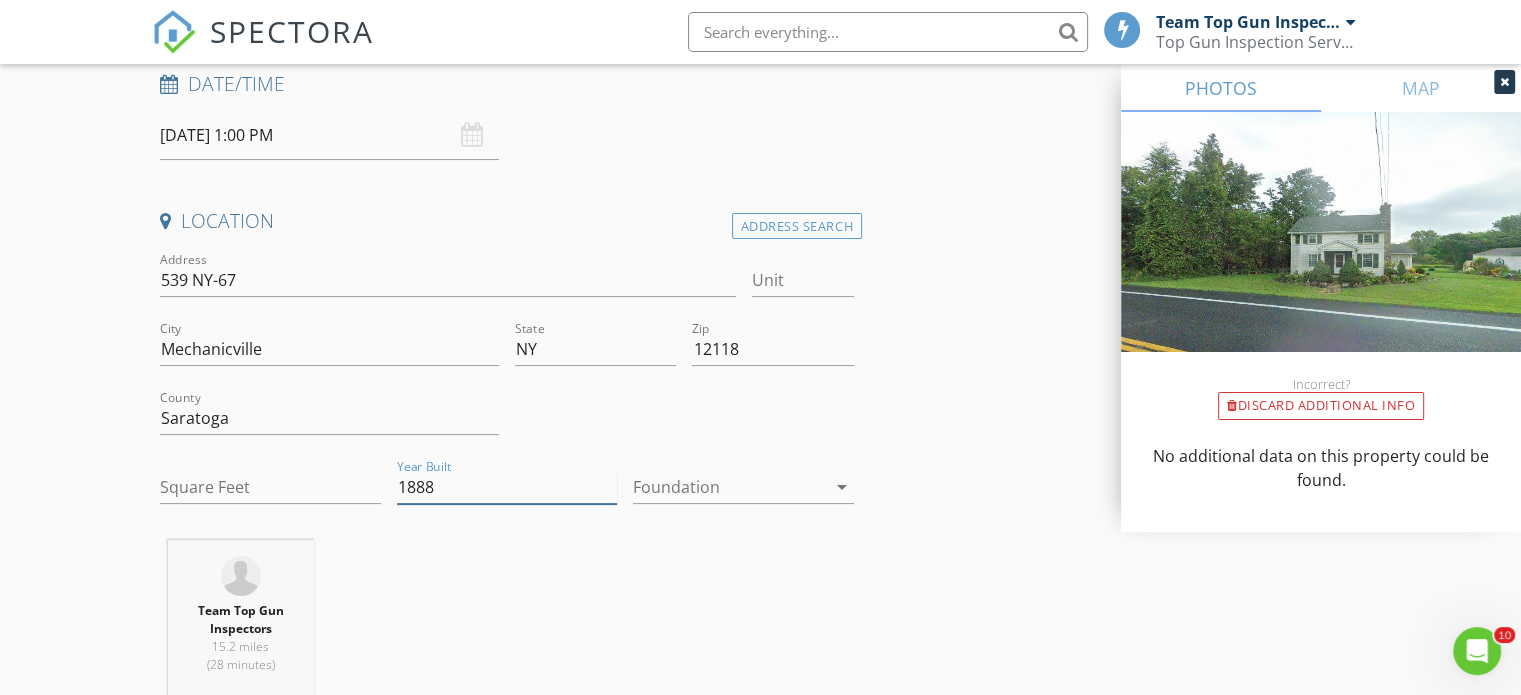 type on "1888" 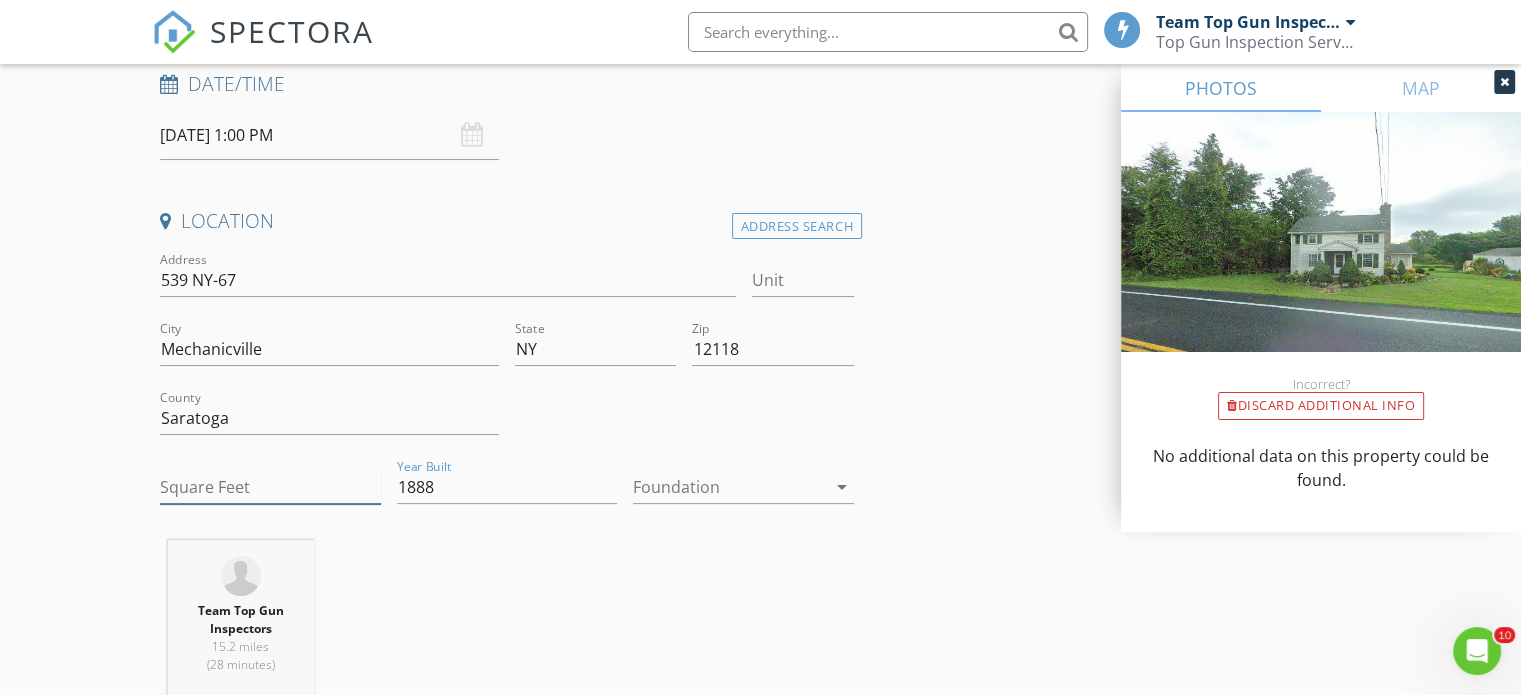 click on "Square Feet" at bounding box center [270, 487] 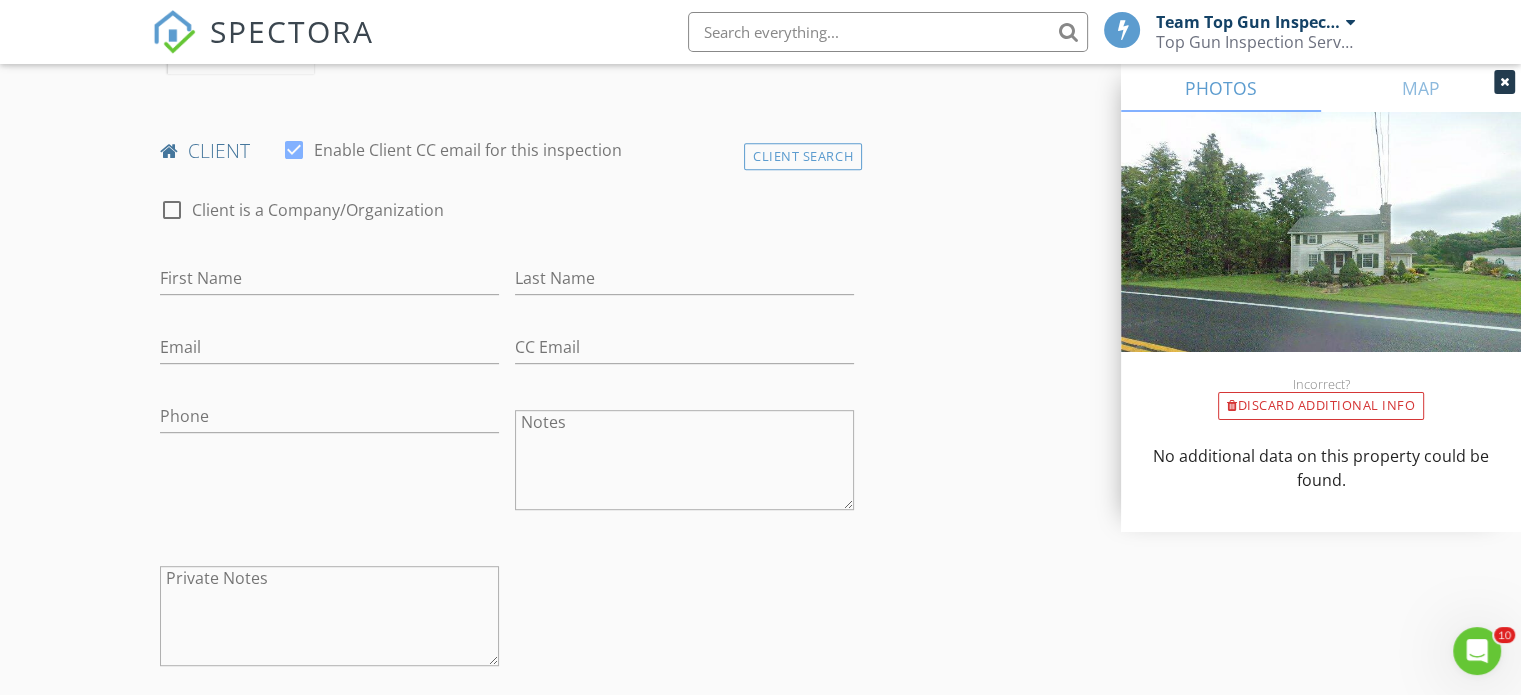 scroll, scrollTop: 1019, scrollLeft: 0, axis: vertical 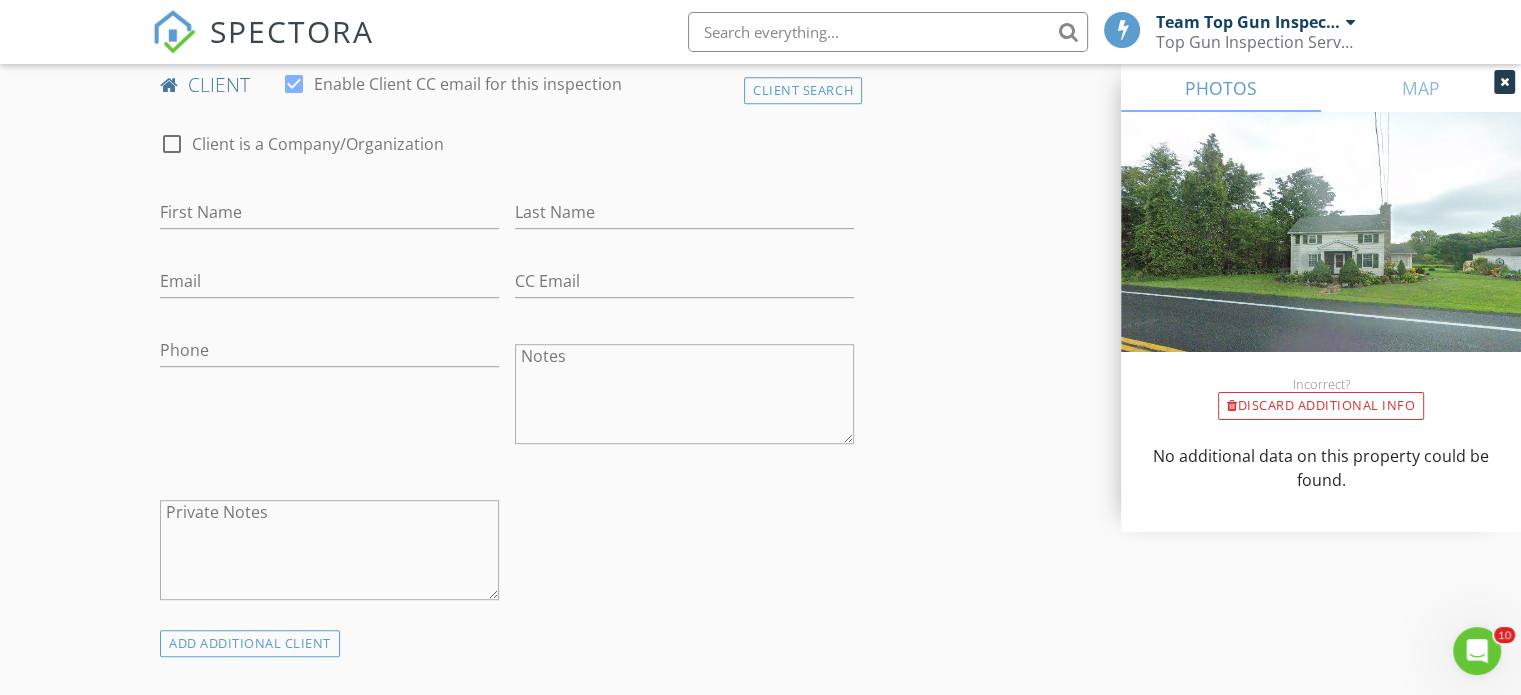 type on "900" 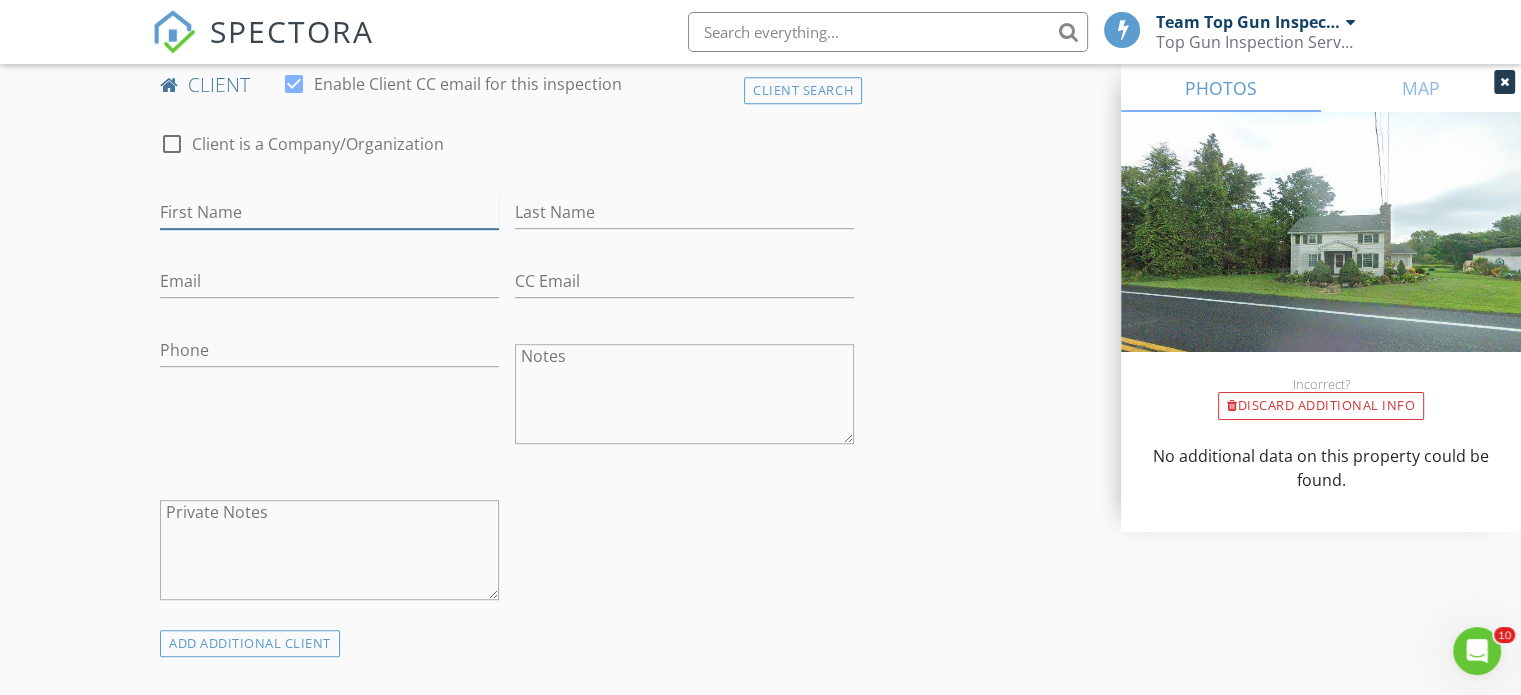 click on "First Name" at bounding box center [329, 212] 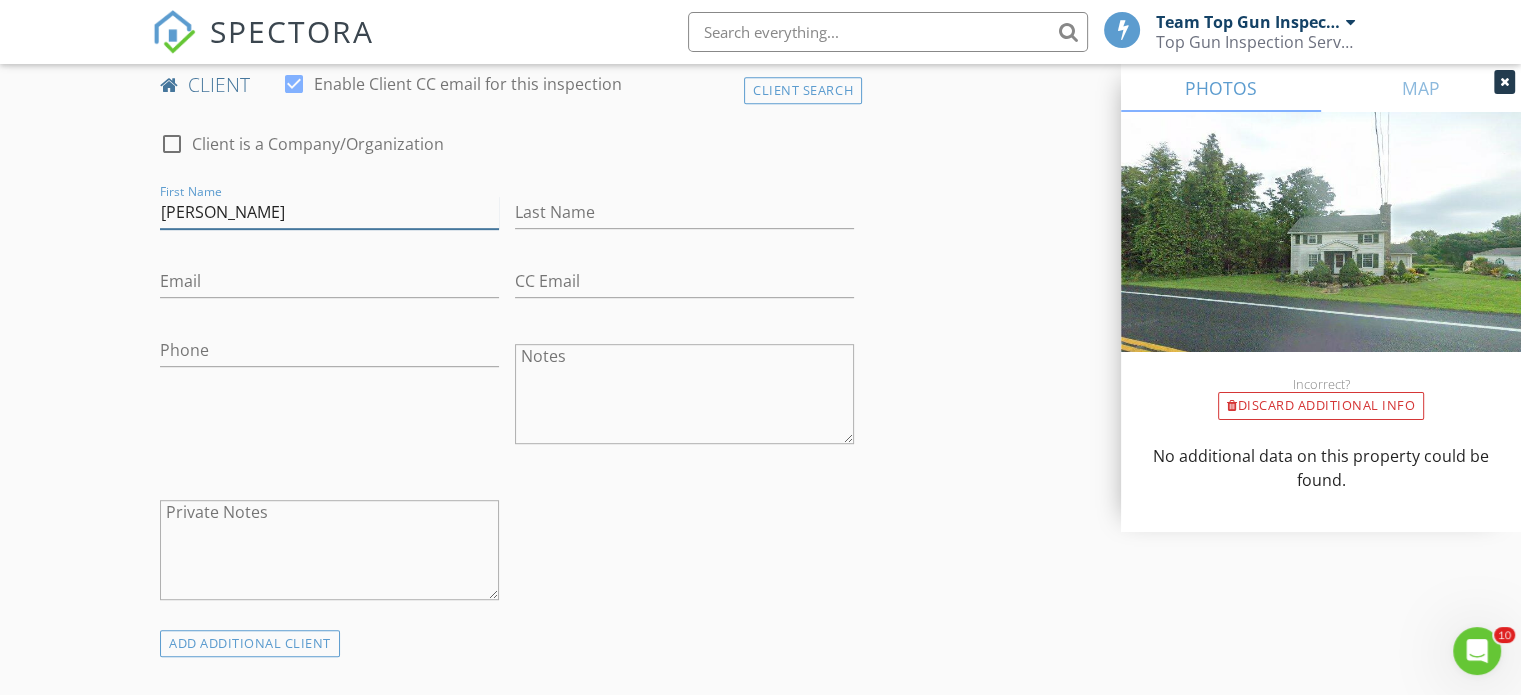 type on "Kali" 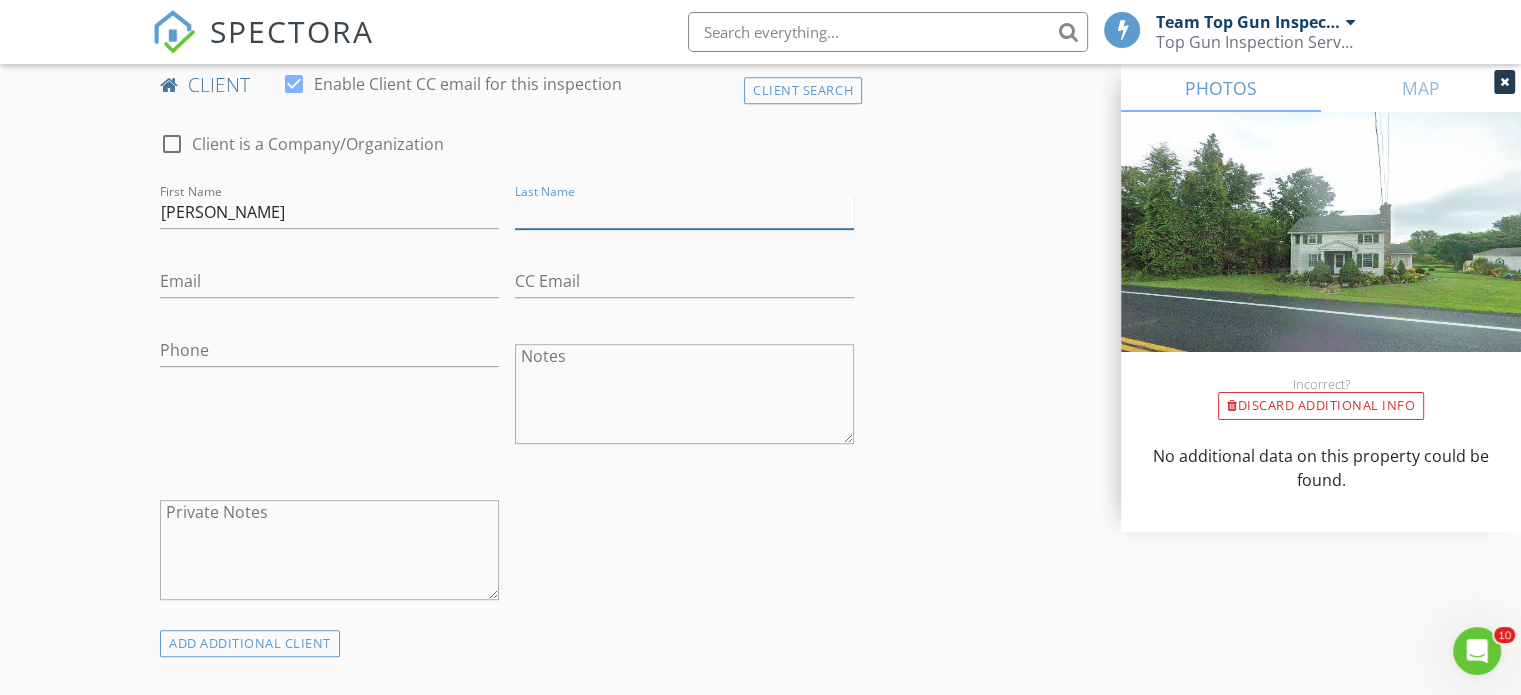 click on "Last Name" at bounding box center (684, 212) 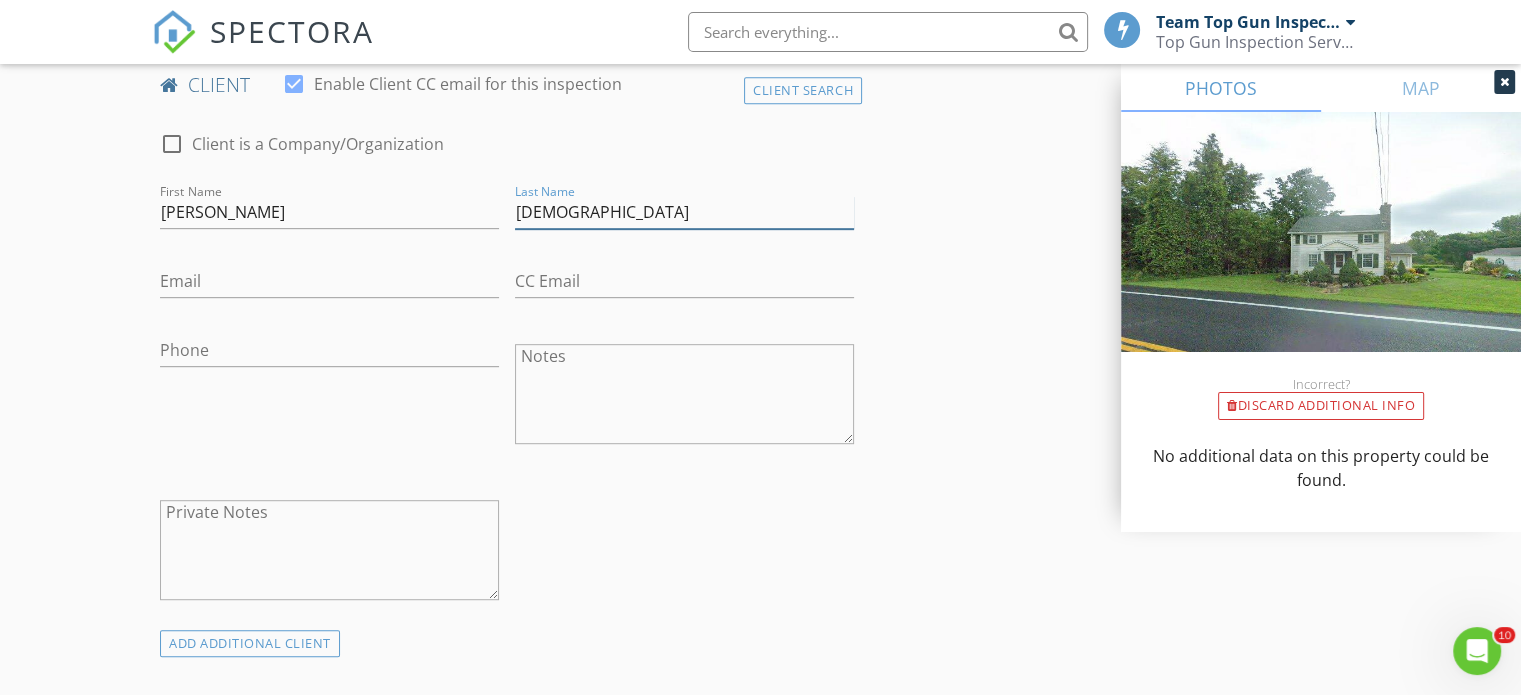 type on "Juschem" 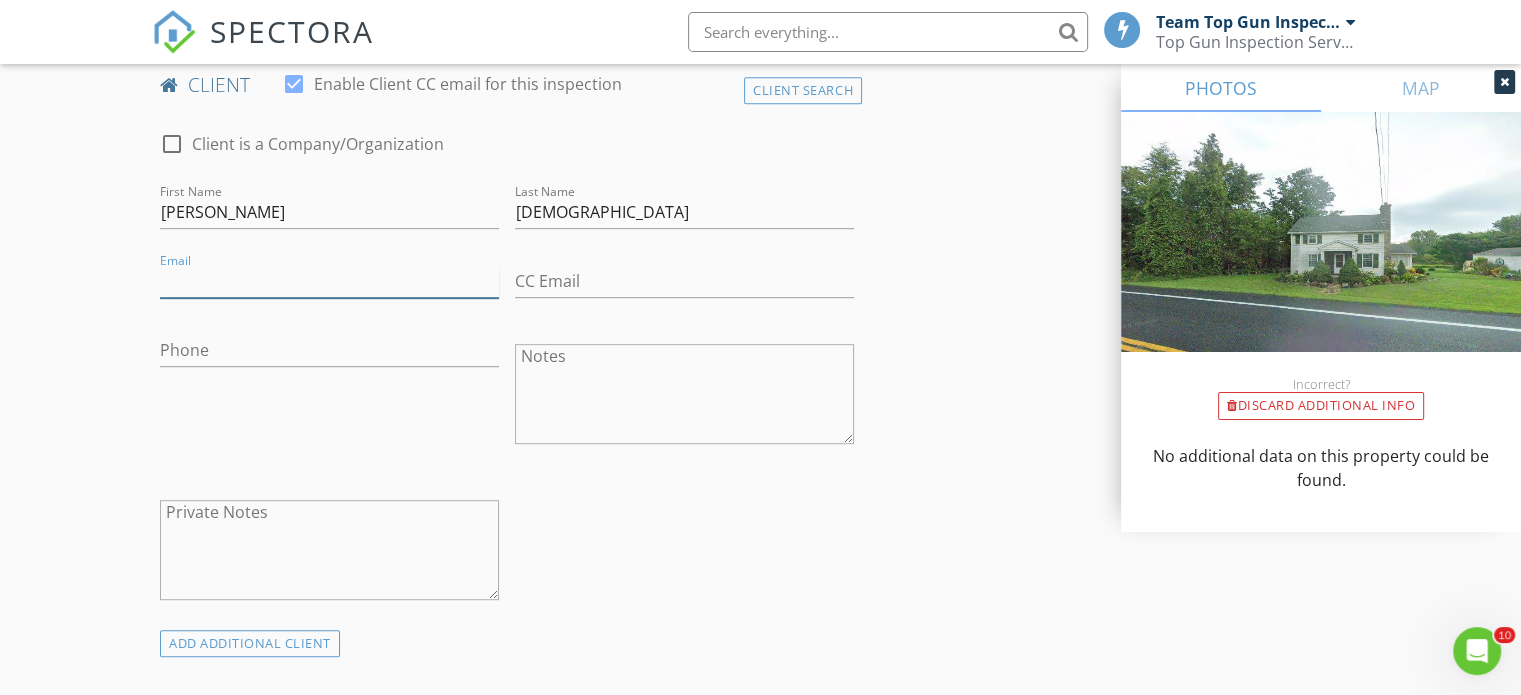 paste on "kalijuchem26@gmail.com" 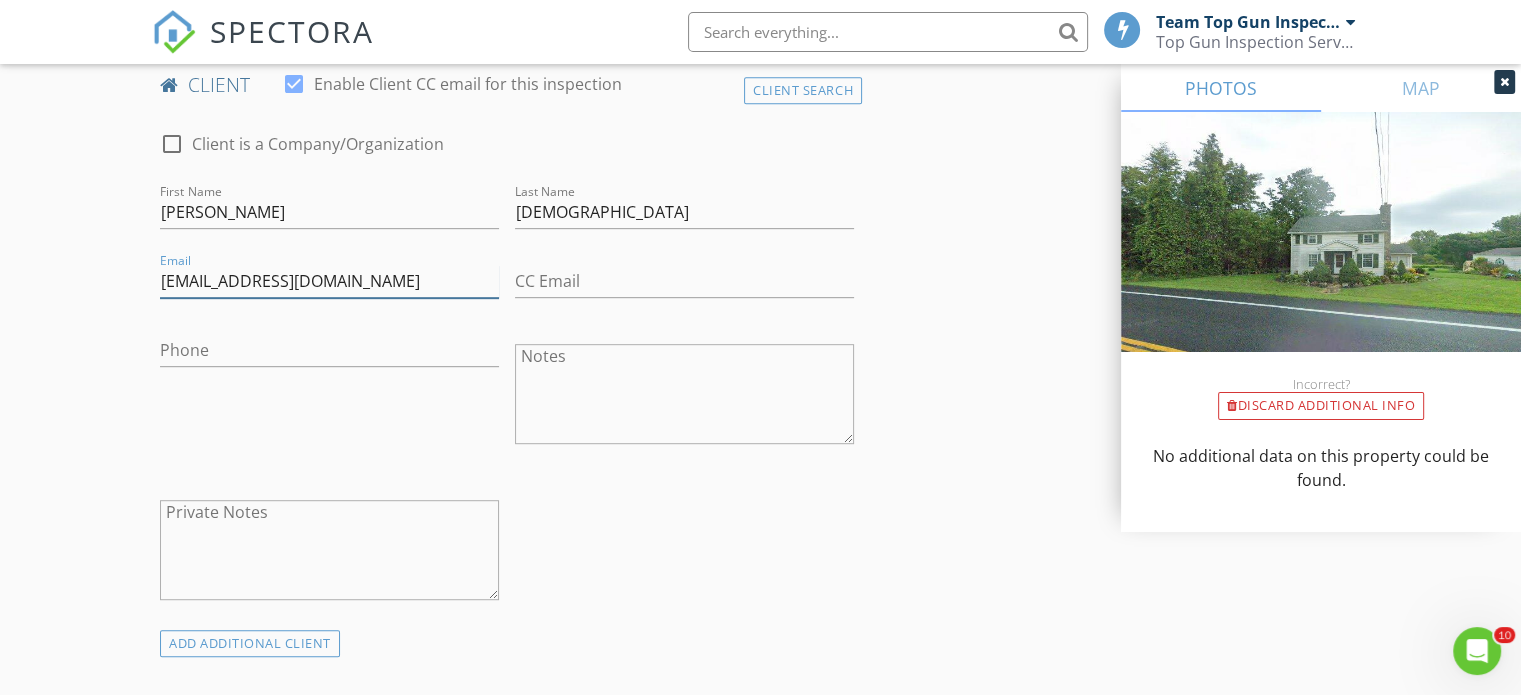 type on "kalijuchem26@gmail.com" 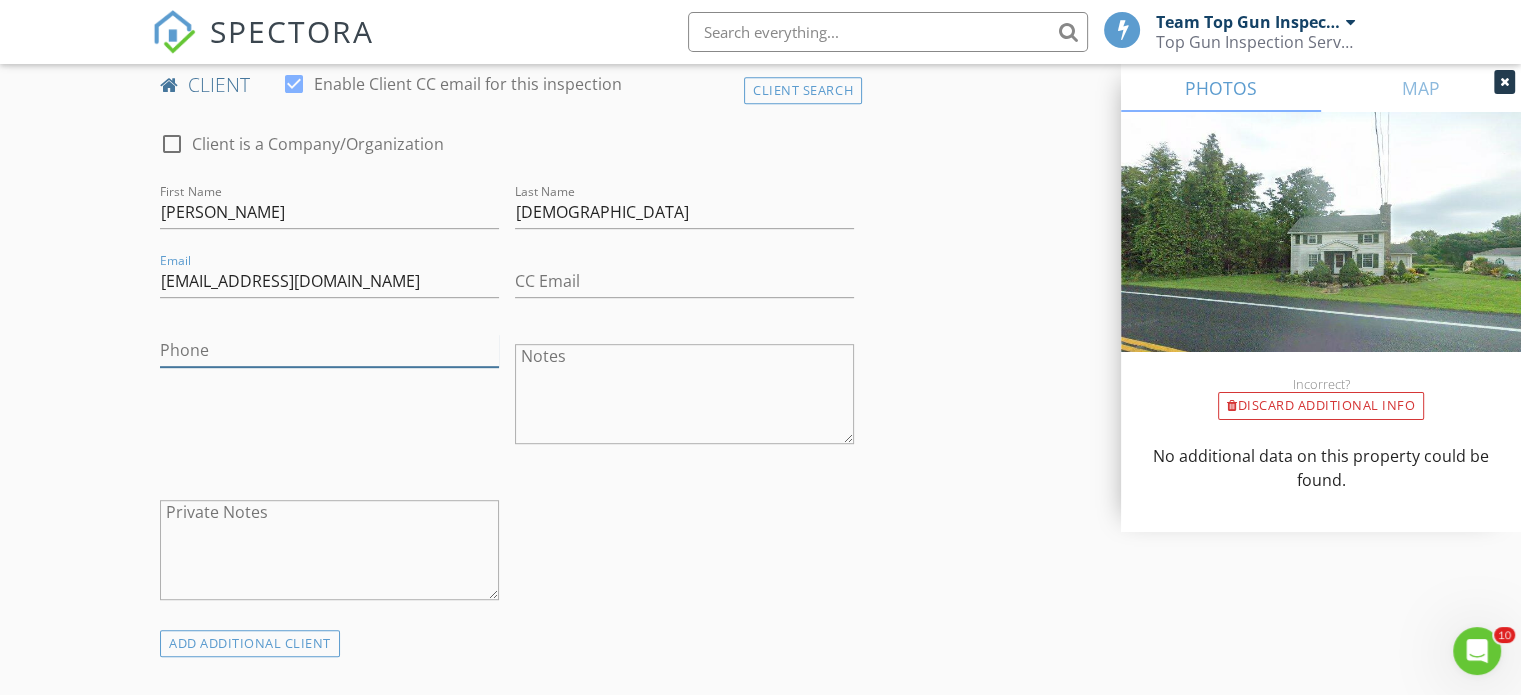 click on "Phone" at bounding box center [329, 350] 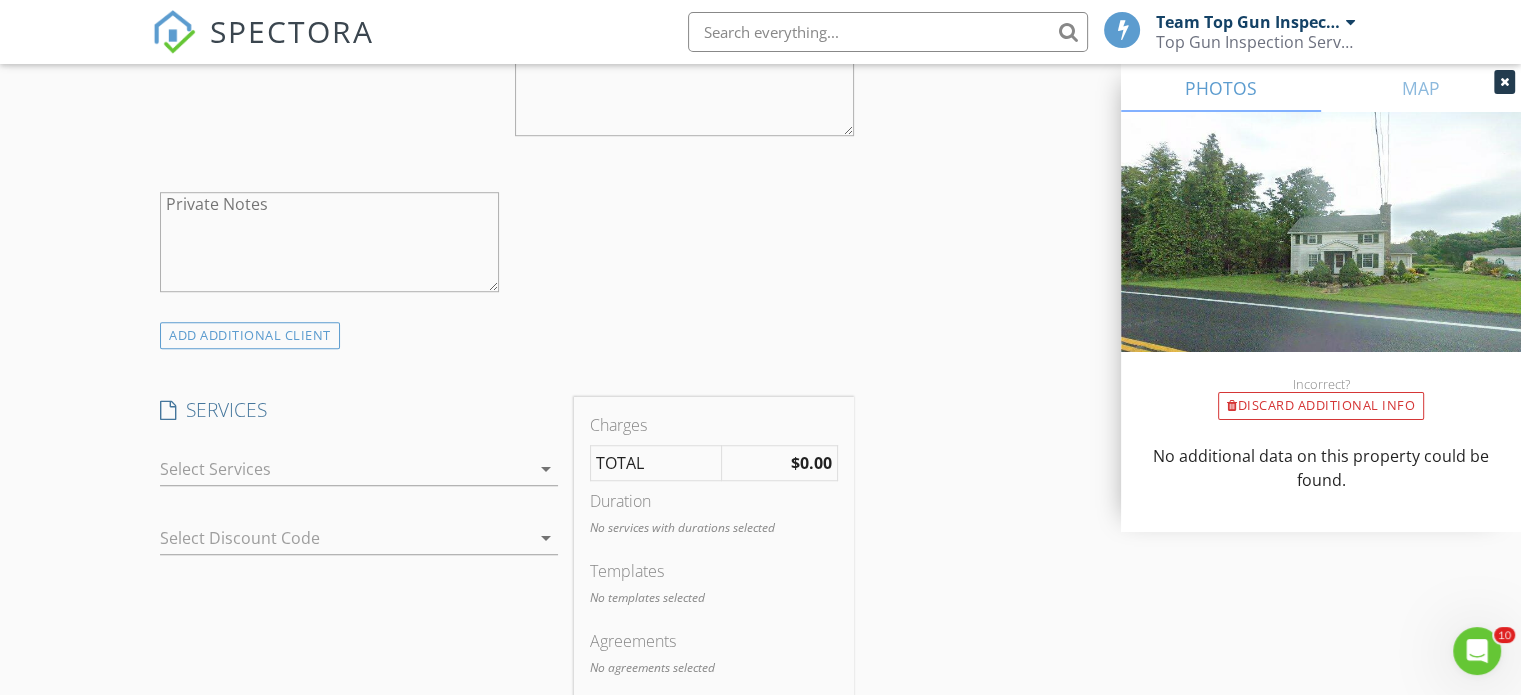 scroll, scrollTop: 1419, scrollLeft: 0, axis: vertical 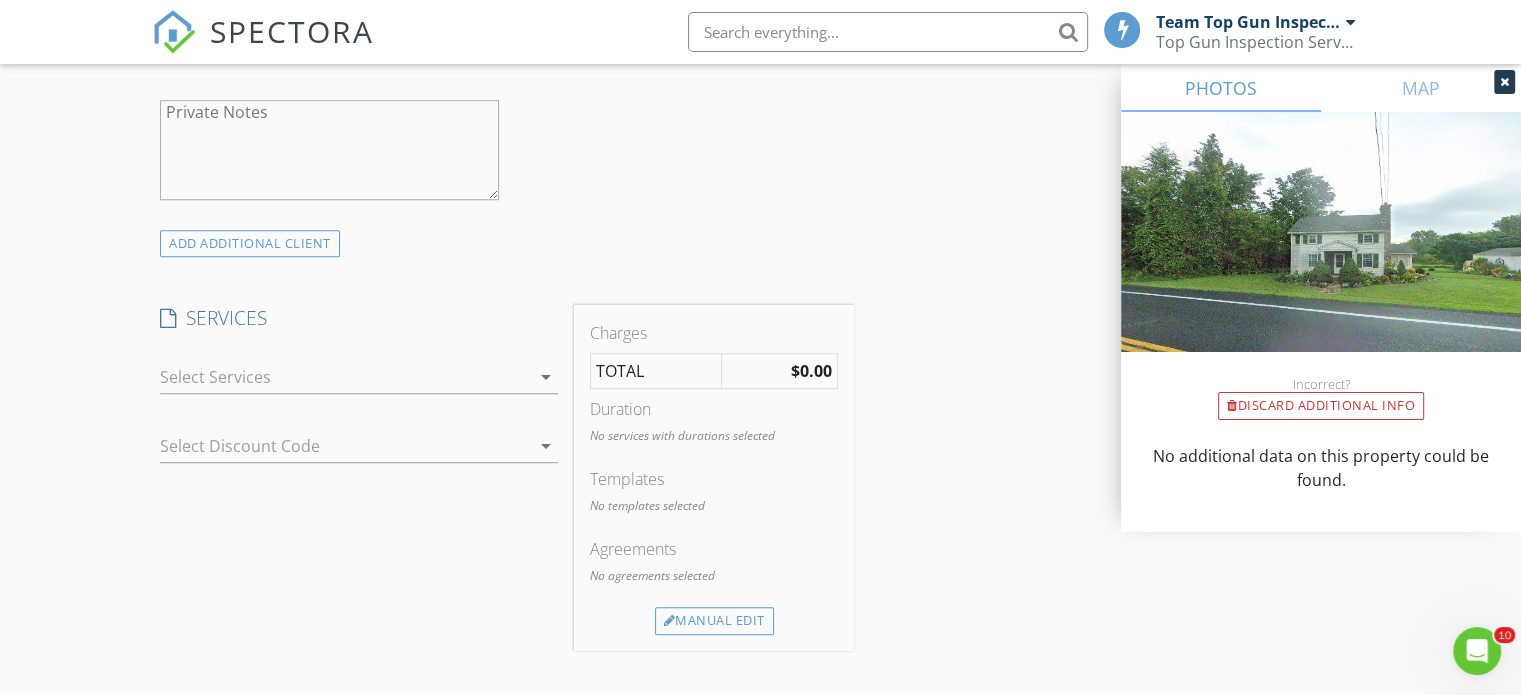 type on "716-603-3070" 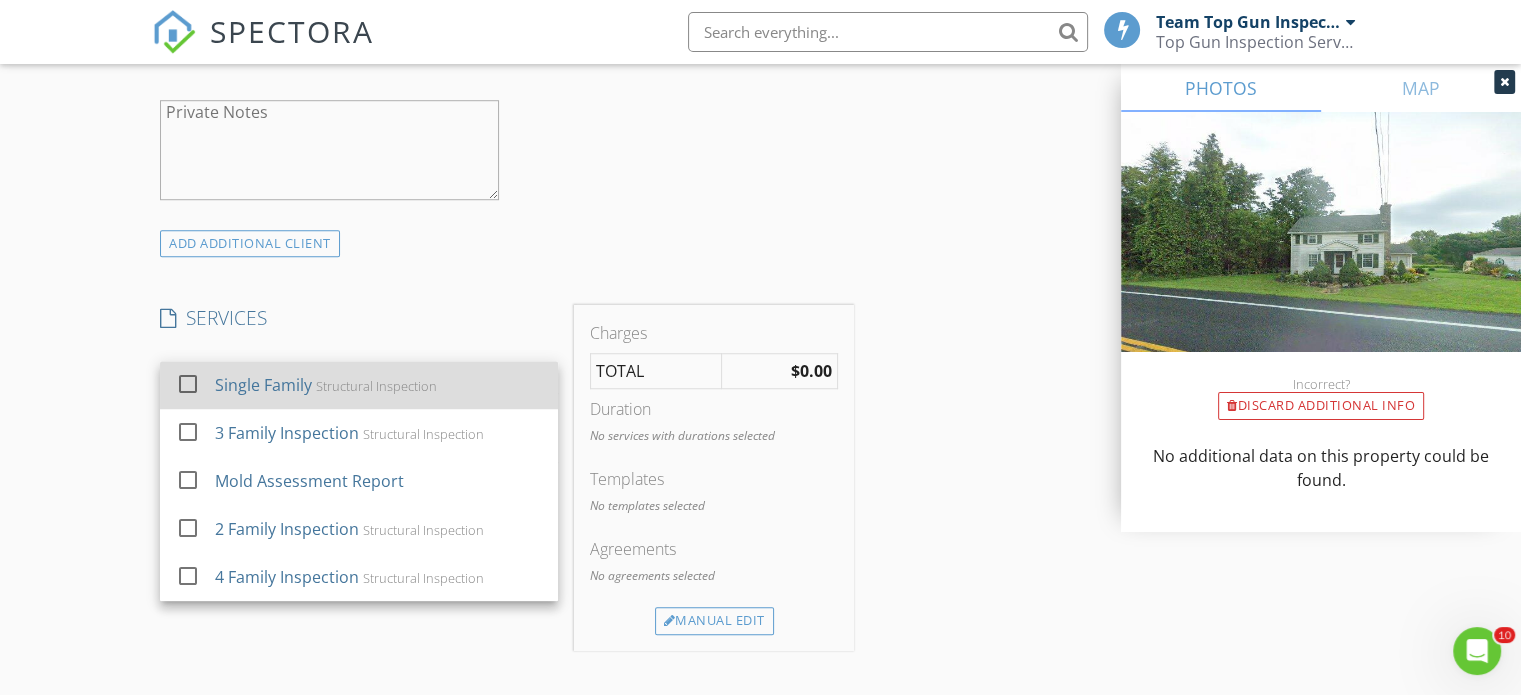 click at bounding box center (188, 384) 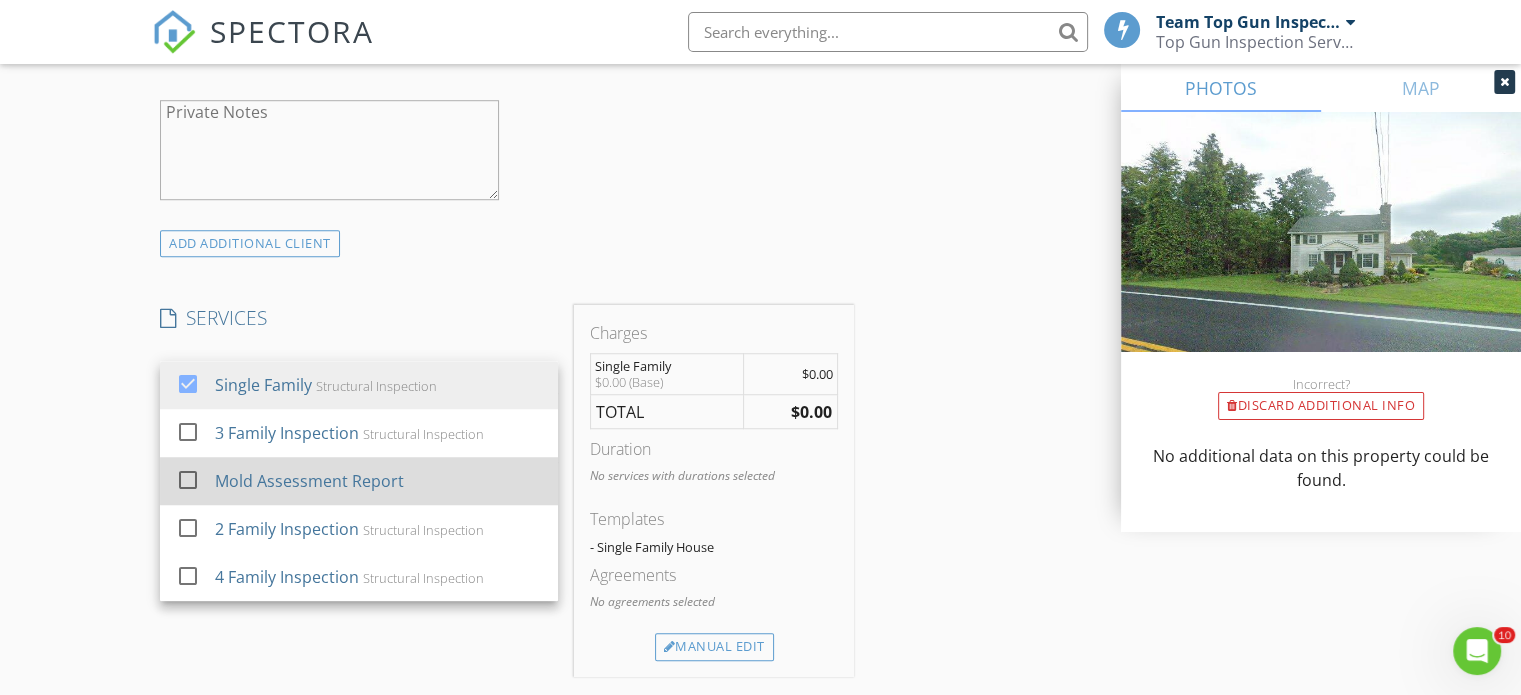 click at bounding box center (188, 480) 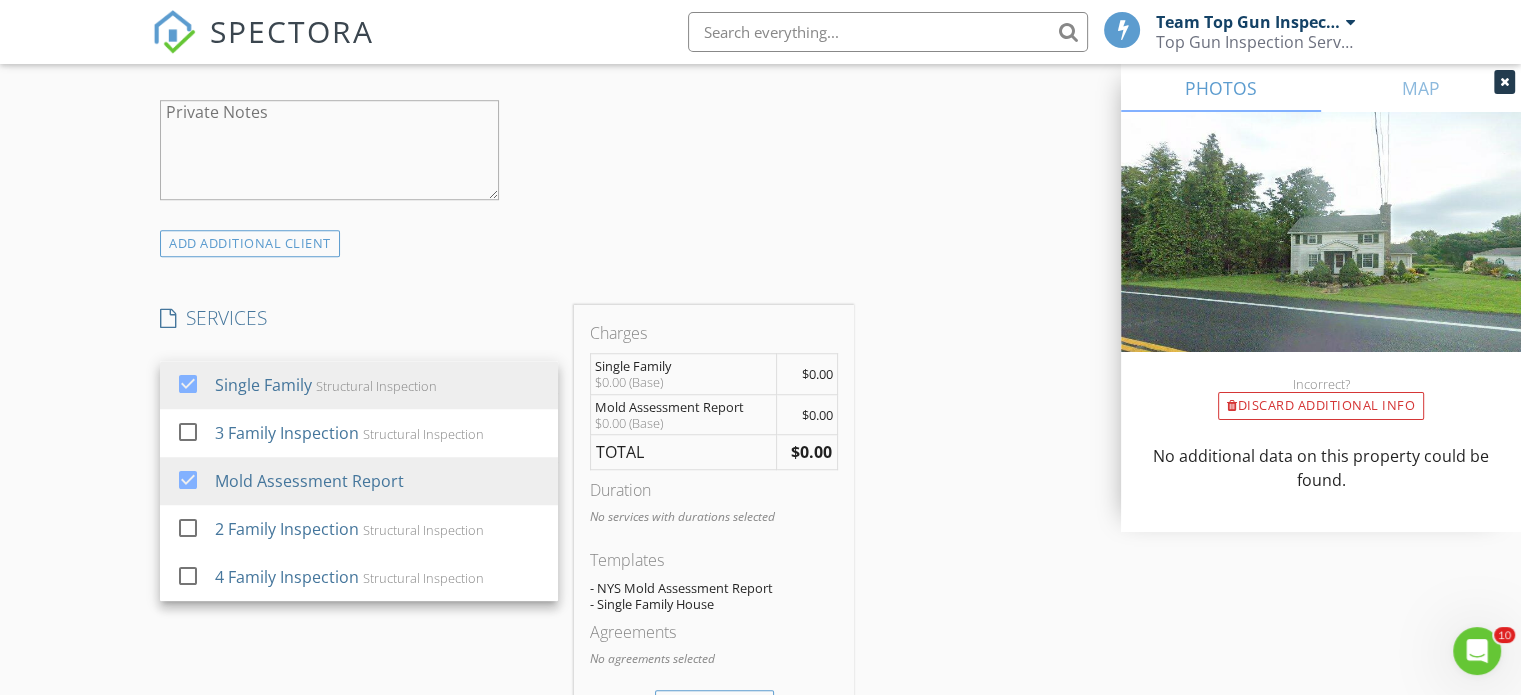 click on "INSPECTOR(S)
check_box   Team Top Gun Inspectors   PRIMARY   Team Top Gun Inspectors arrow_drop_down   check_box_outline_blank Team Top Gun Inspectors specifically requested
Date/Time
07/10/2025 1:00 PM
Location
Address Search       Address 539 NY-67   Unit   City Mechanicville   State NY   Zip 12118   County Saratoga     Square Feet 900   Year Built 1888   Foundation arrow_drop_down     Team Top Gun Inspectors     15.2 miles     (28 minutes)
client
check_box Enable Client CC email for this inspection   Client Search     check_box_outline_blank Client is a Company/Organization     First Name Kali   Last Name Juschem   Email kalijuchem26@gmail.com   CC Email   Phone 716-603-3070           Notes   Private Notes
ADD ADDITIONAL client
SERVICES
check_box   Single Family" at bounding box center [507, 444] 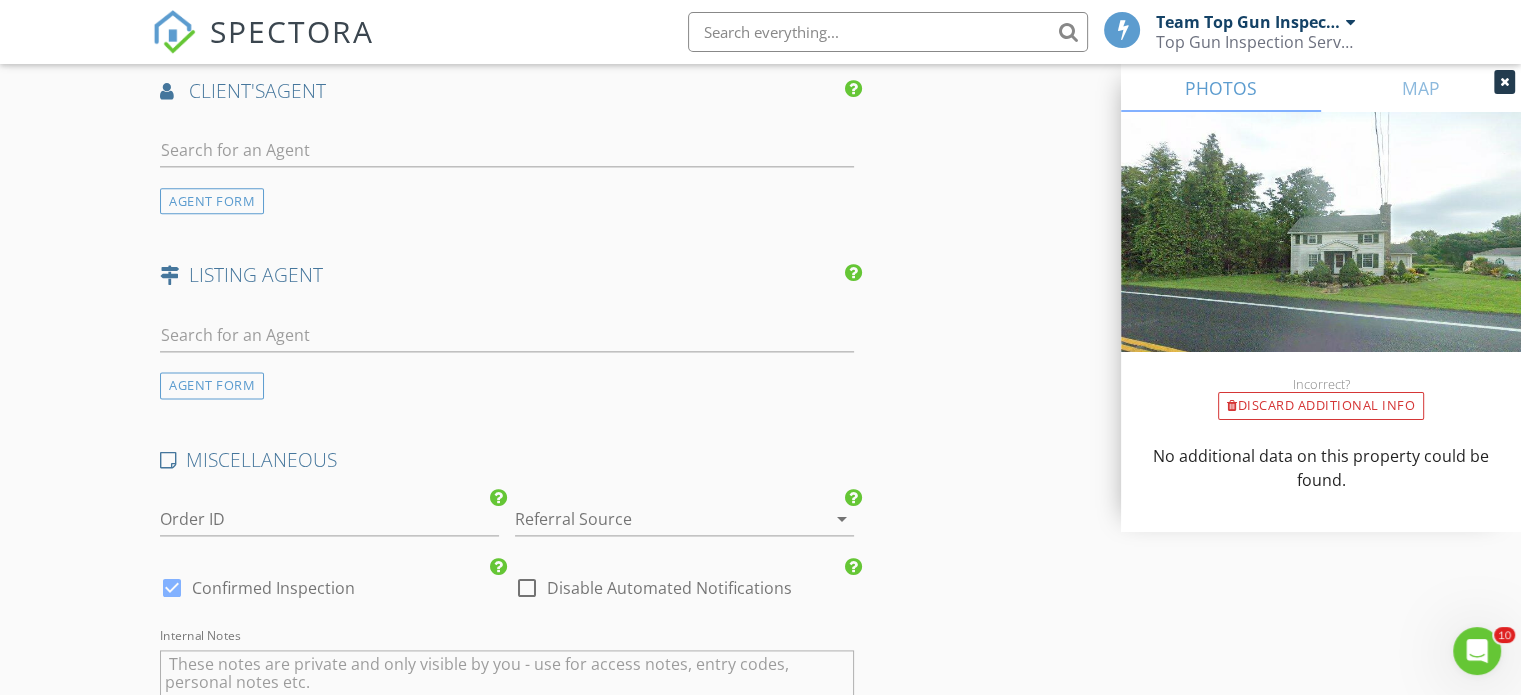 scroll, scrollTop: 2419, scrollLeft: 0, axis: vertical 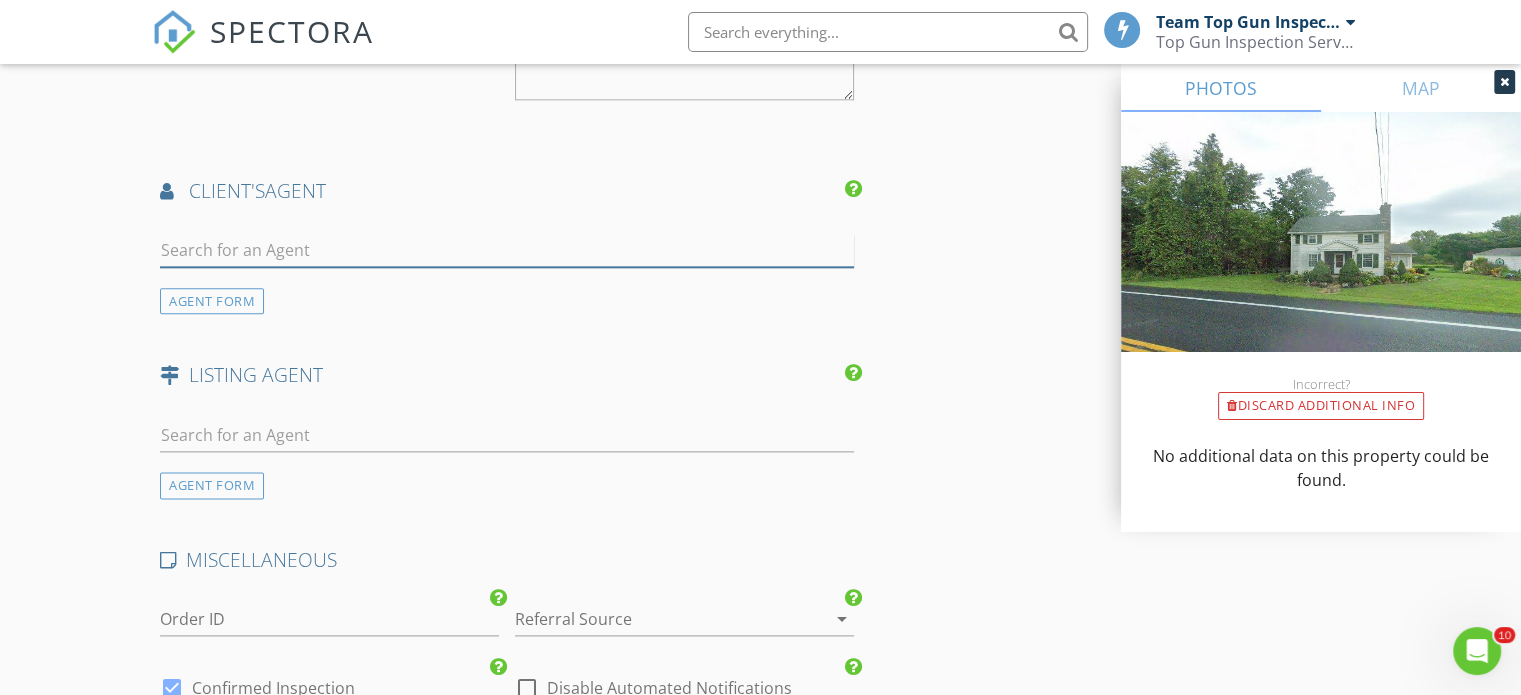 click at bounding box center (507, 250) 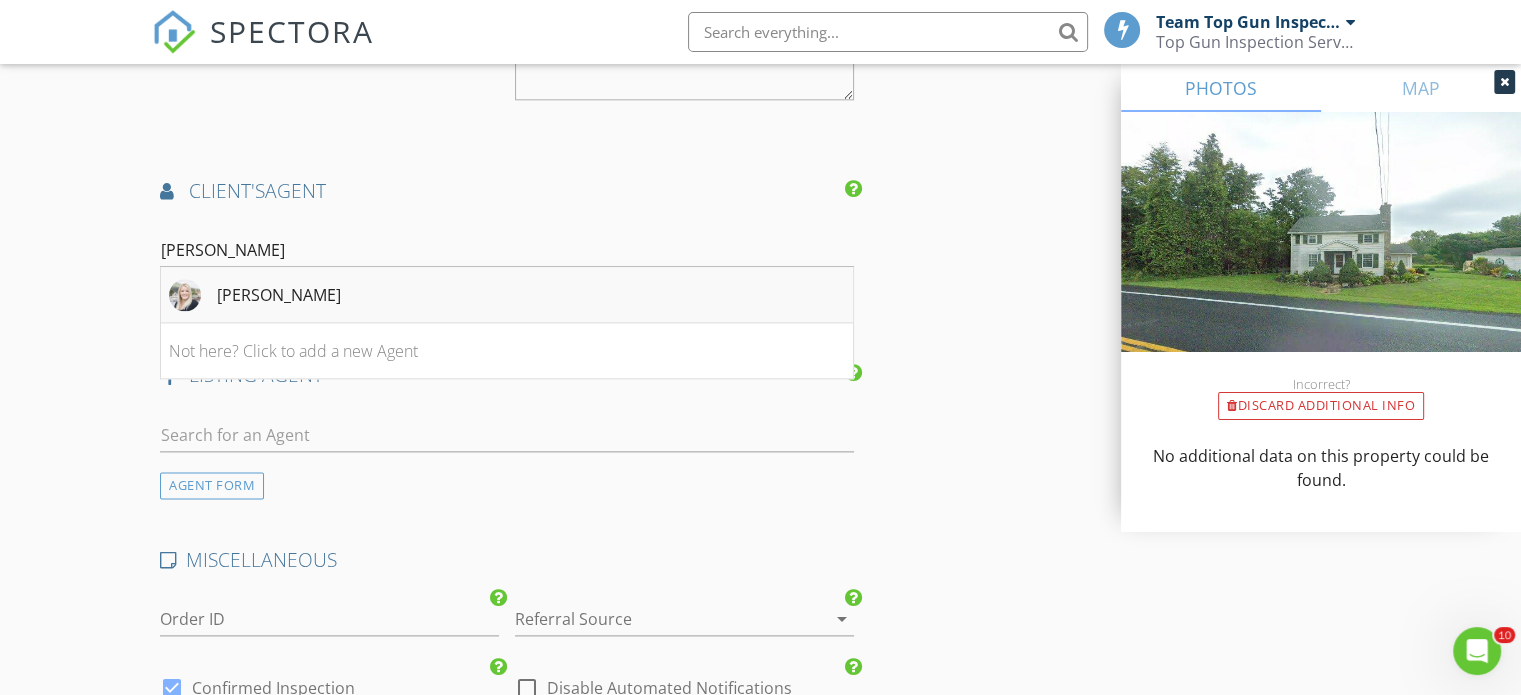 click on "Wioleta Kotulak" at bounding box center (279, 295) 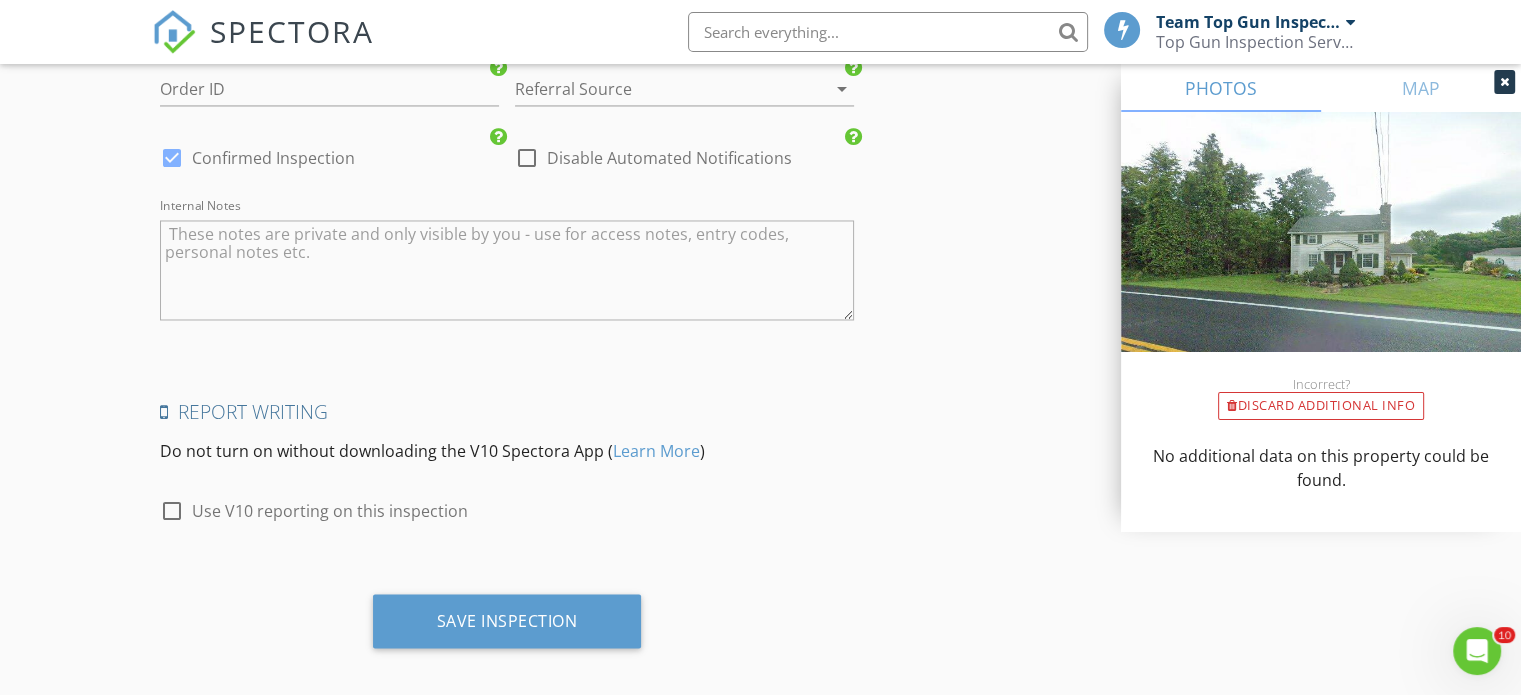 scroll, scrollTop: 3412, scrollLeft: 0, axis: vertical 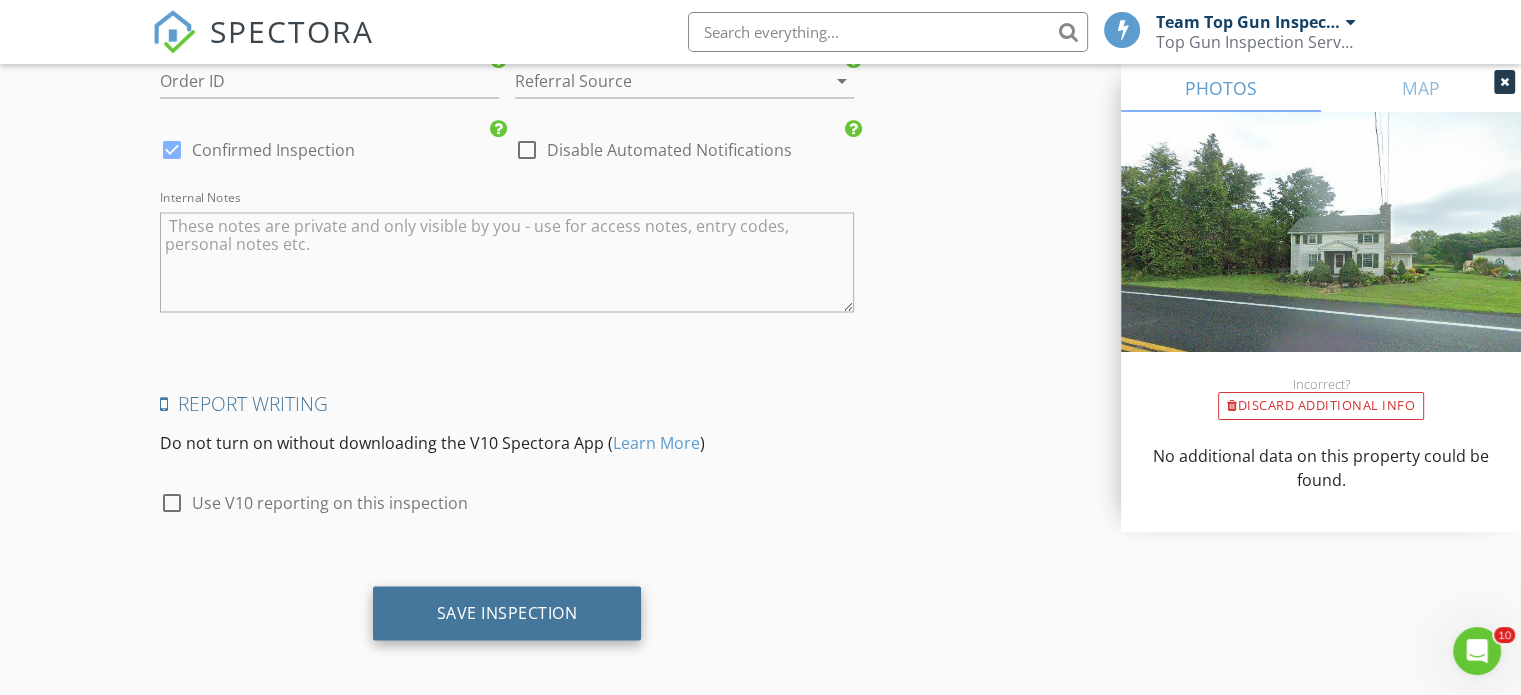 click on "Save Inspection" at bounding box center [507, 612] 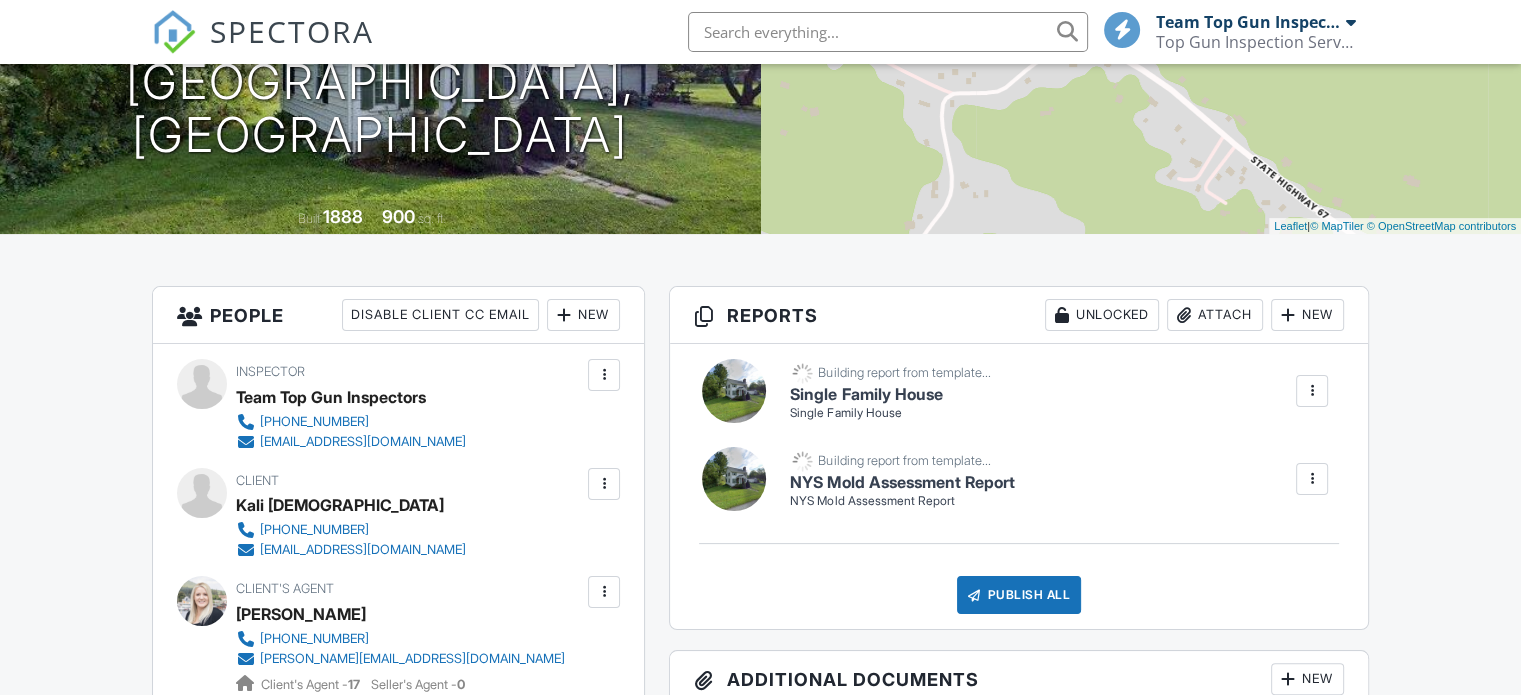scroll, scrollTop: 300, scrollLeft: 0, axis: vertical 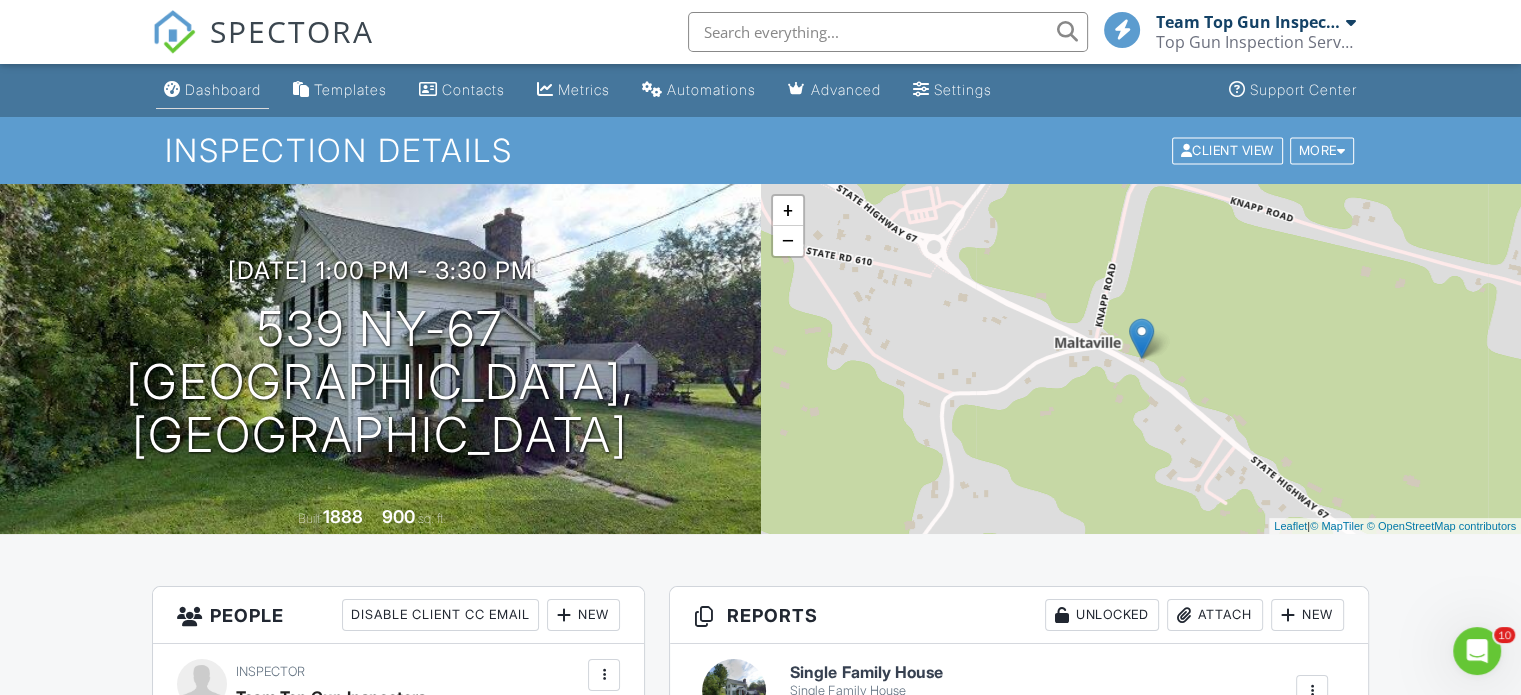 click on "Dashboard" at bounding box center [223, 89] 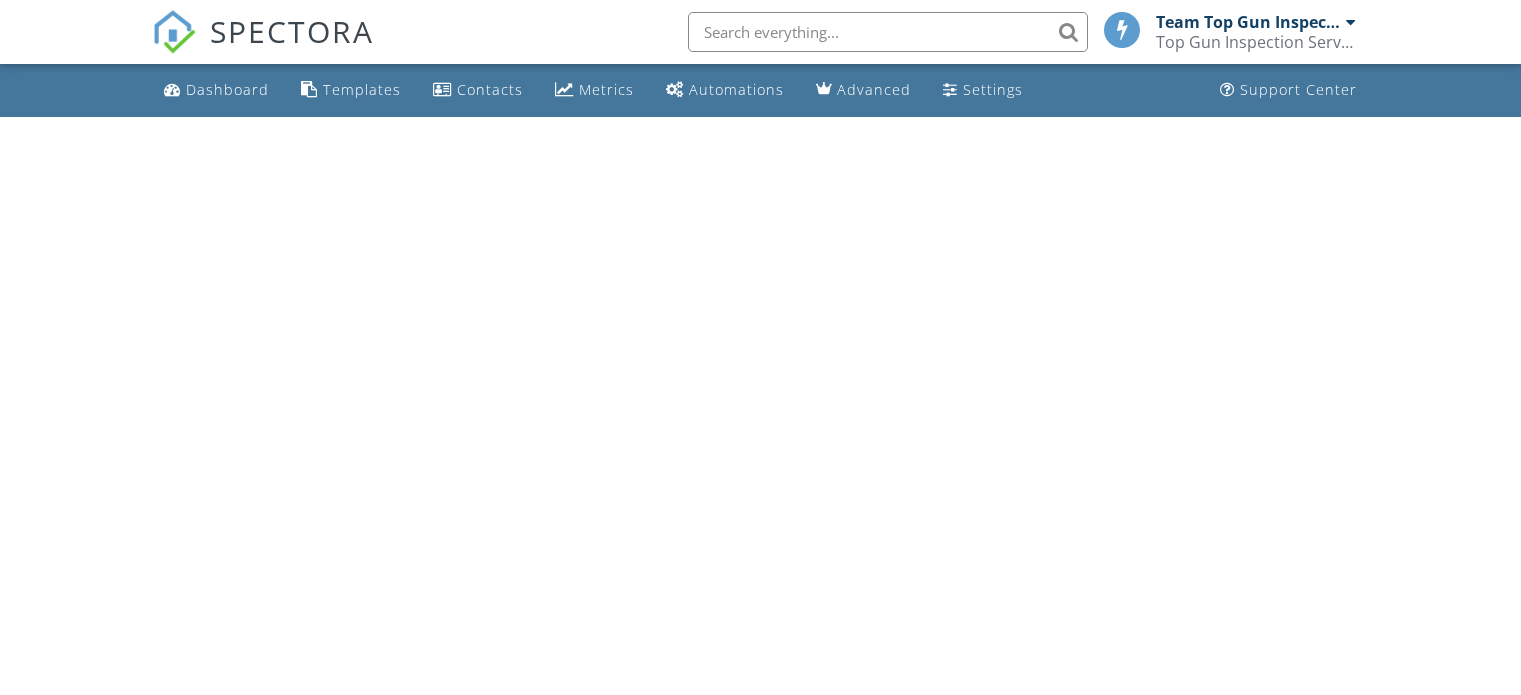 scroll, scrollTop: 0, scrollLeft: 0, axis: both 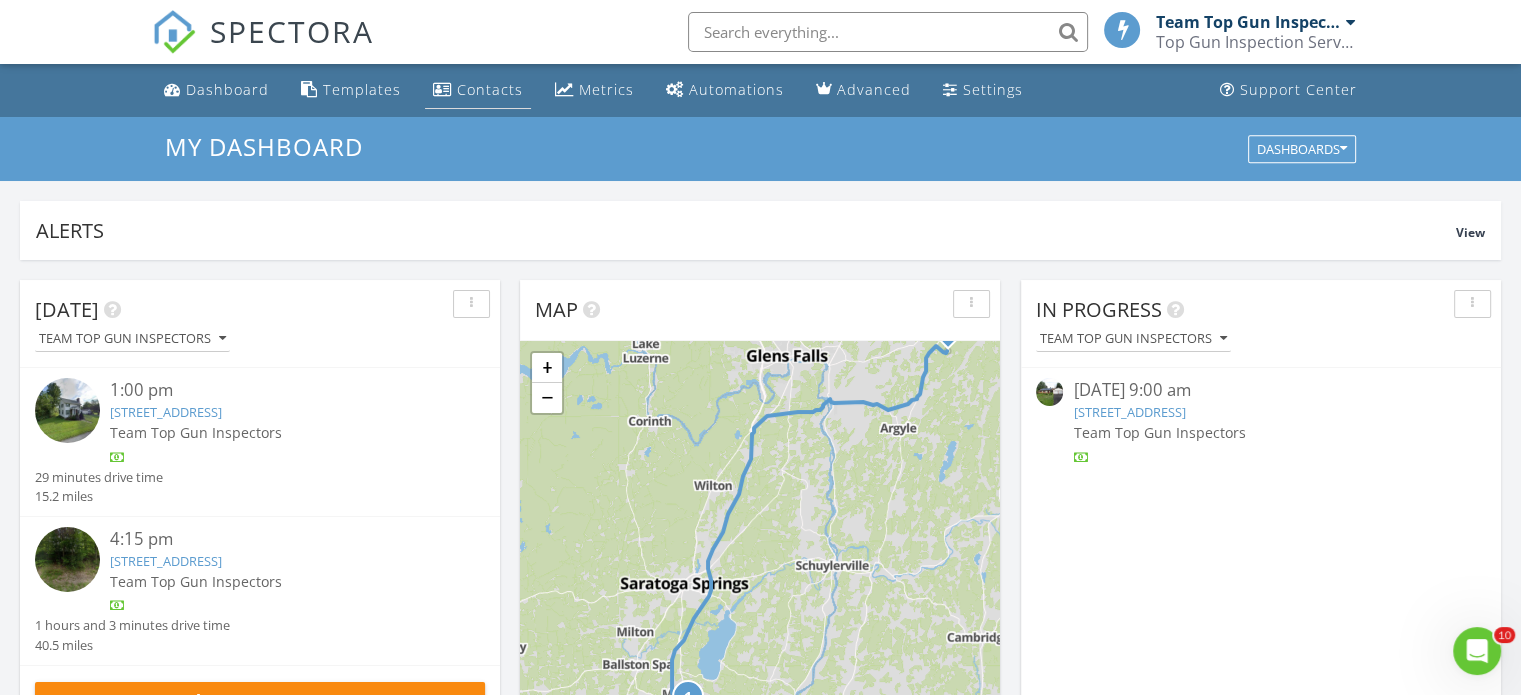 click on "Contacts" at bounding box center (490, 89) 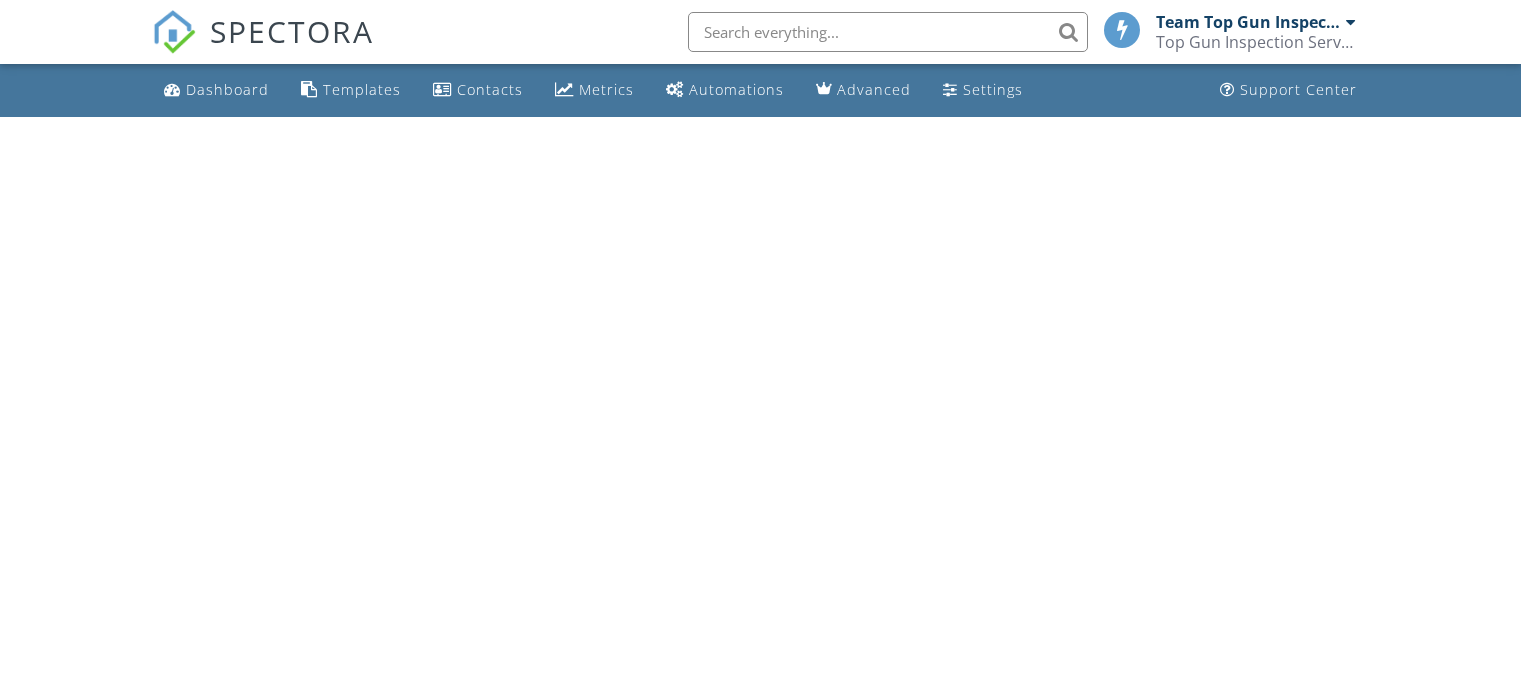 scroll, scrollTop: 0, scrollLeft: 0, axis: both 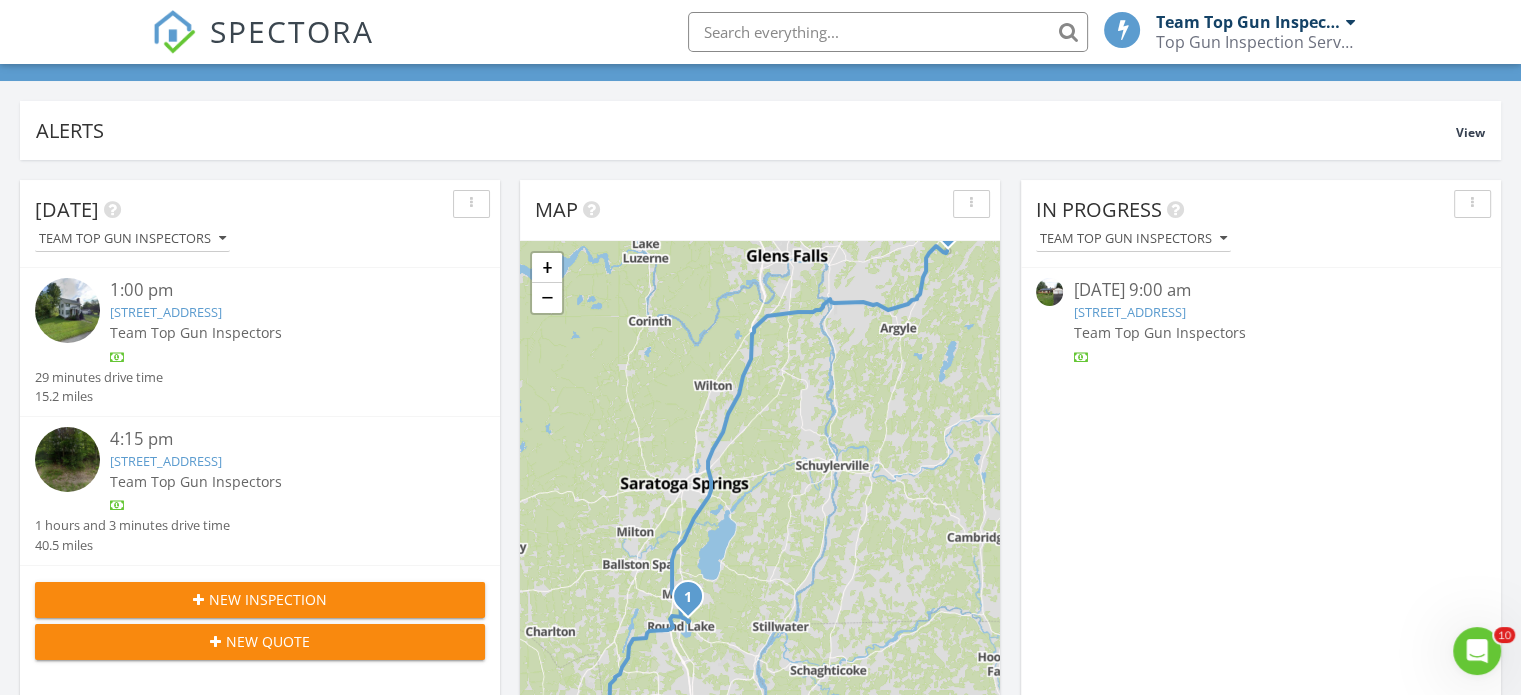 click on "[STREET_ADDRESS]" at bounding box center [1129, 312] 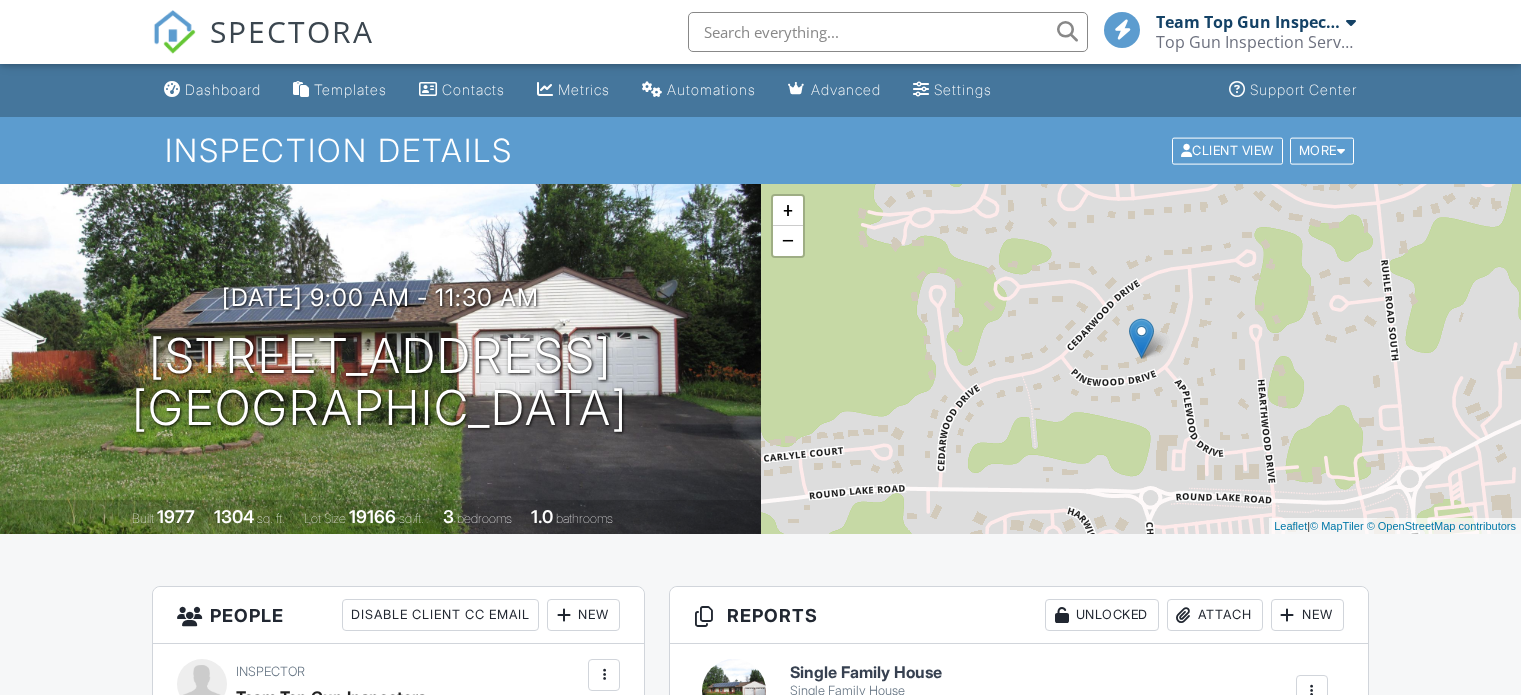 scroll, scrollTop: 0, scrollLeft: 0, axis: both 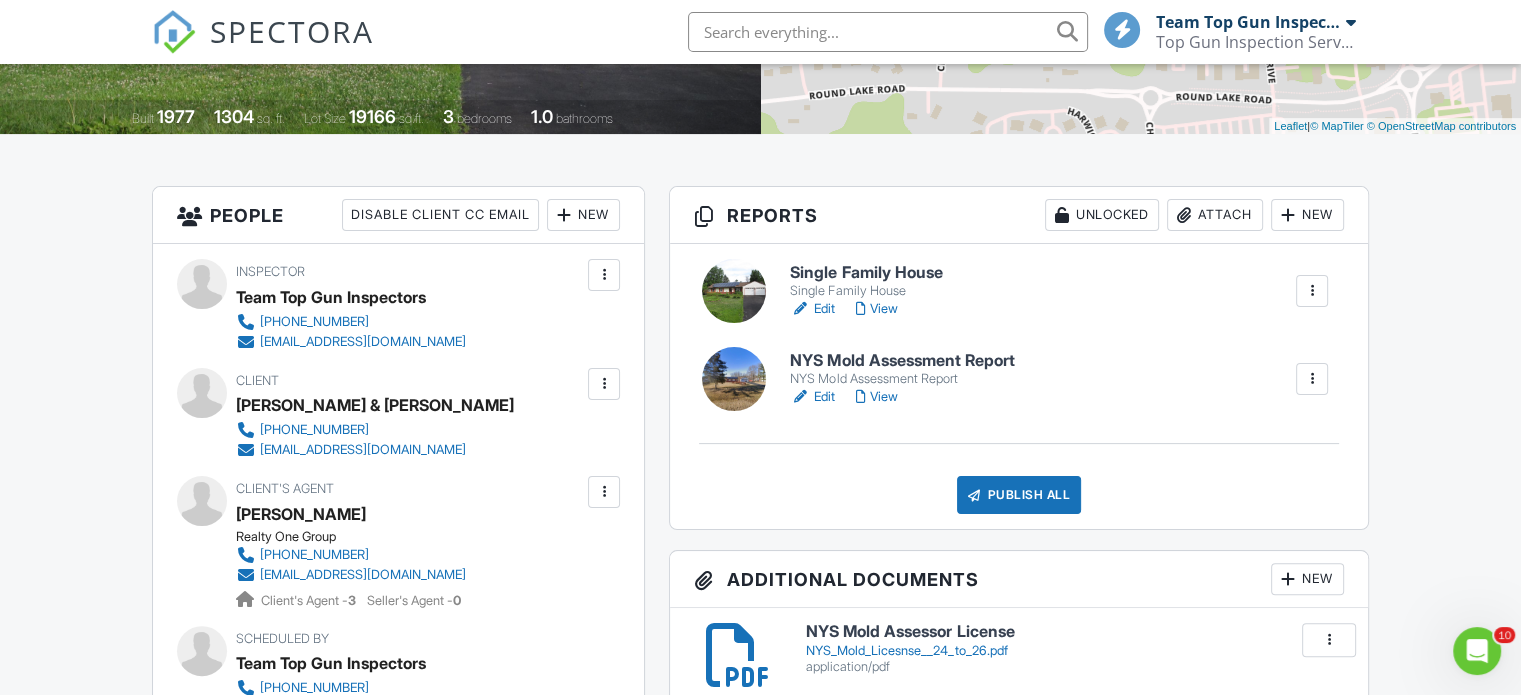 click on "Edit" at bounding box center [812, 397] 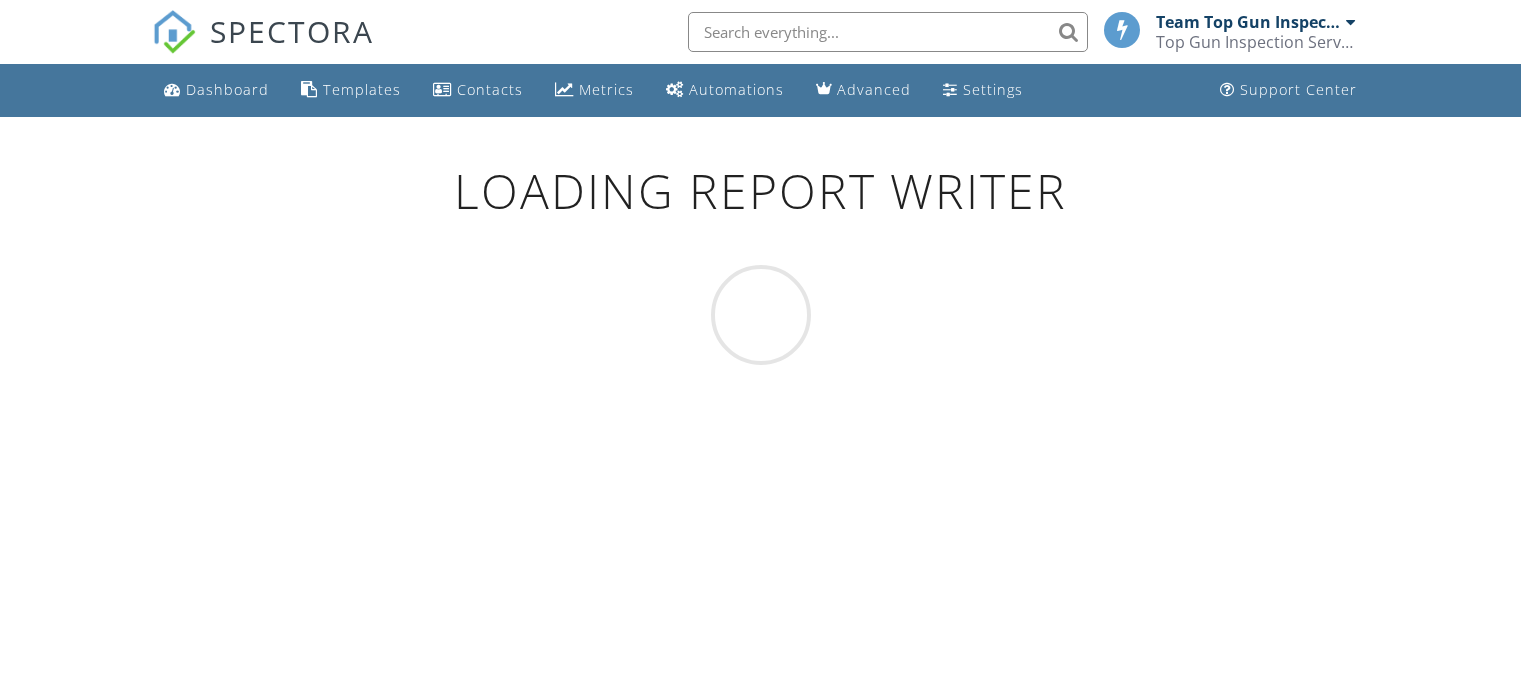 scroll, scrollTop: 0, scrollLeft: 0, axis: both 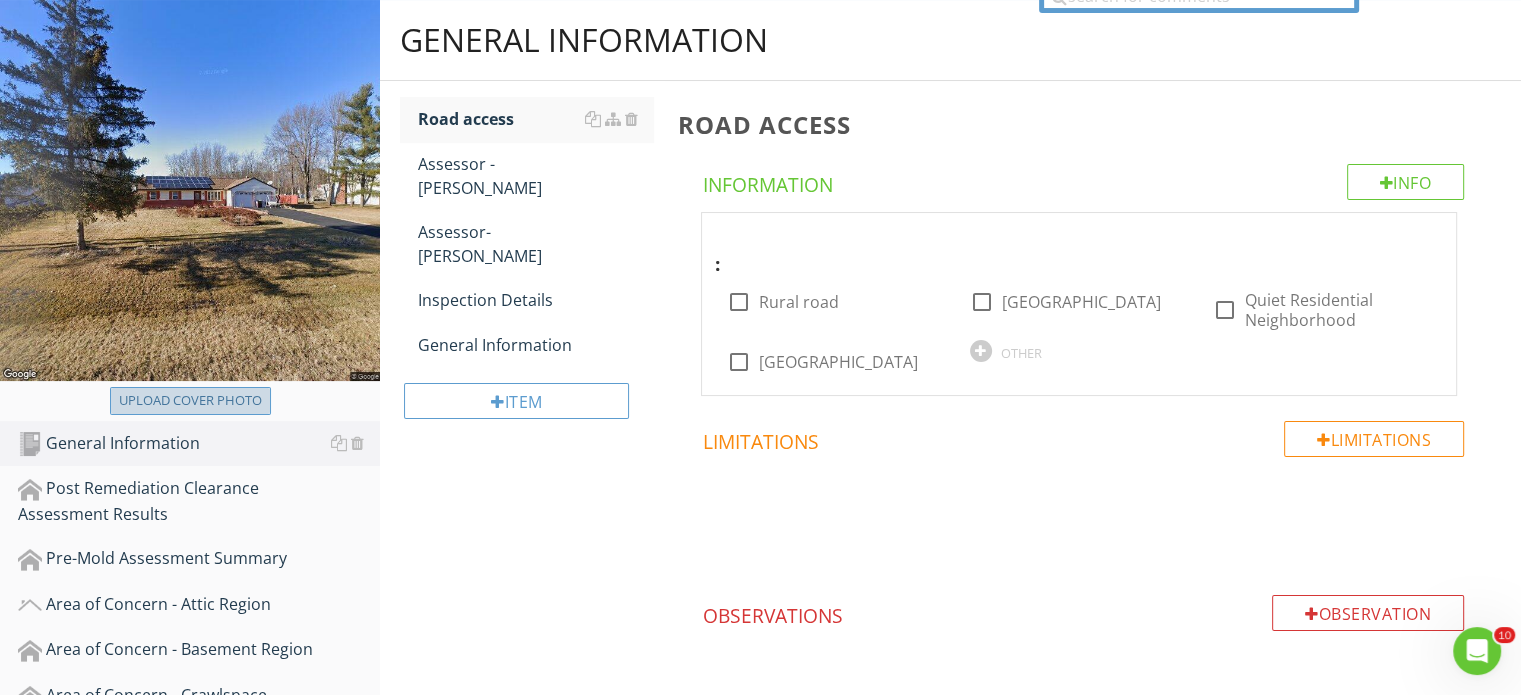 click on "Upload cover photo" at bounding box center [190, 401] 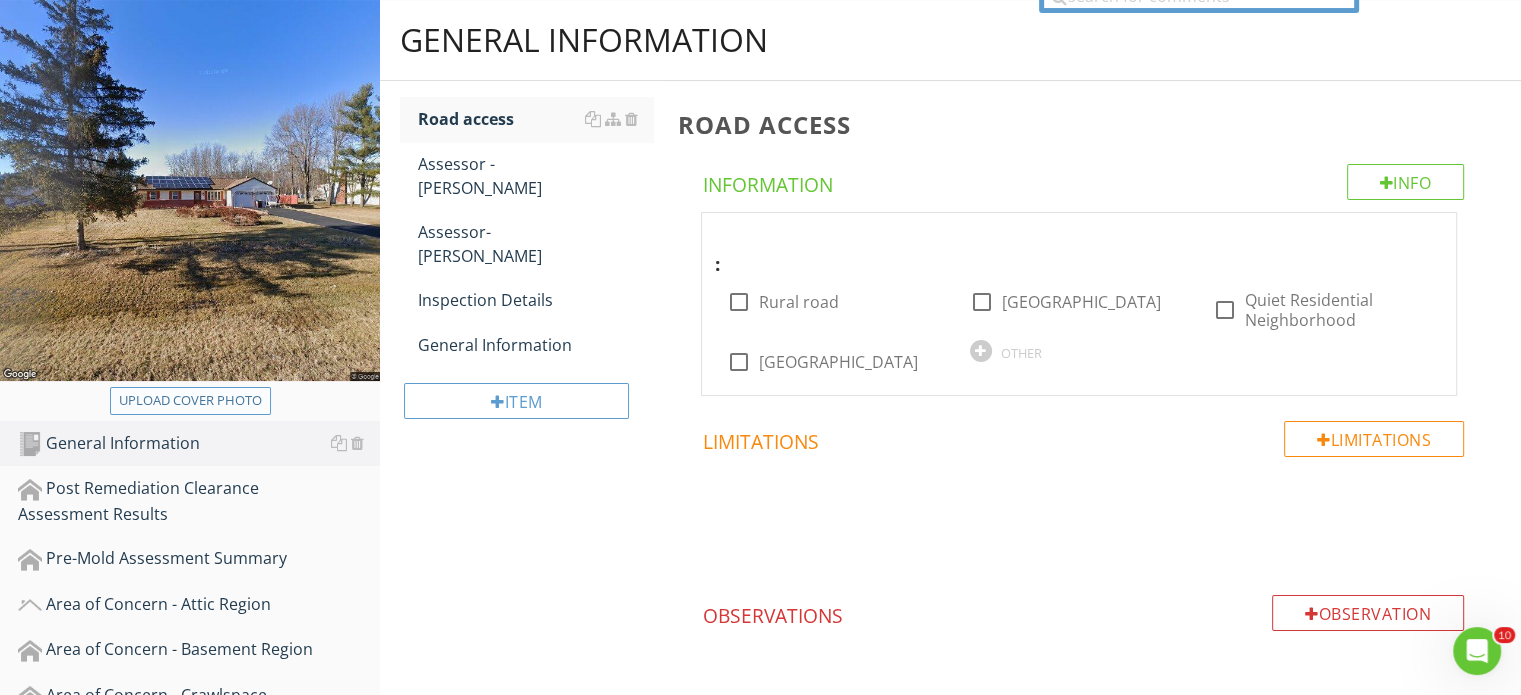 type on "C:\fakepath\IMG_8153.JPG" 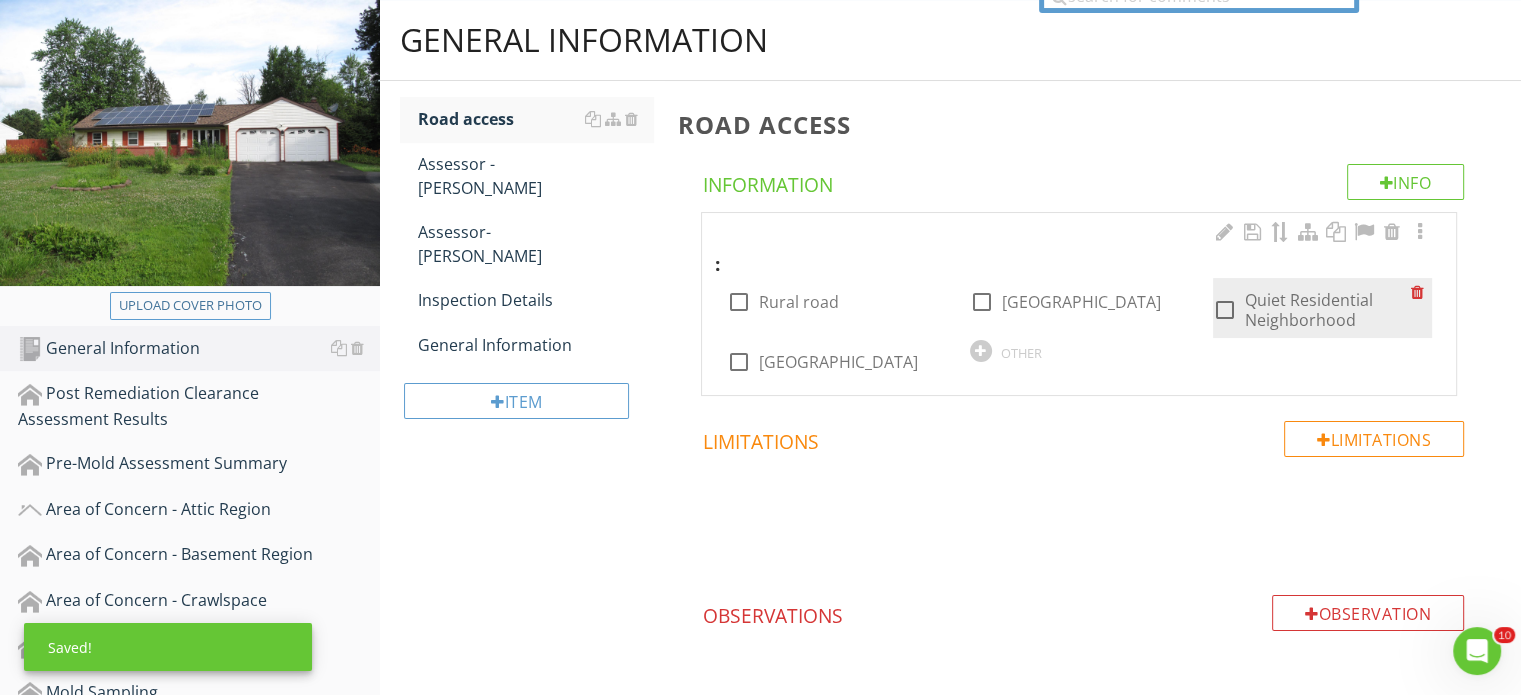 click at bounding box center (1225, 310) 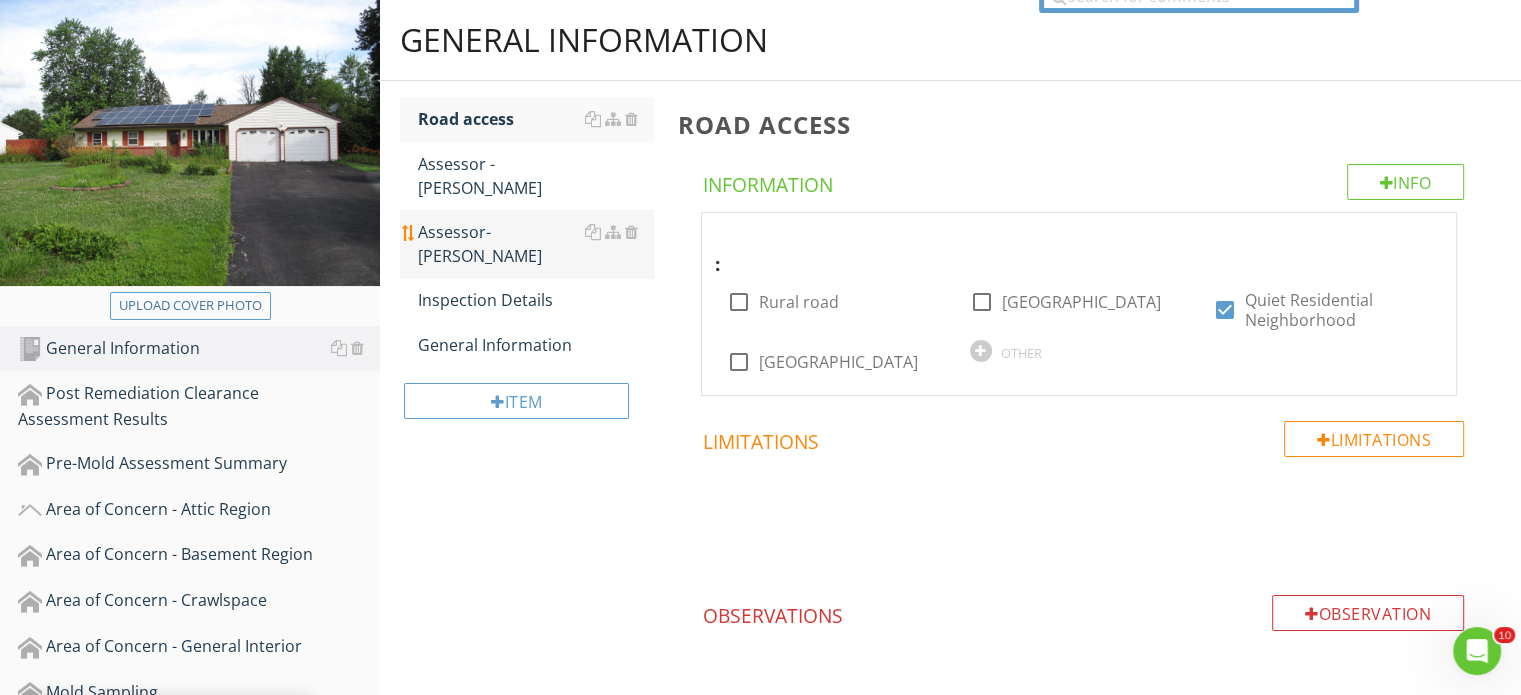 click on "Assessor- [PERSON_NAME]" at bounding box center [535, 244] 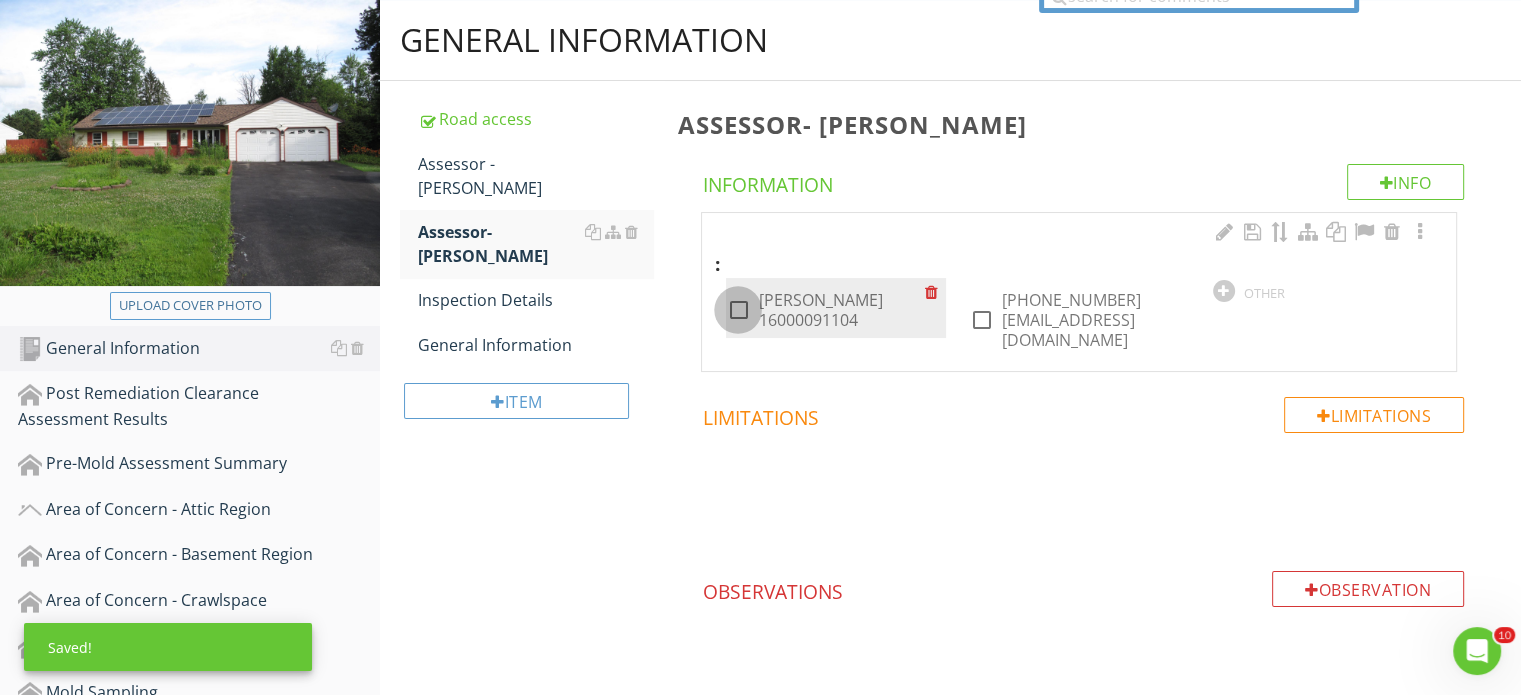 click at bounding box center (738, 310) 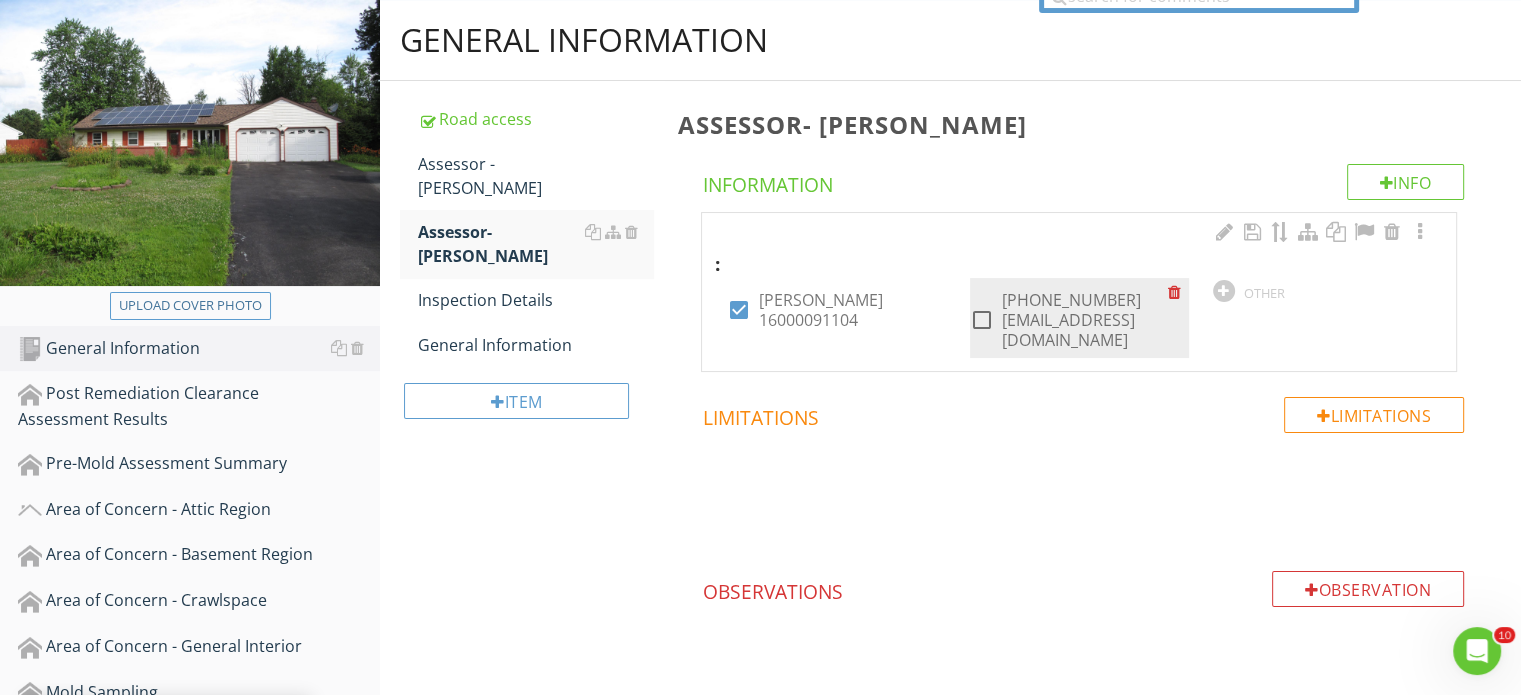 click at bounding box center [982, 320] 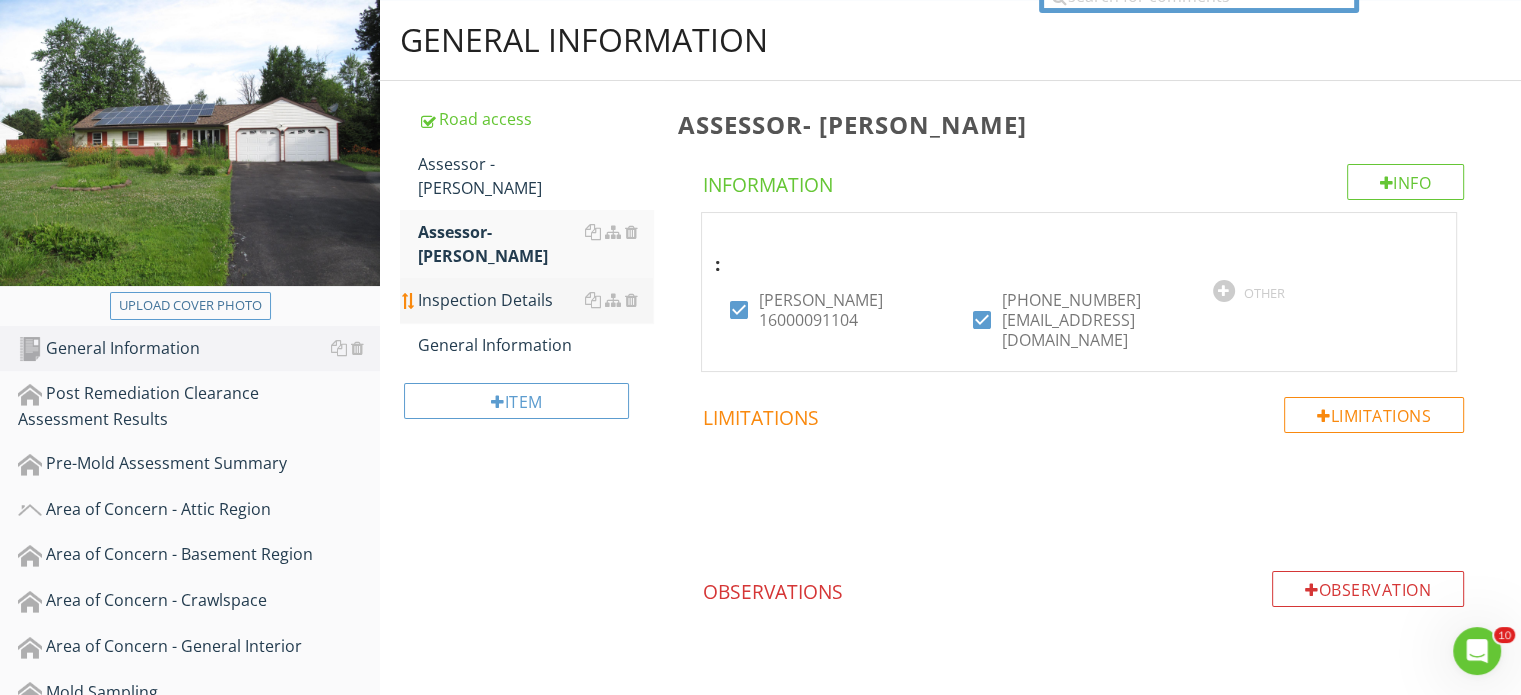 click on "Inspection Details" at bounding box center [535, 300] 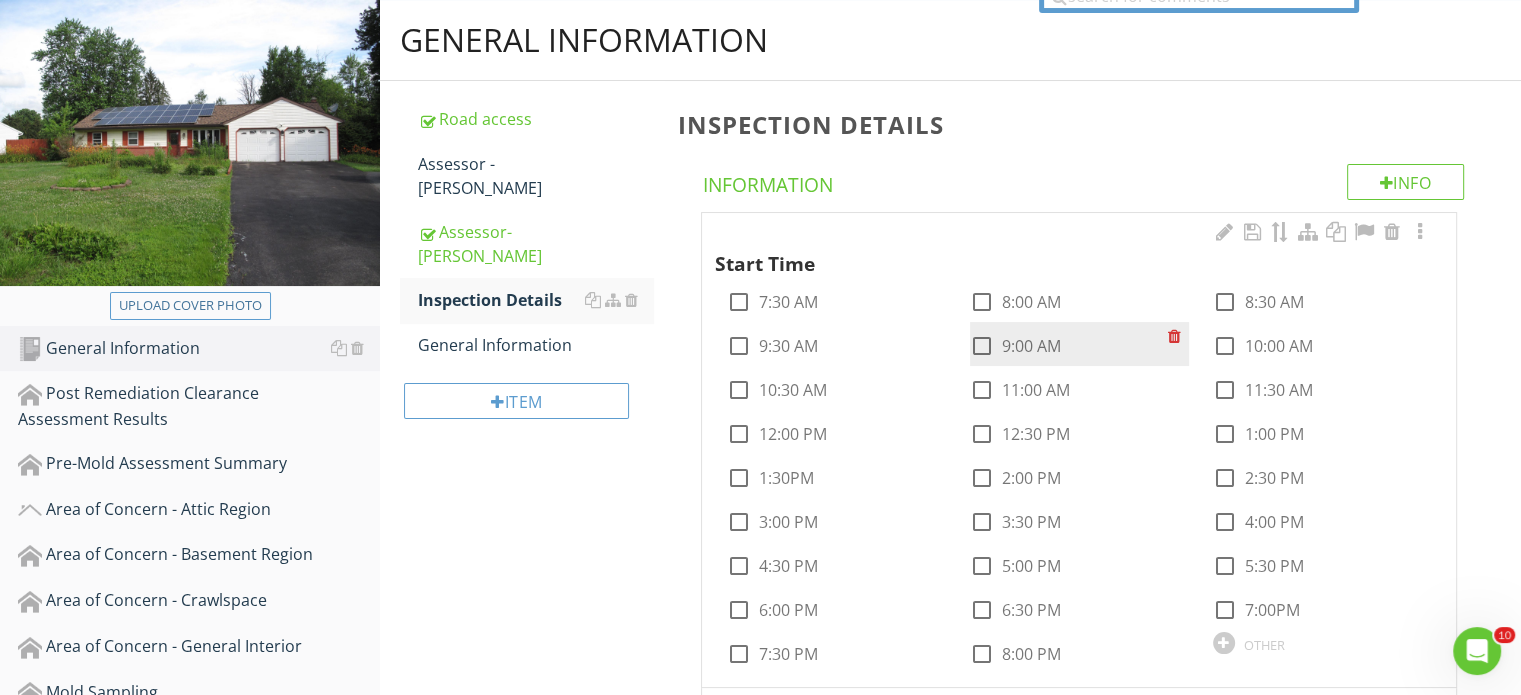 click at bounding box center [982, 346] 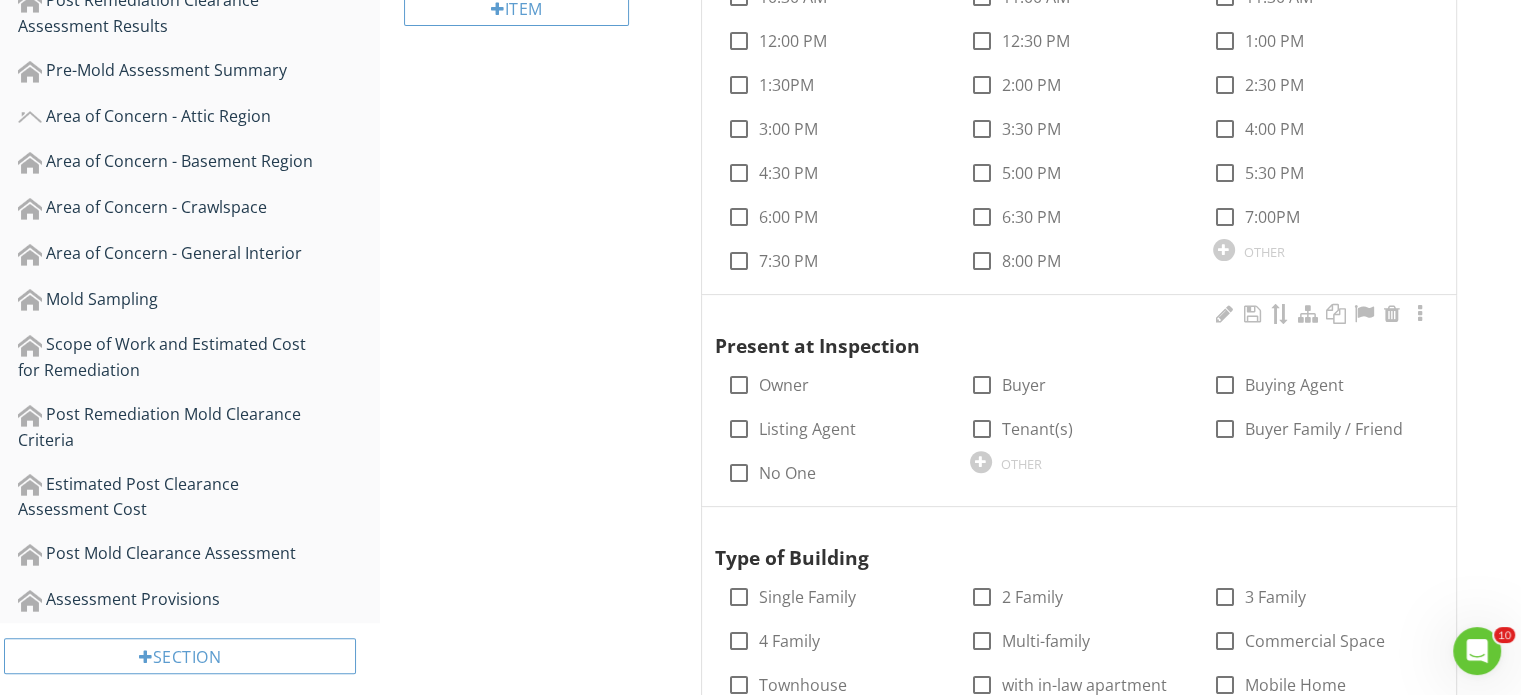 scroll, scrollTop: 600, scrollLeft: 0, axis: vertical 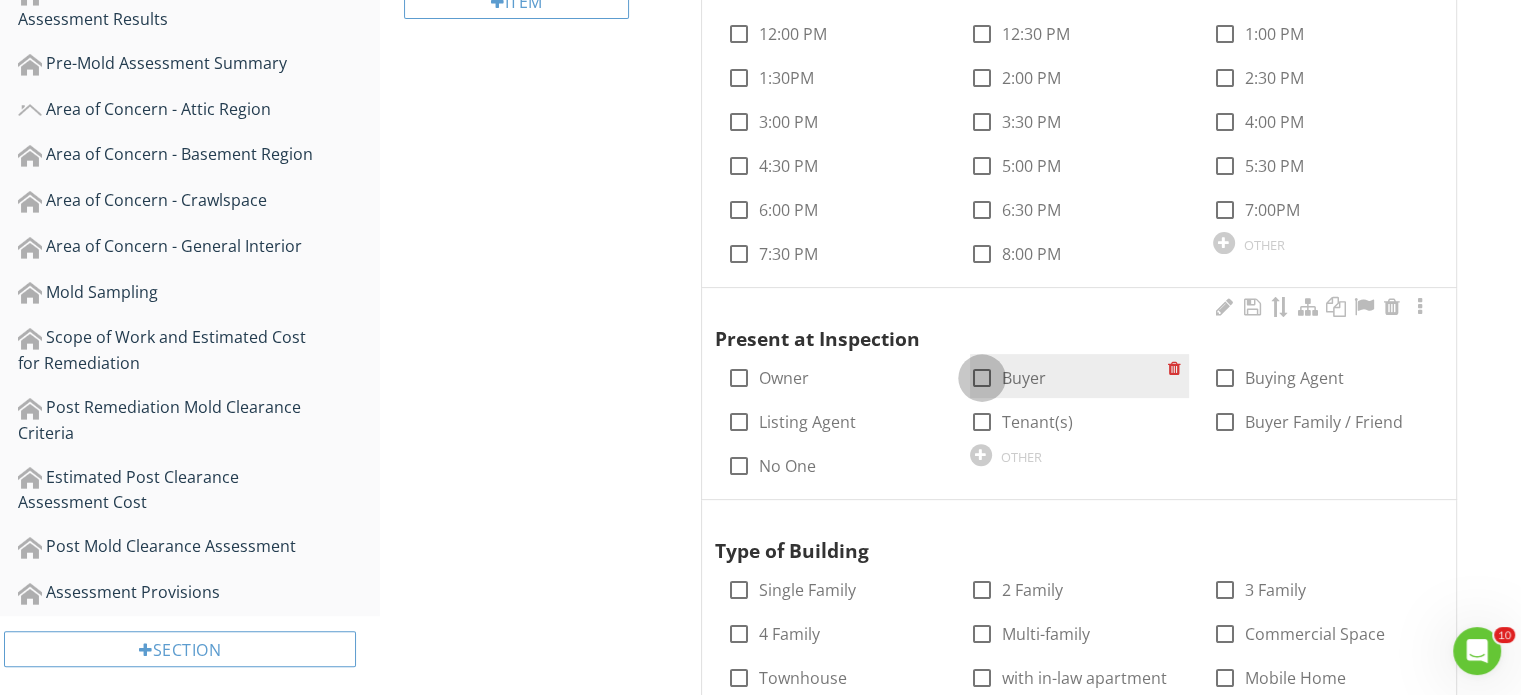 click at bounding box center [982, 378] 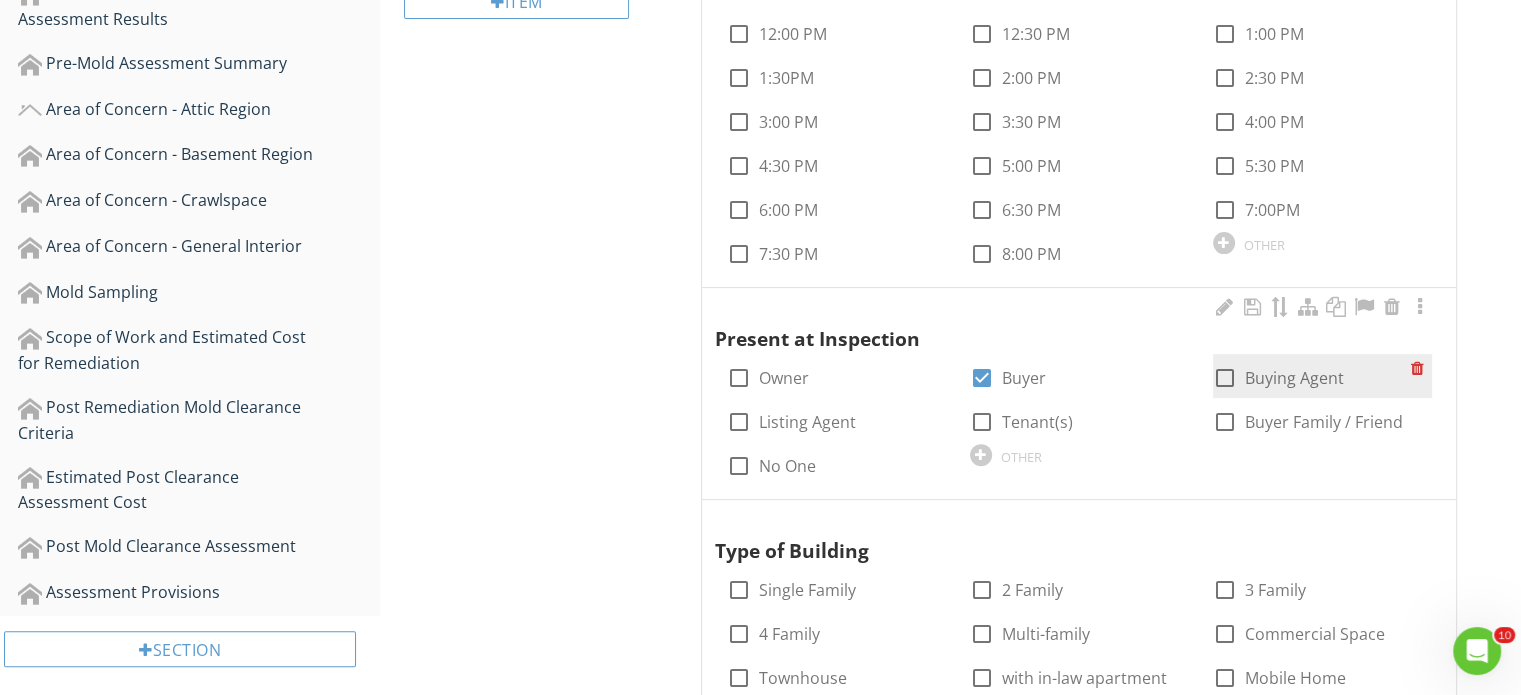 click at bounding box center (1225, 378) 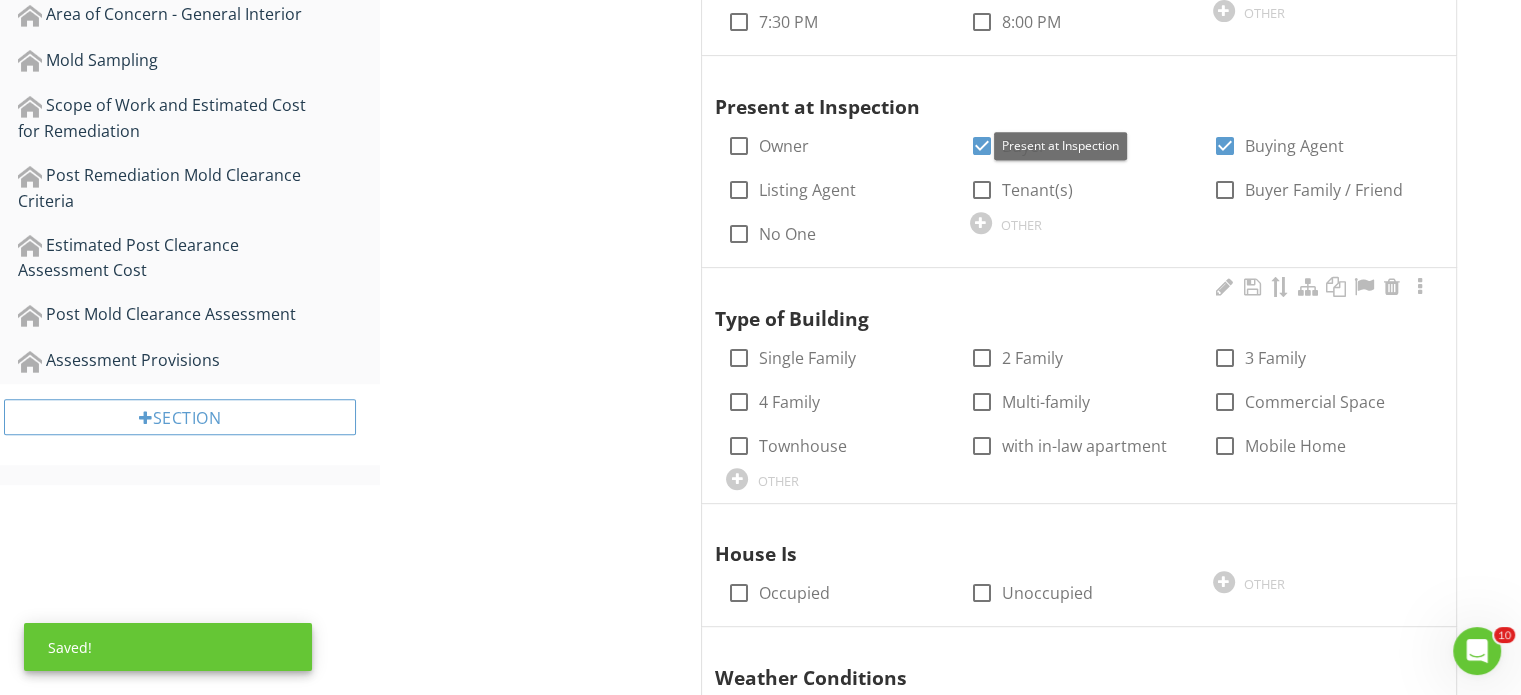 scroll, scrollTop: 900, scrollLeft: 0, axis: vertical 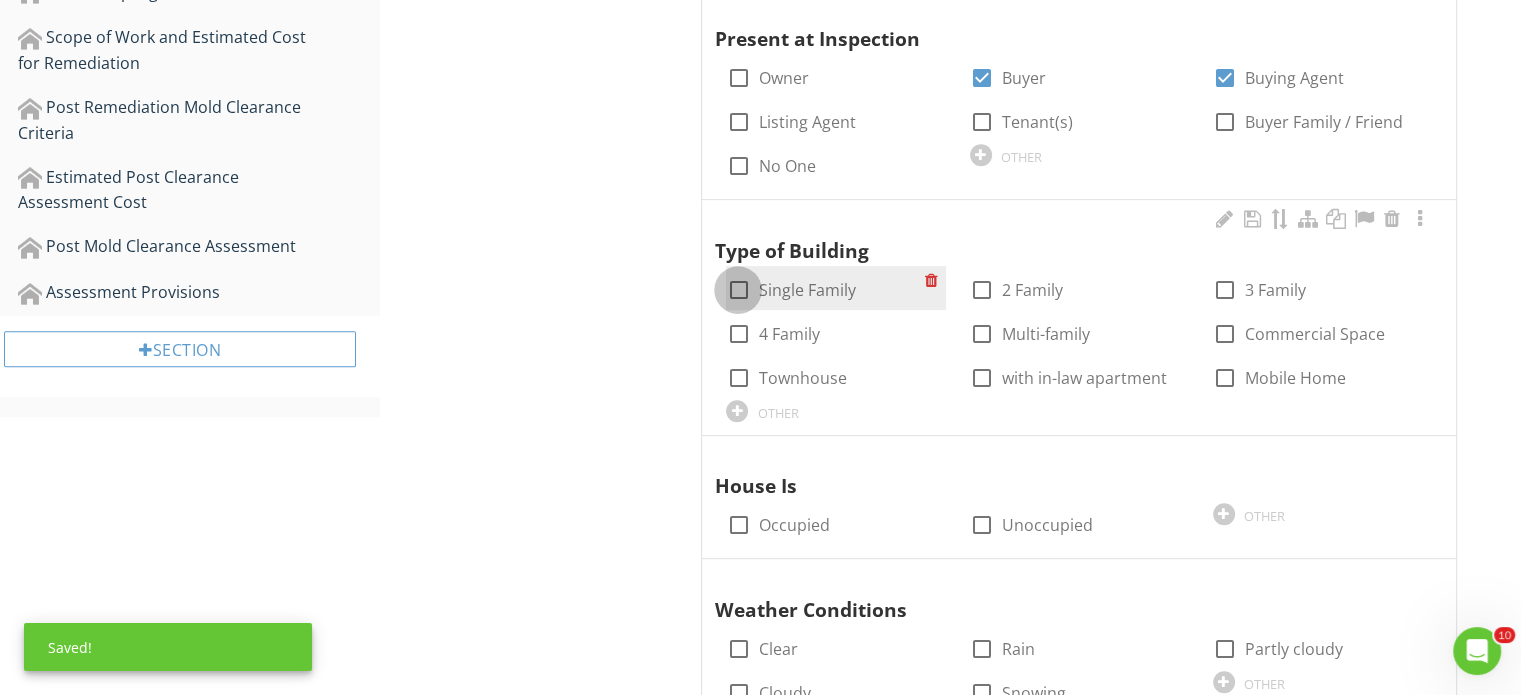 click at bounding box center [738, 290] 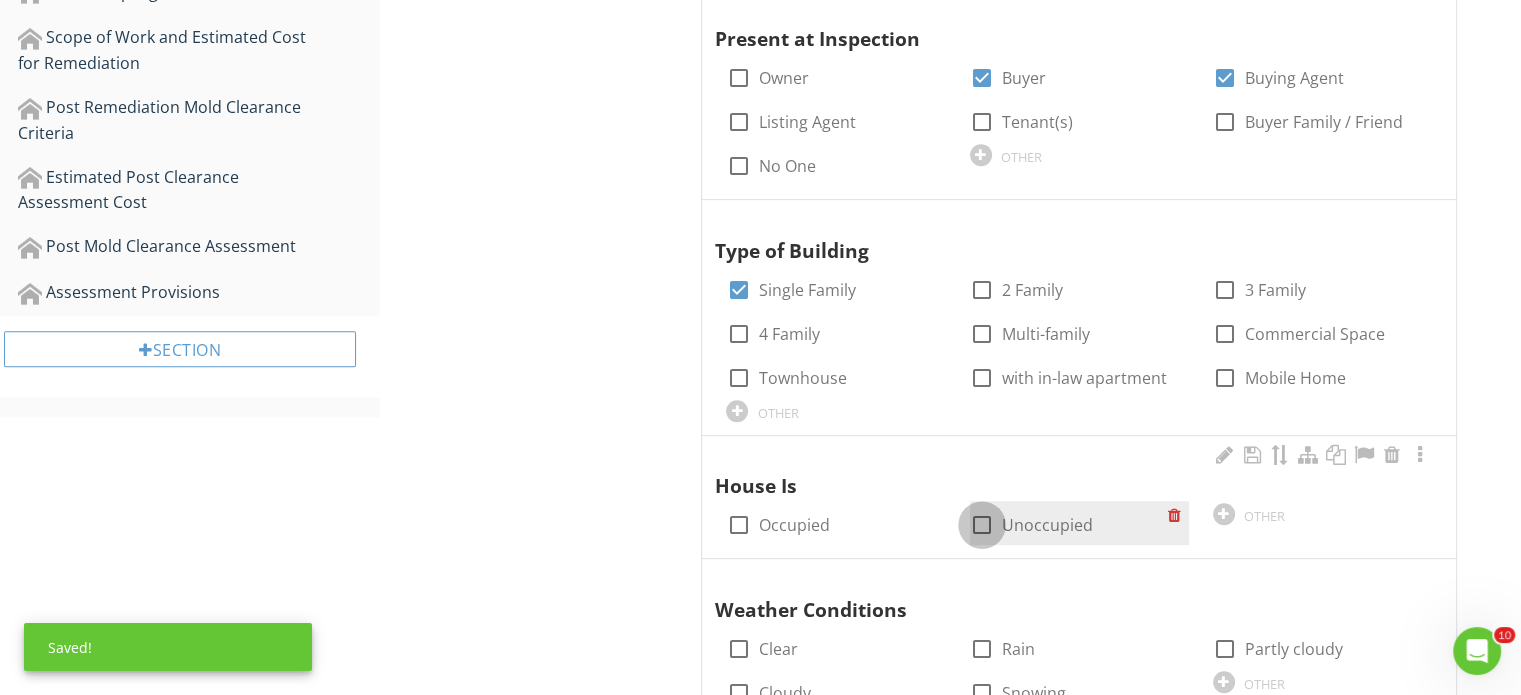 click at bounding box center [982, 525] 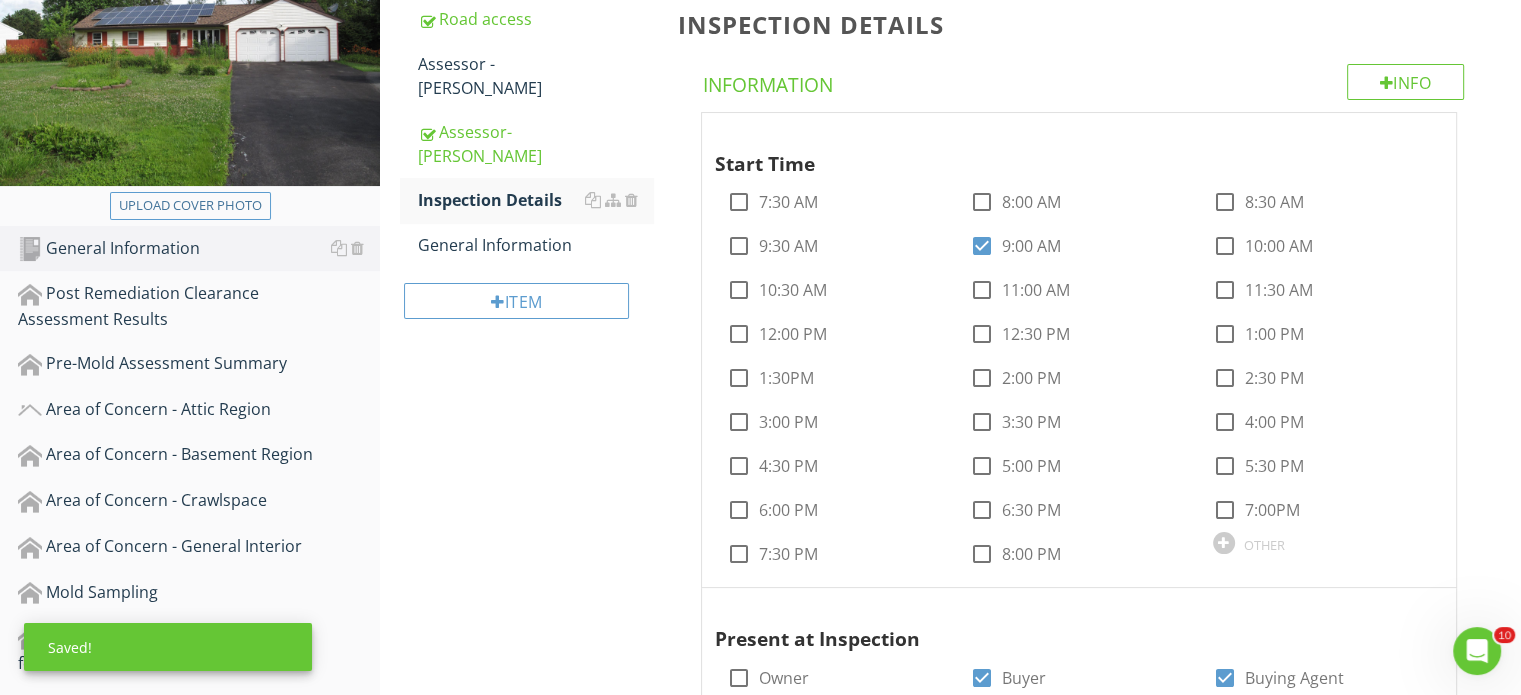 scroll, scrollTop: 200, scrollLeft: 0, axis: vertical 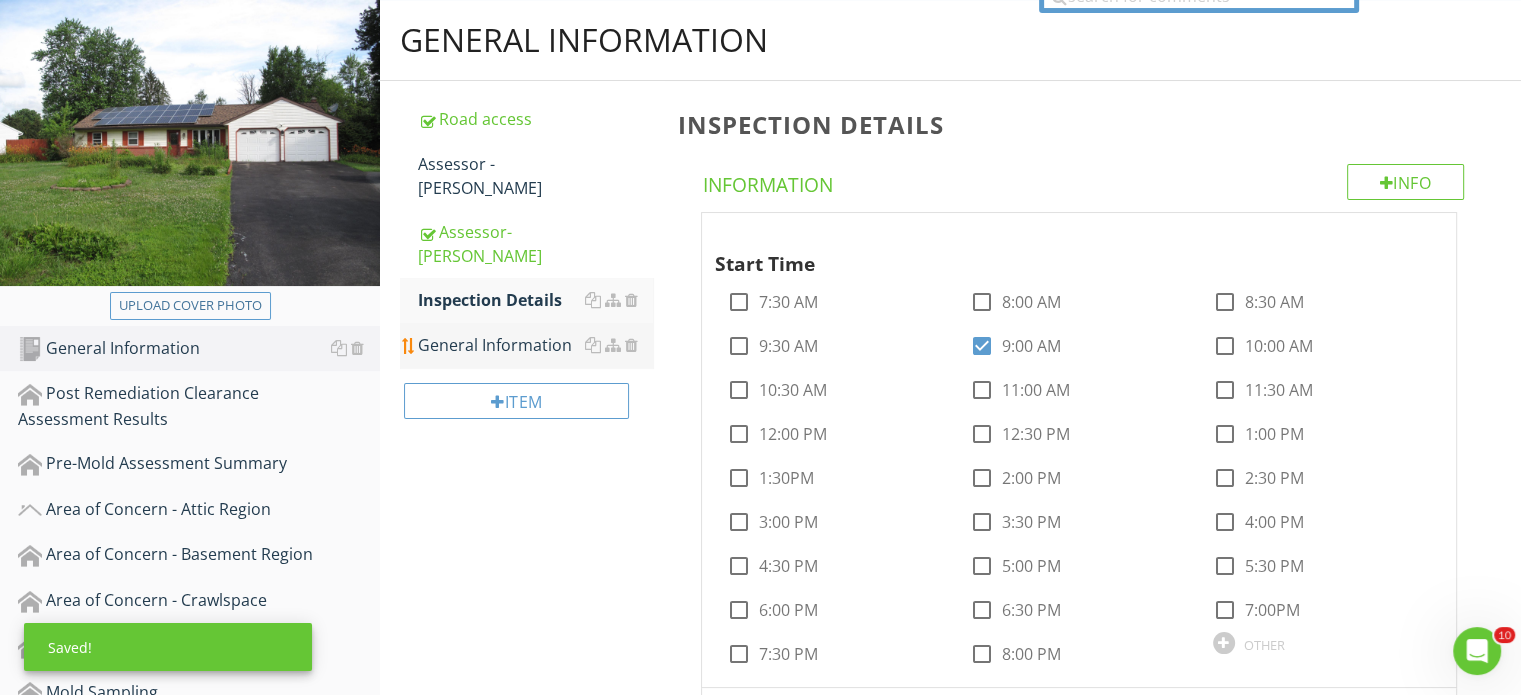 click on "General Information" at bounding box center (535, 345) 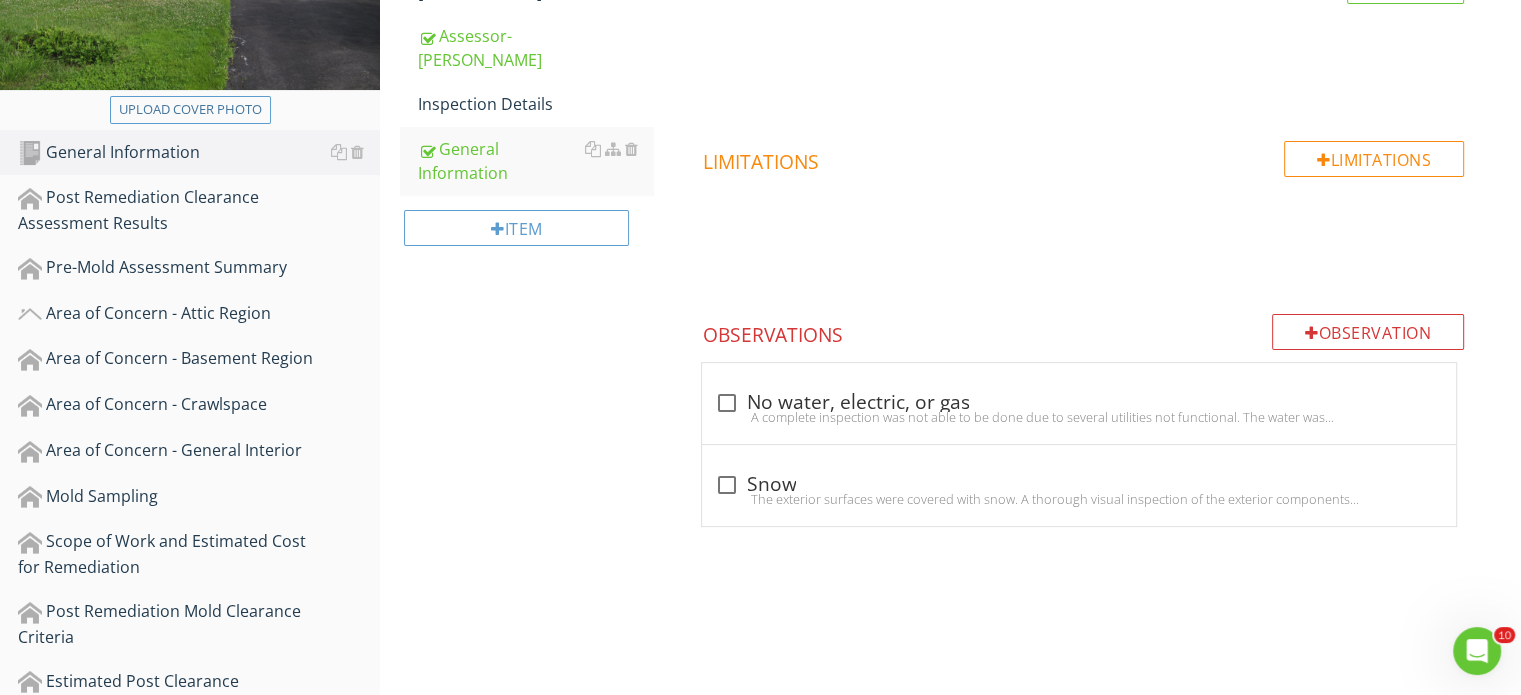 scroll, scrollTop: 400, scrollLeft: 0, axis: vertical 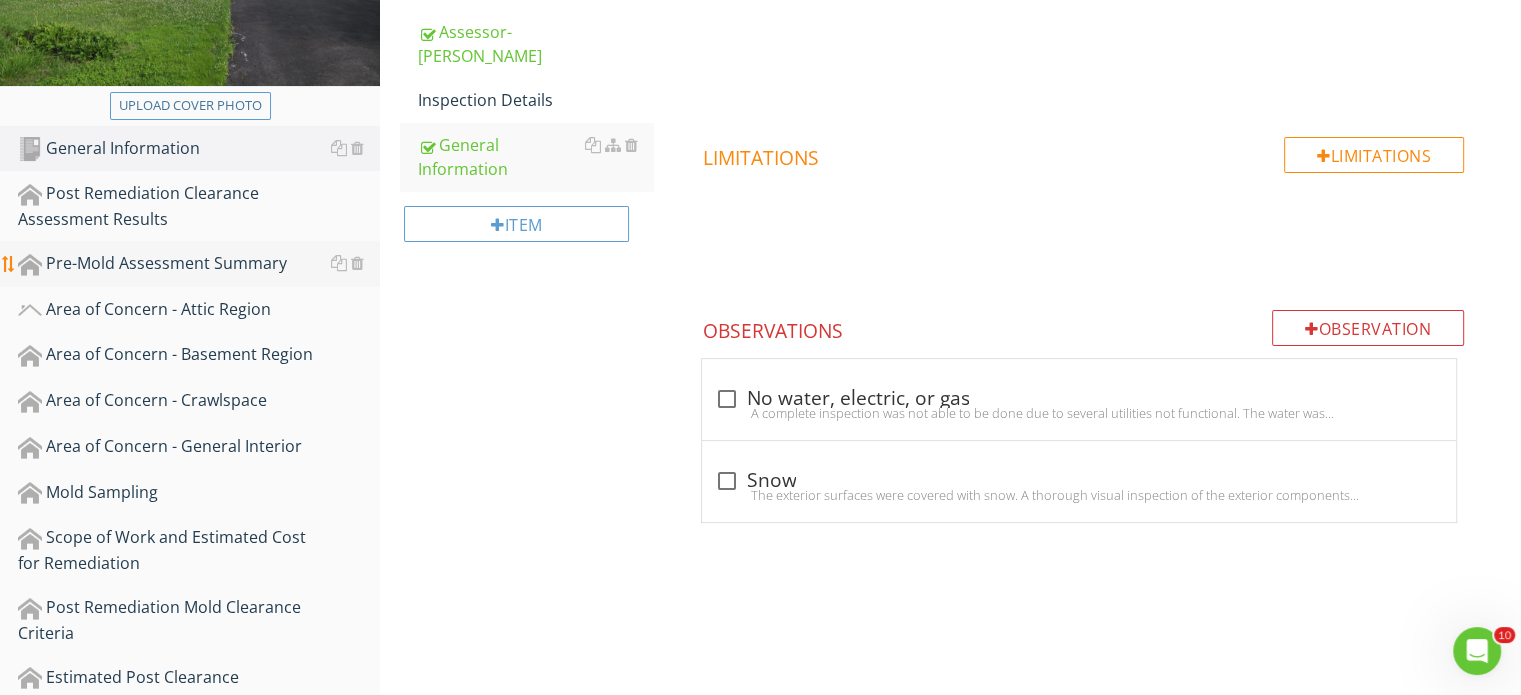 click on "Pre-Mold Assessment Summary" at bounding box center (199, 264) 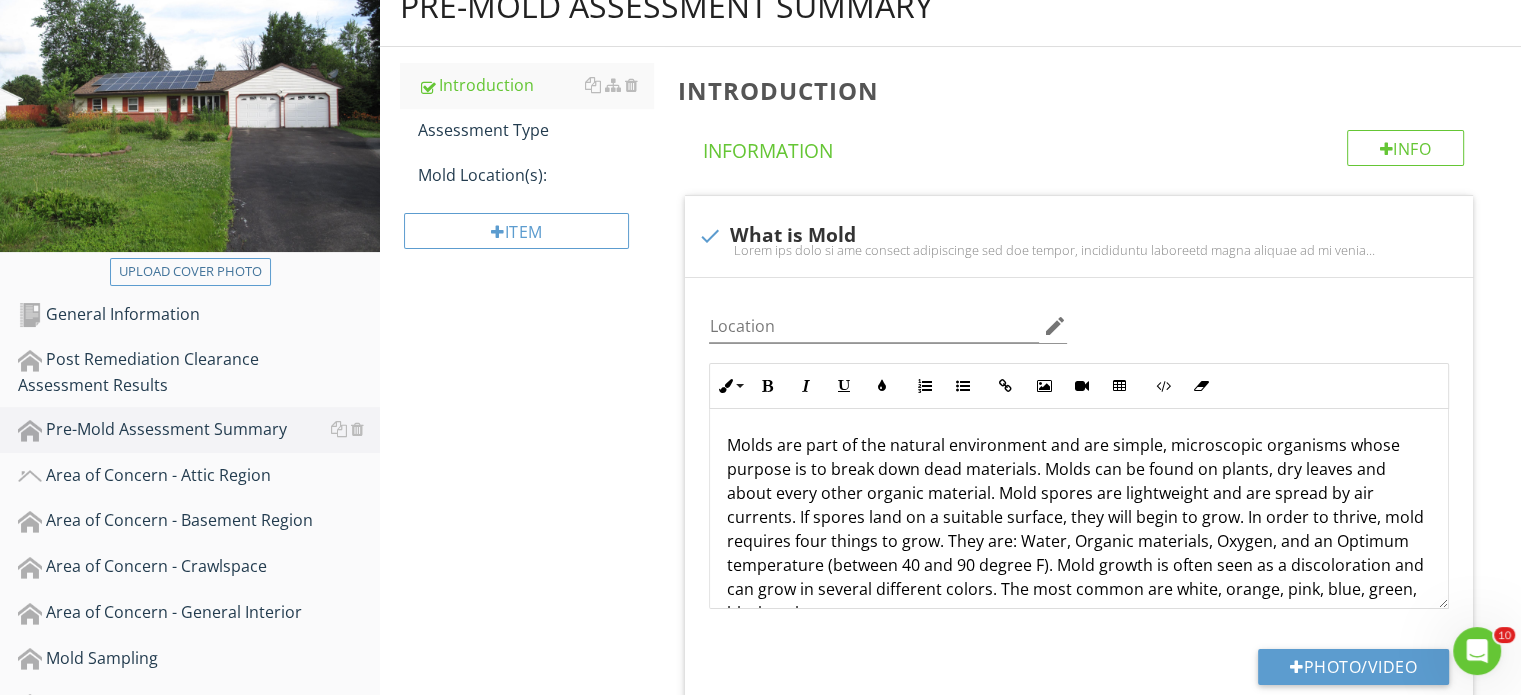 scroll, scrollTop: 200, scrollLeft: 0, axis: vertical 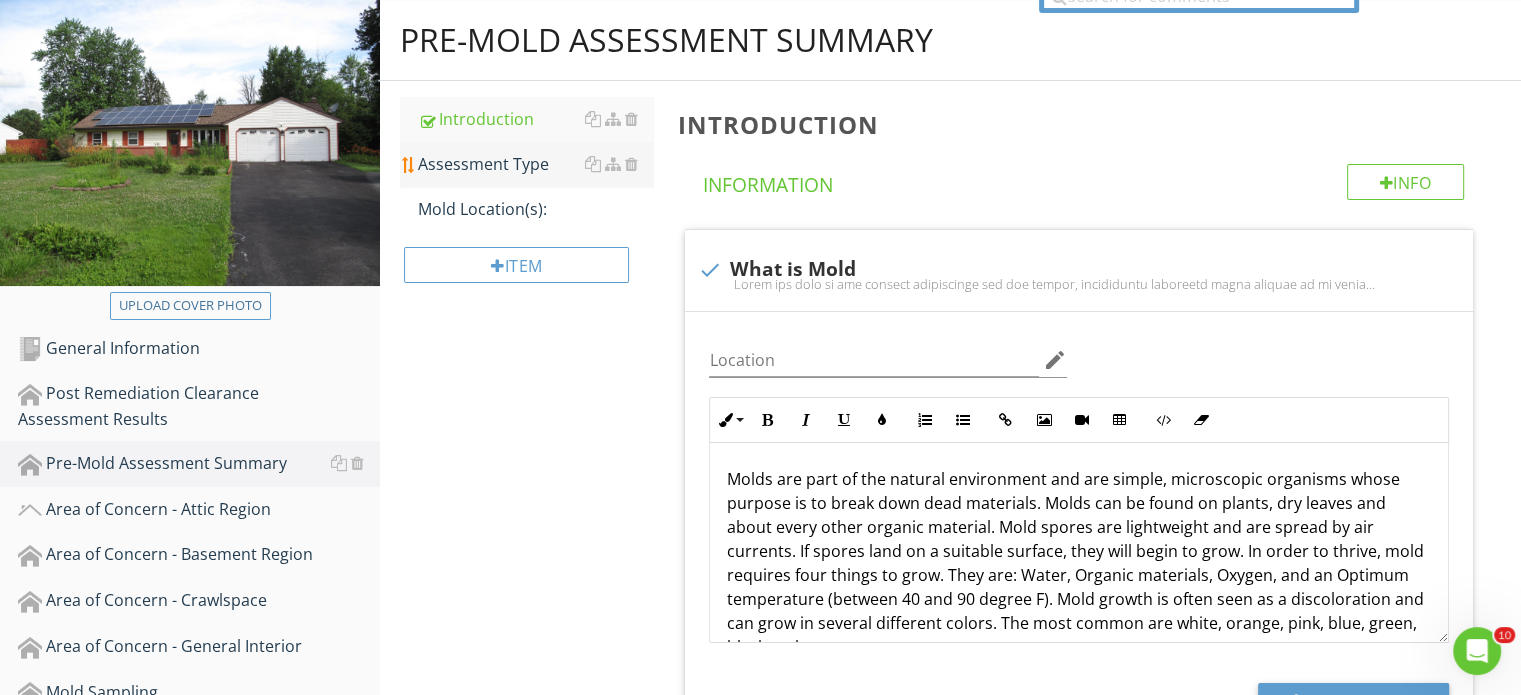 click on "Assessment Type" at bounding box center (535, 164) 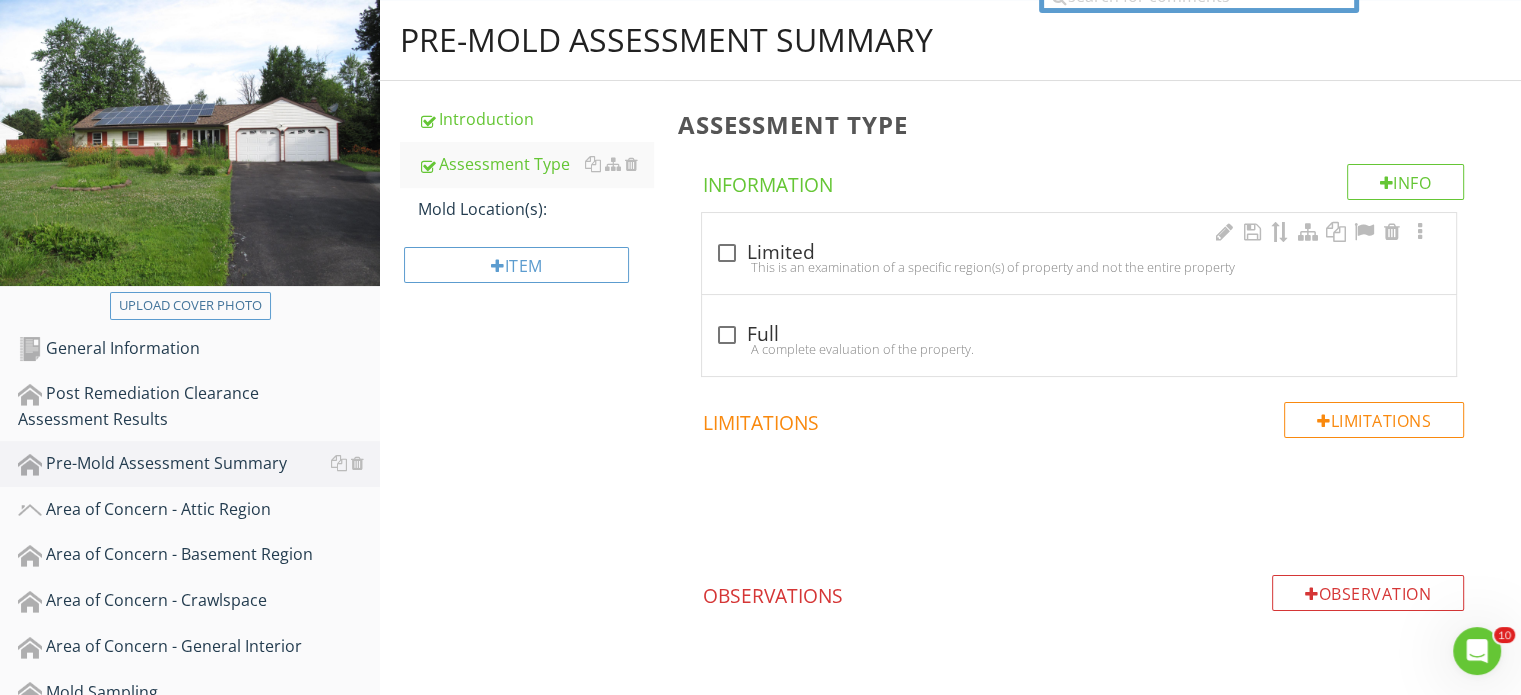 click at bounding box center (726, 253) 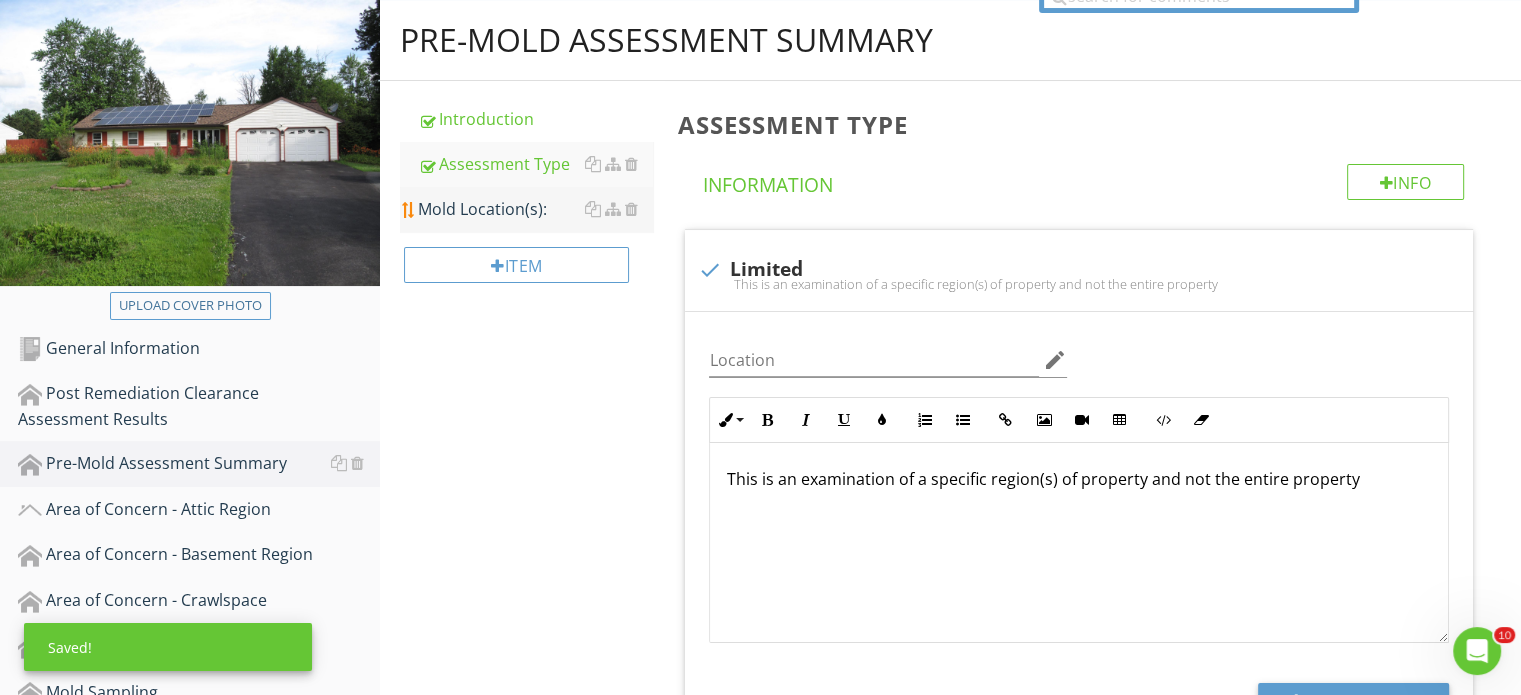 click on "Mold Location(s):" at bounding box center [535, 209] 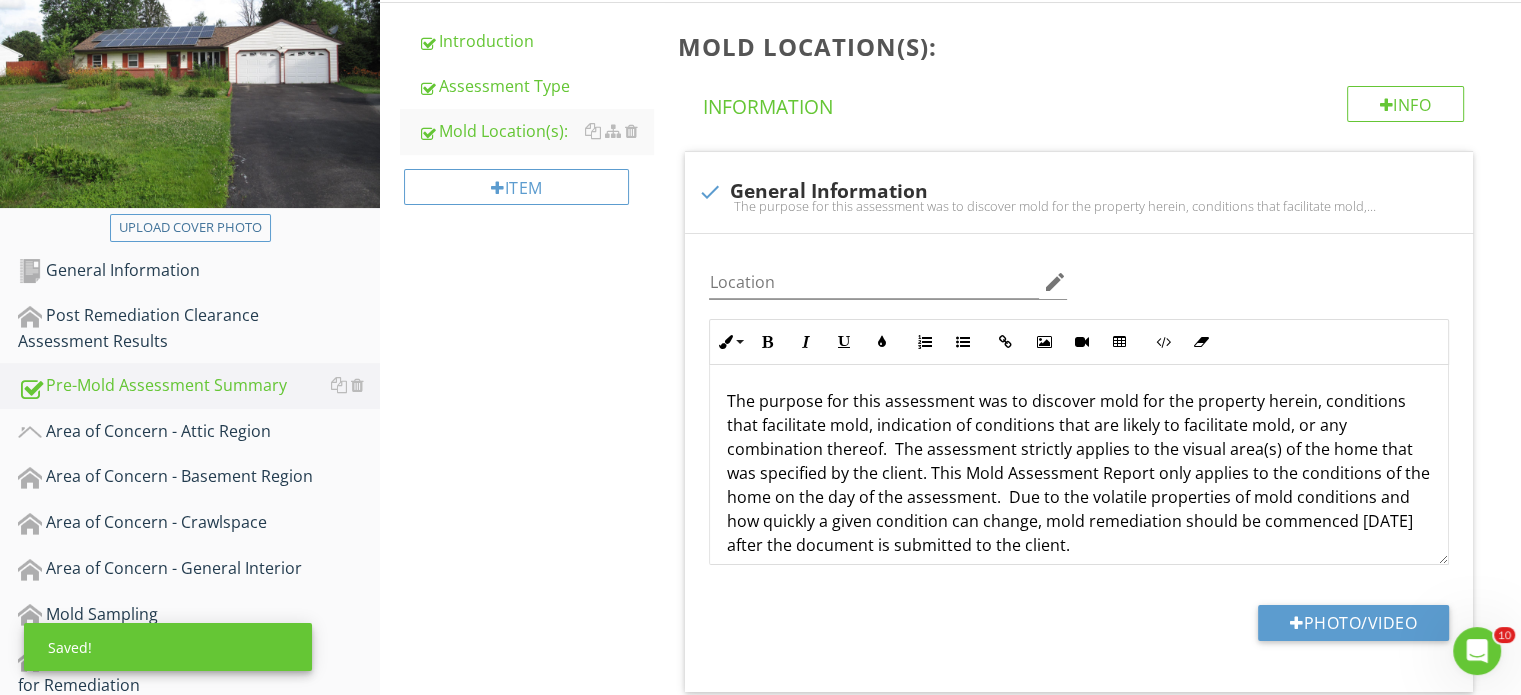 scroll, scrollTop: 400, scrollLeft: 0, axis: vertical 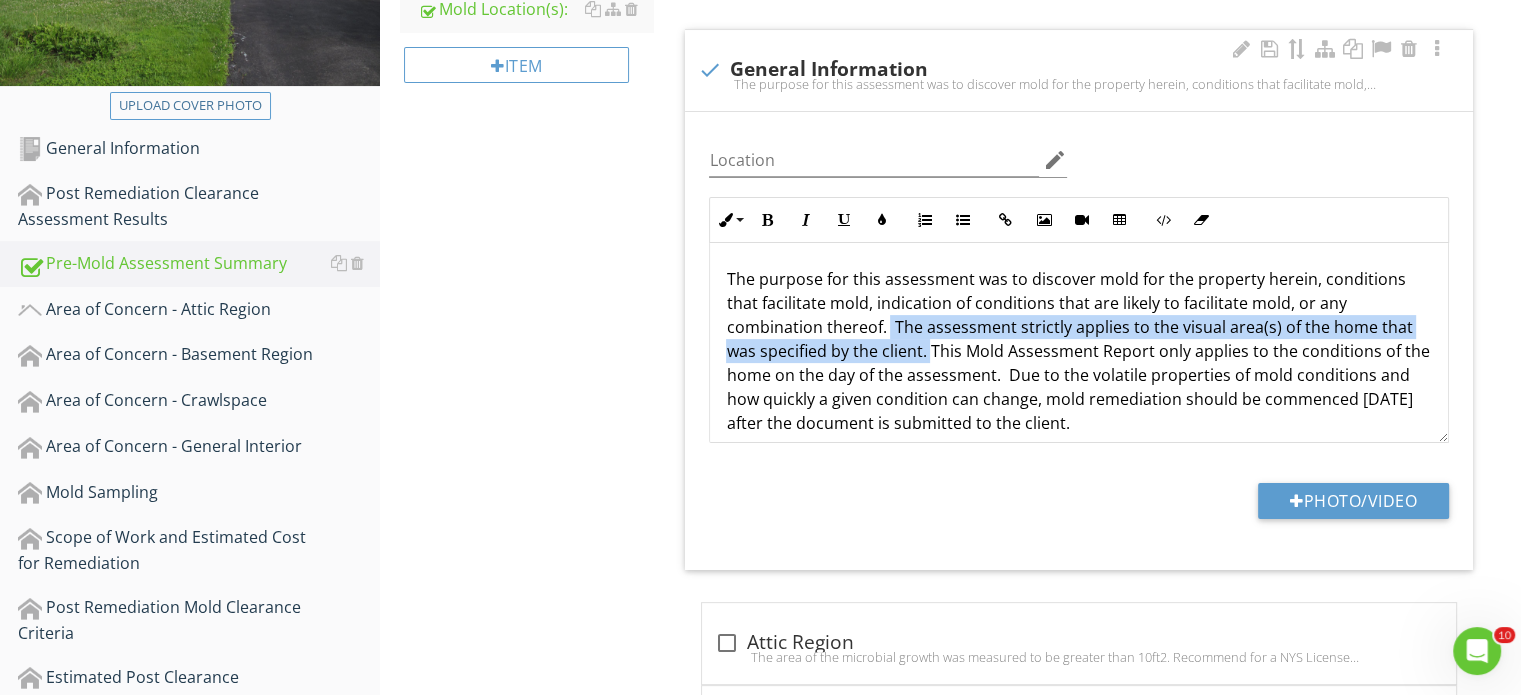 drag, startPoint x: 888, startPoint y: 326, endPoint x: 928, endPoint y: 351, distance: 47.169907 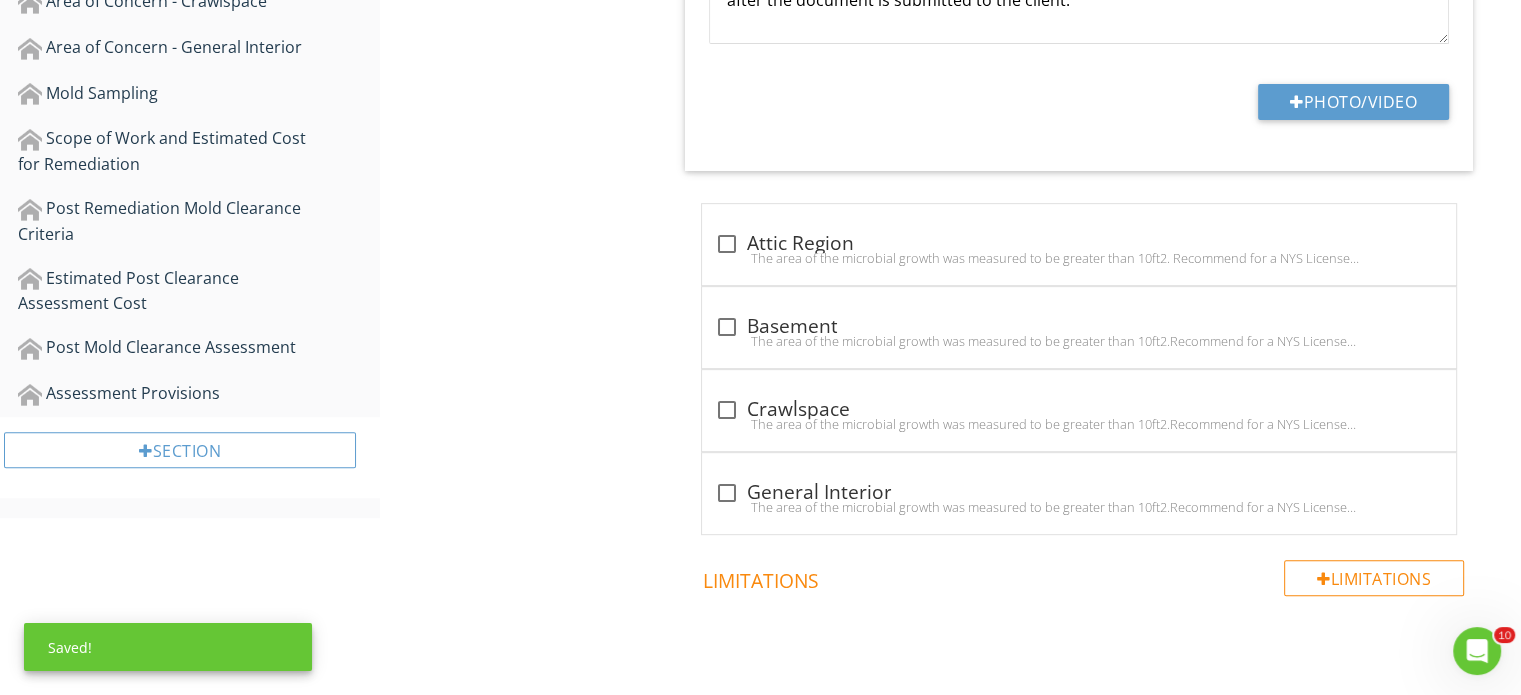 scroll, scrollTop: 800, scrollLeft: 0, axis: vertical 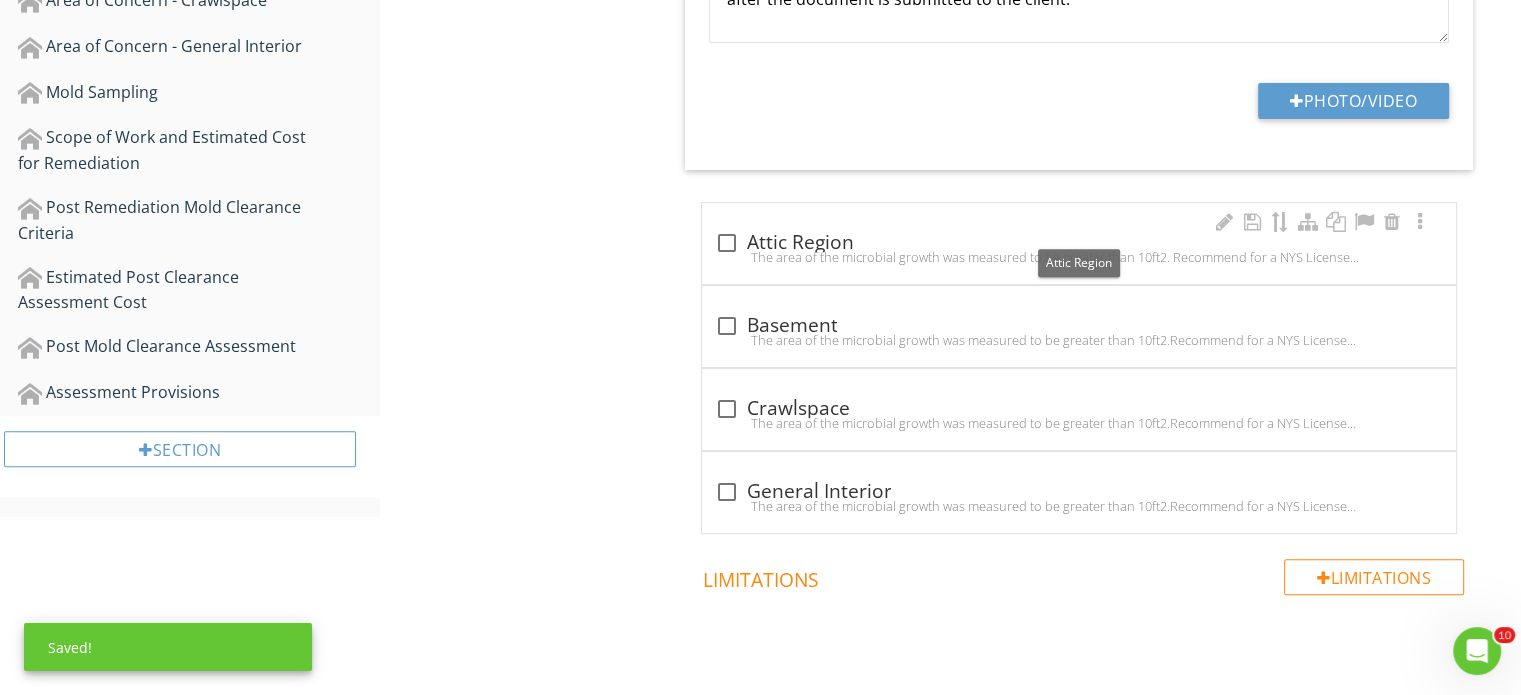 click at bounding box center [726, 243] 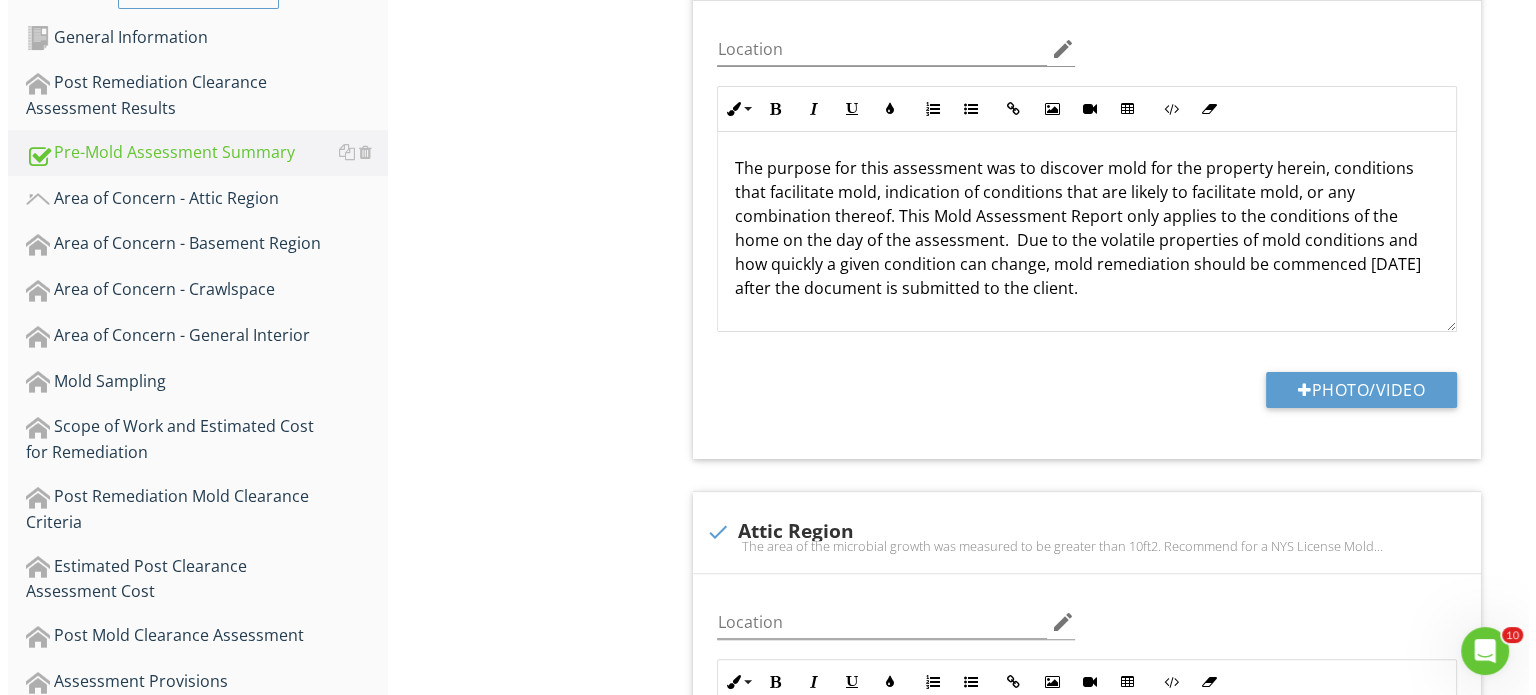 scroll, scrollTop: 500, scrollLeft: 0, axis: vertical 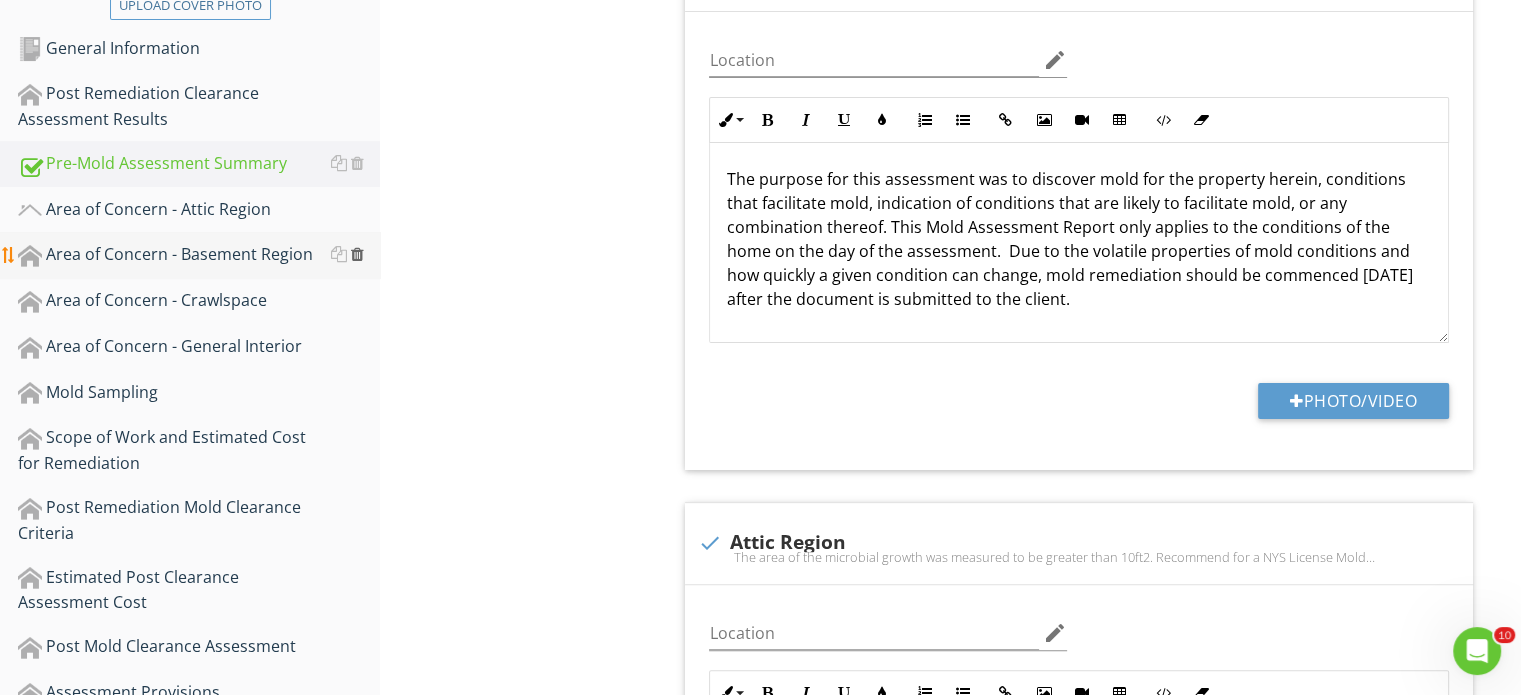 click at bounding box center (357, 254) 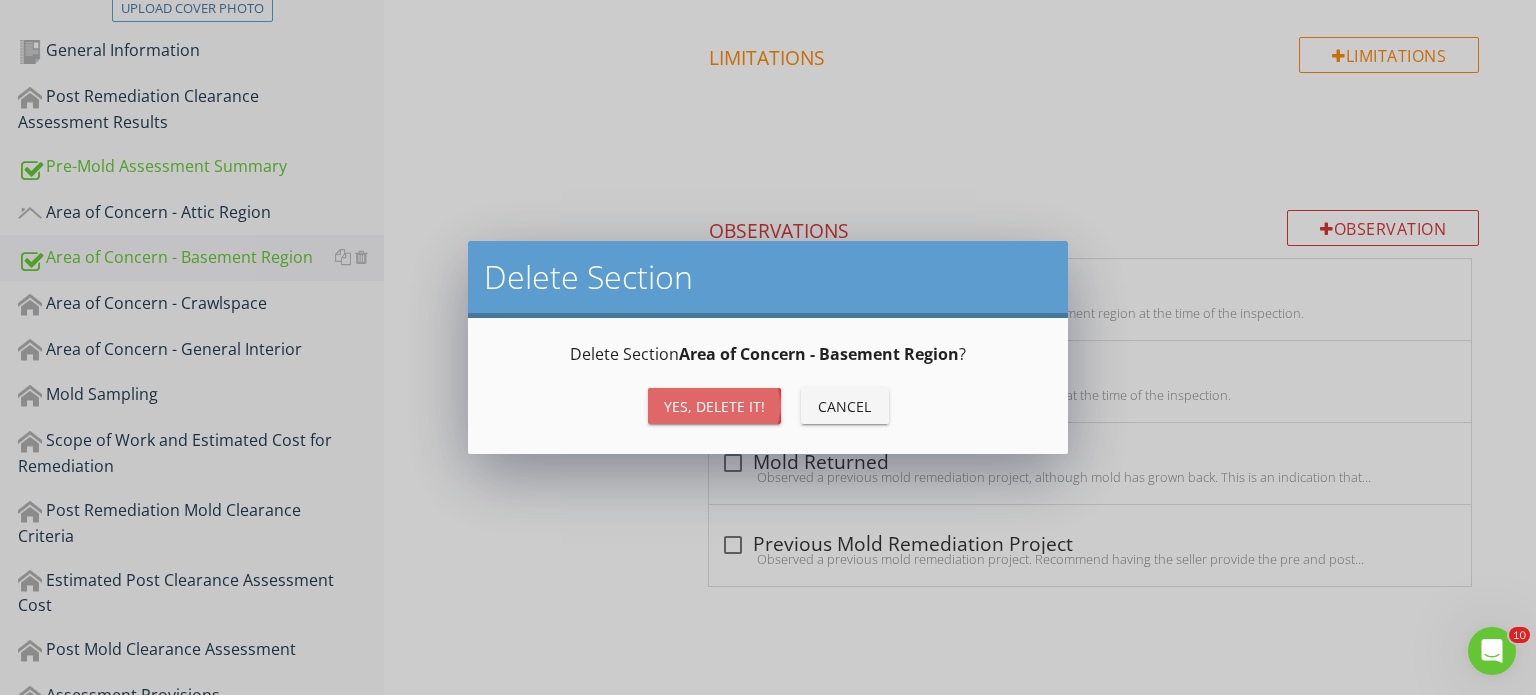 click on "Yes, Delete it!" at bounding box center (714, 406) 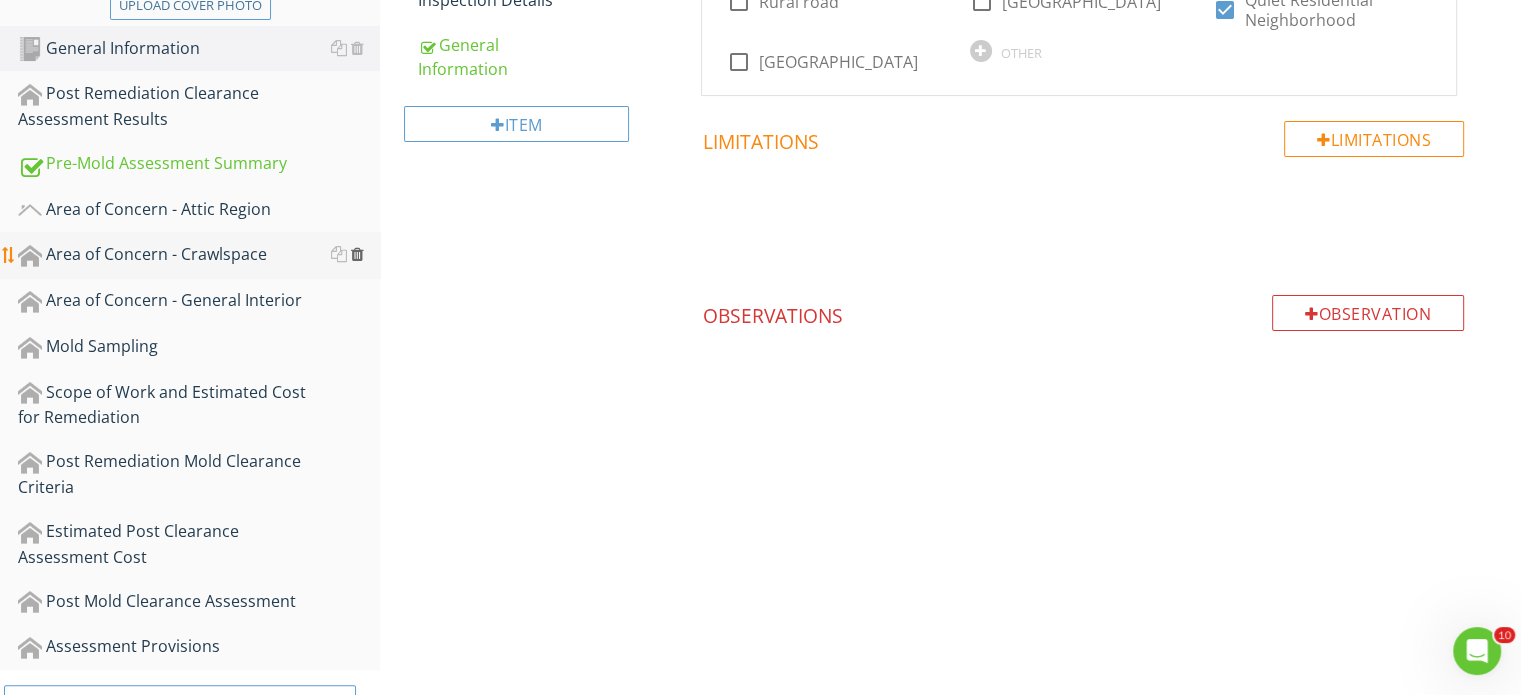 click at bounding box center (357, 254) 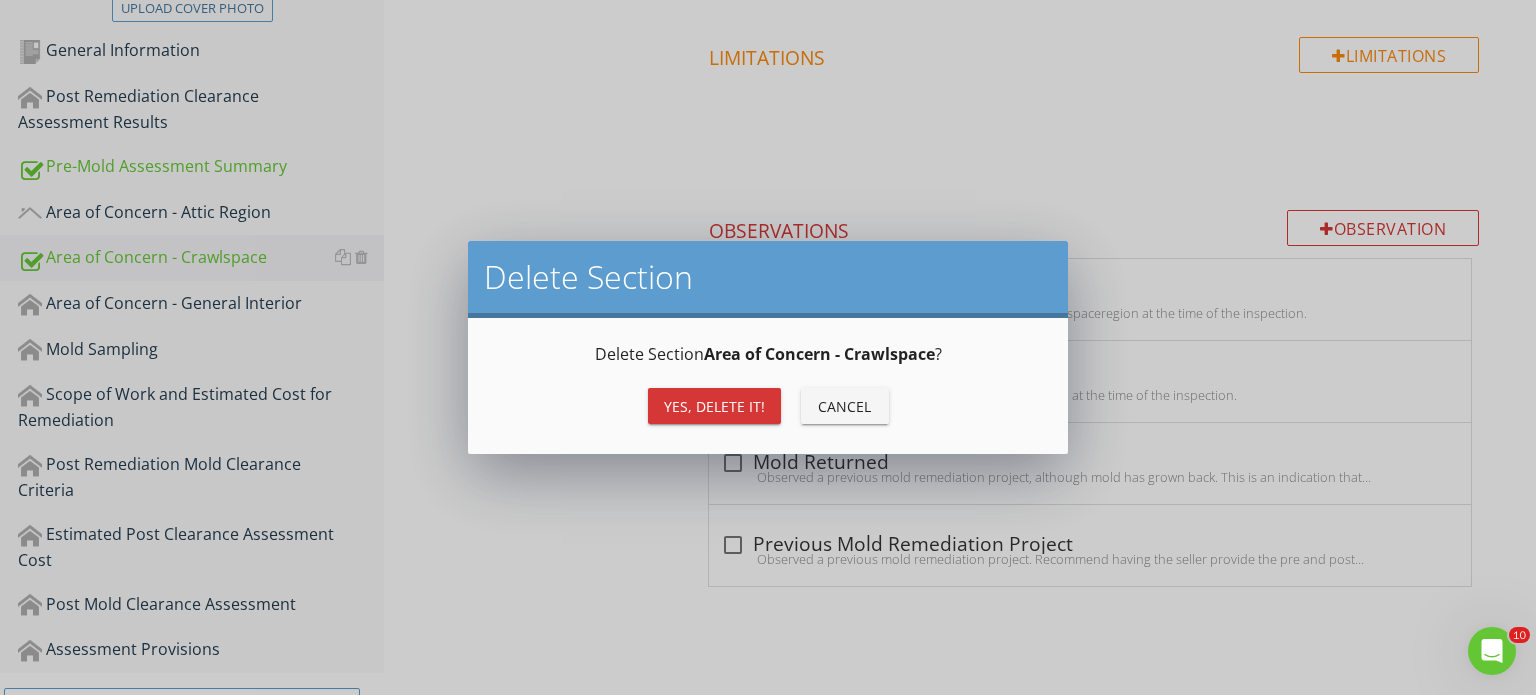 click on "Yes, Delete it!" at bounding box center [714, 406] 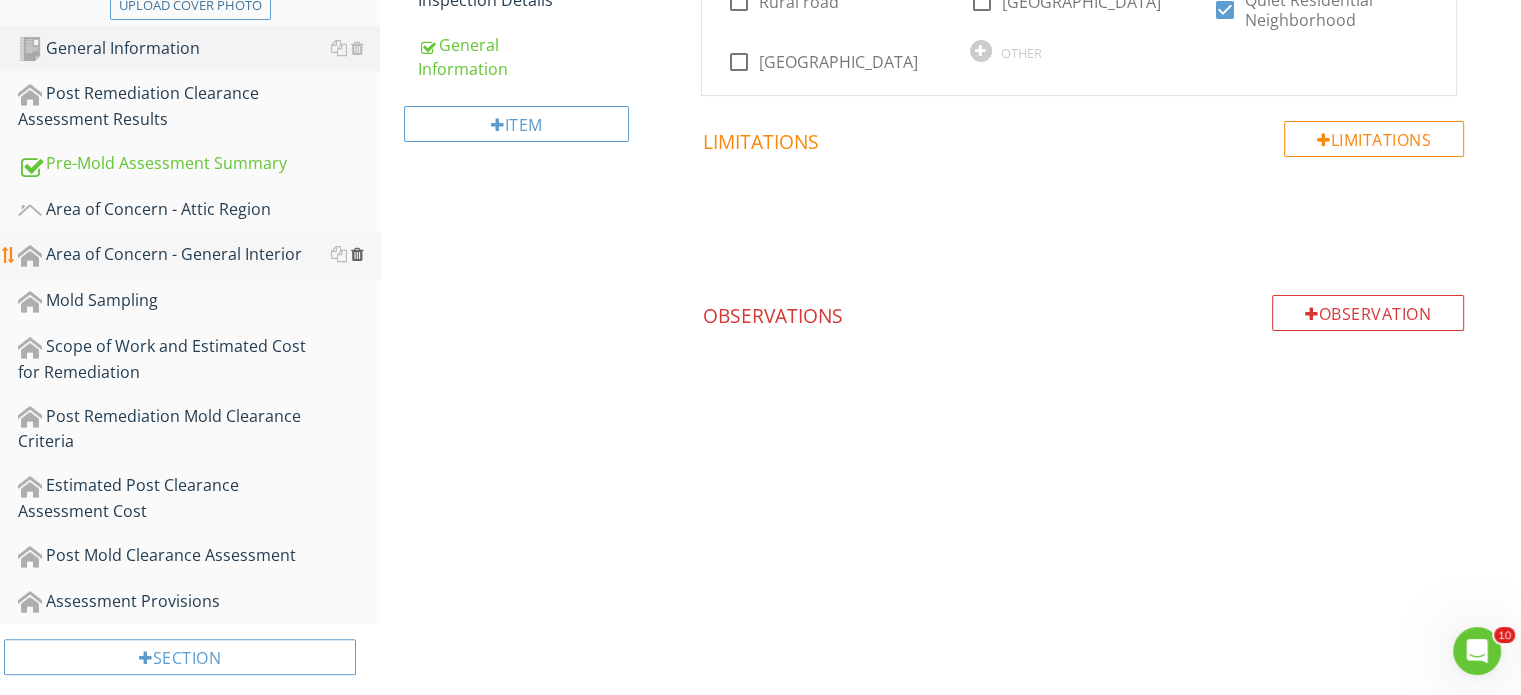 click at bounding box center (357, 254) 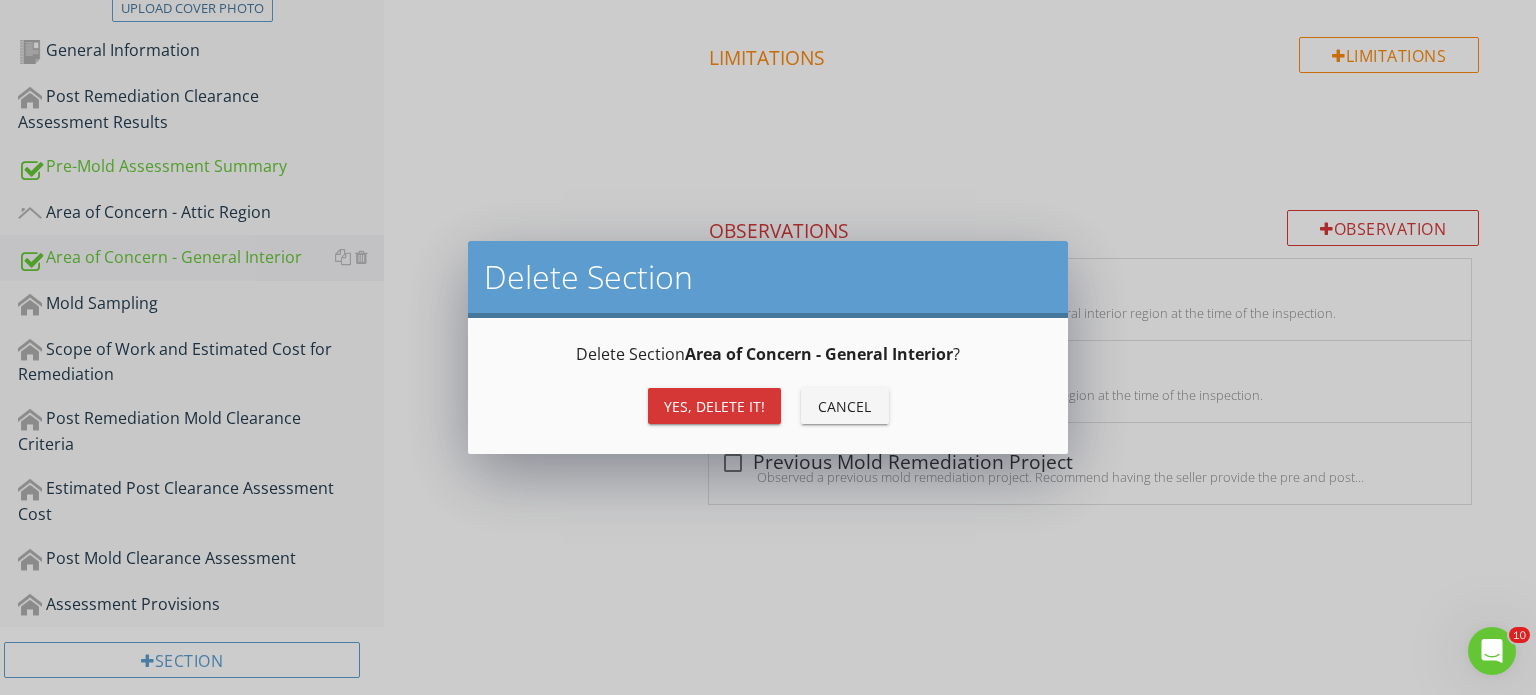 click on "Yes, Delete it!" at bounding box center [714, 406] 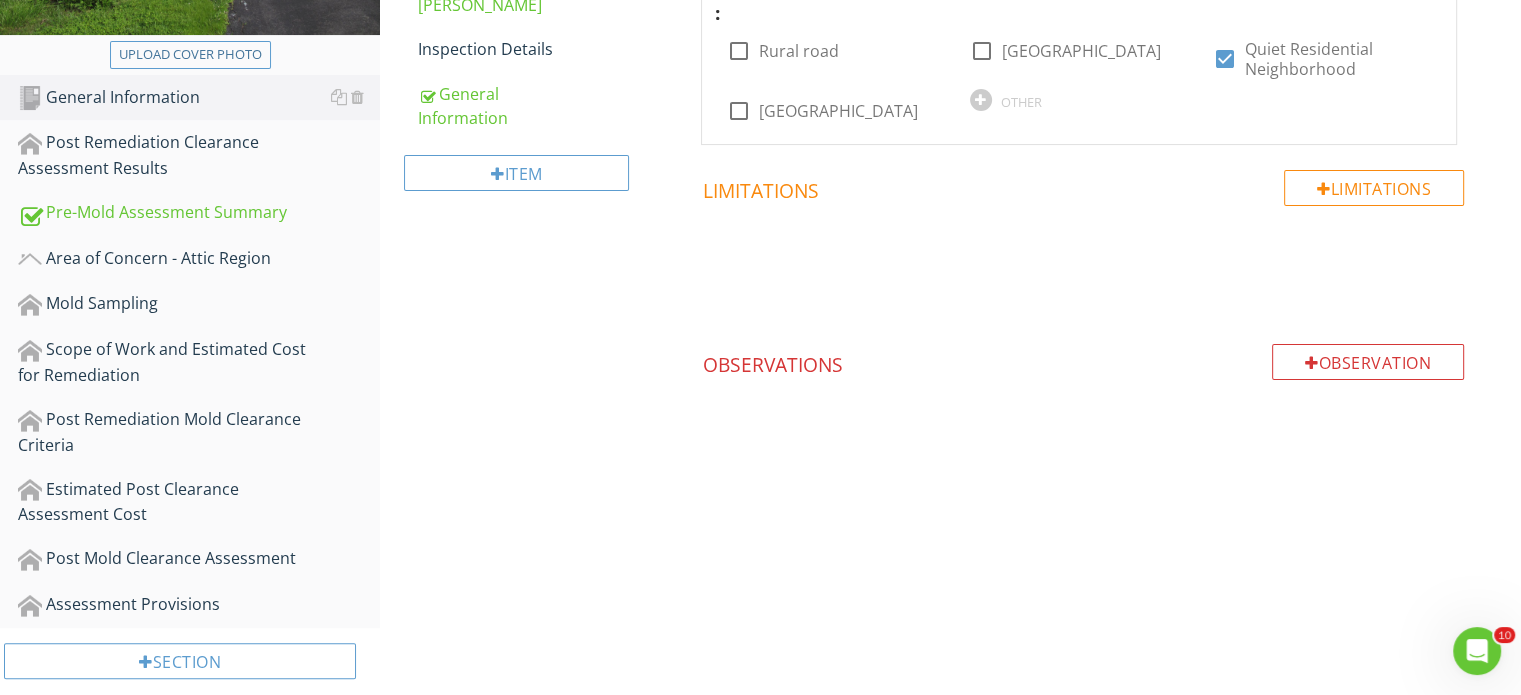 scroll, scrollTop: 480, scrollLeft: 0, axis: vertical 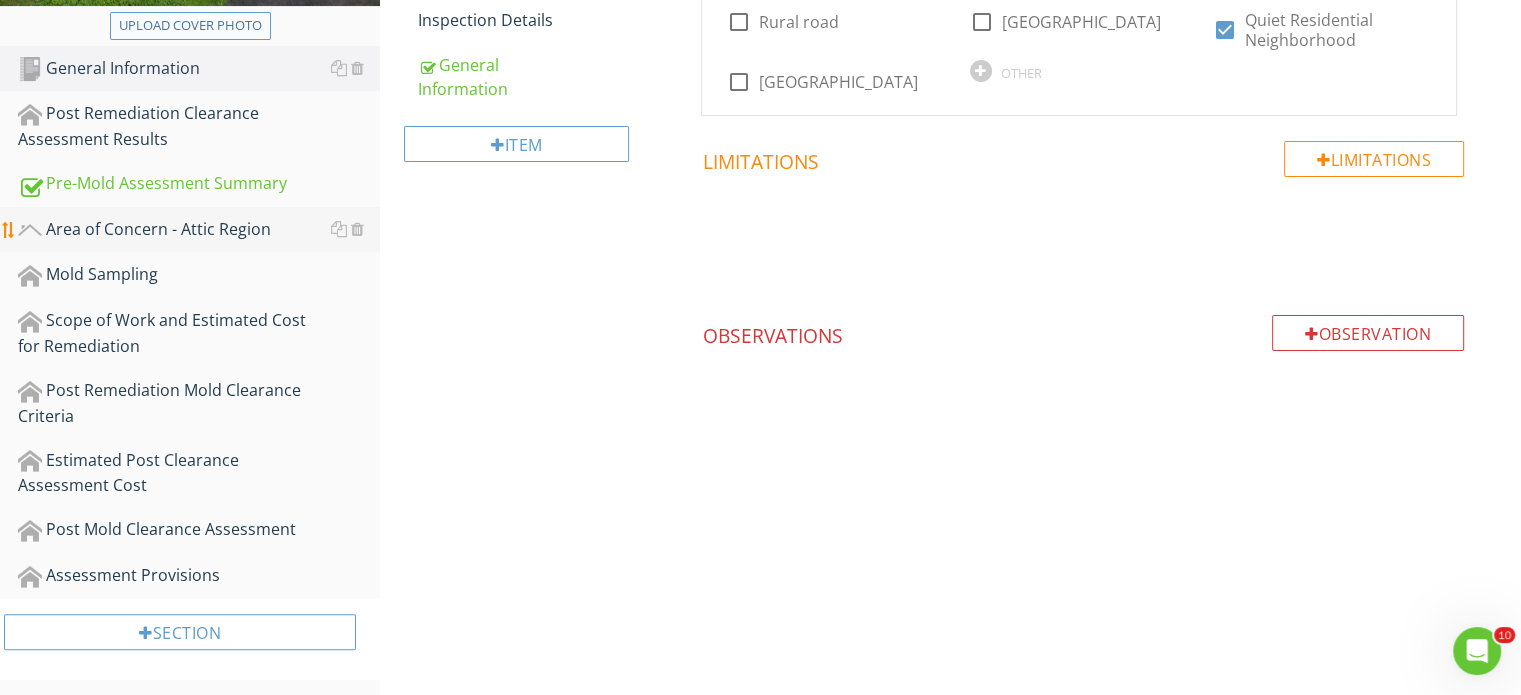click on "Area of Concern - Attic Region" at bounding box center [199, 230] 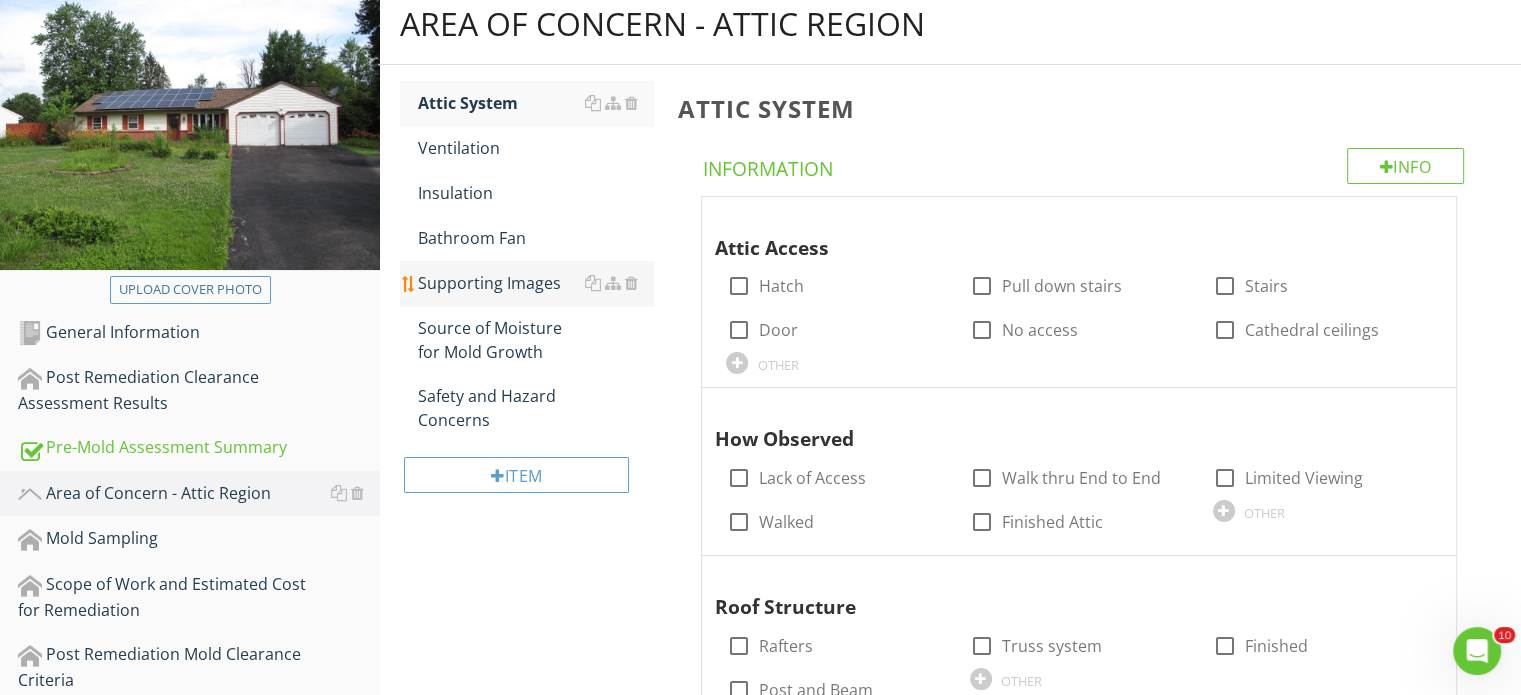 scroll, scrollTop: 180, scrollLeft: 0, axis: vertical 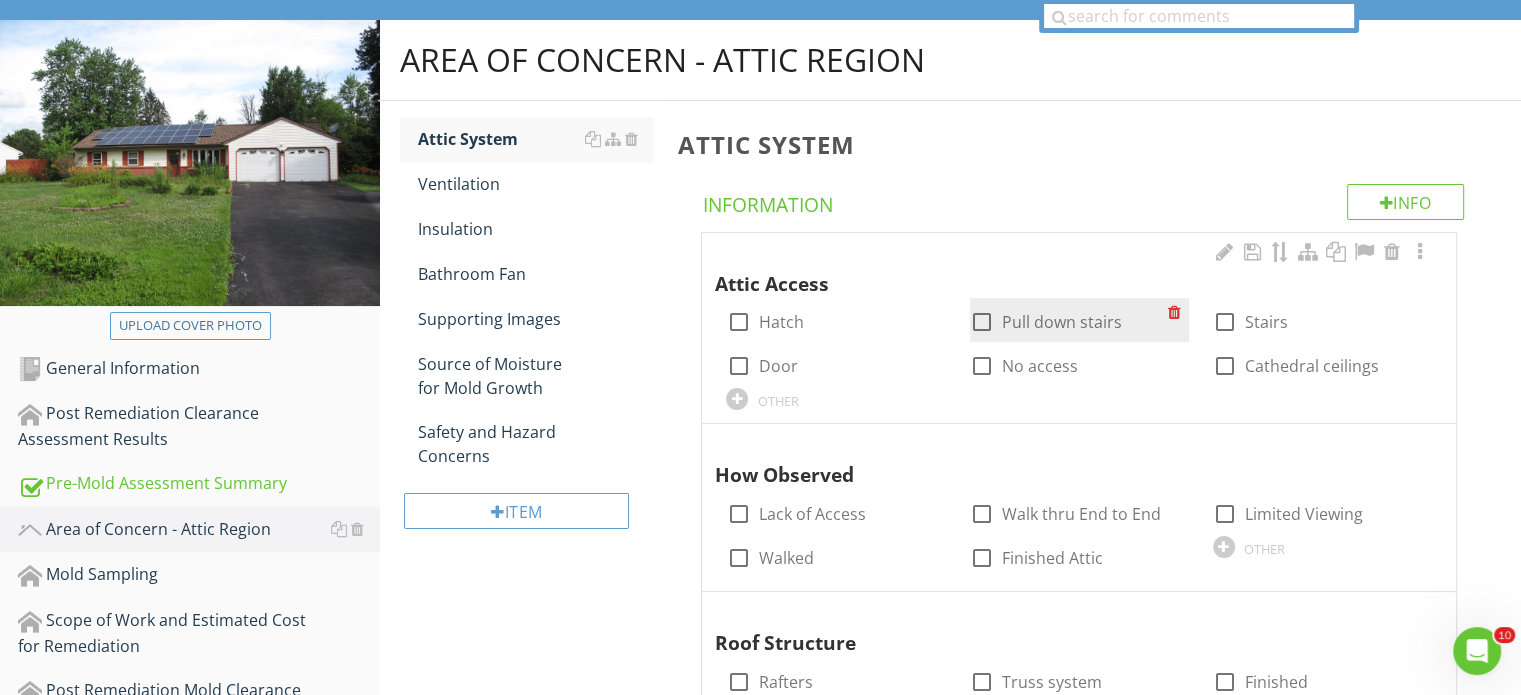 click at bounding box center (982, 322) 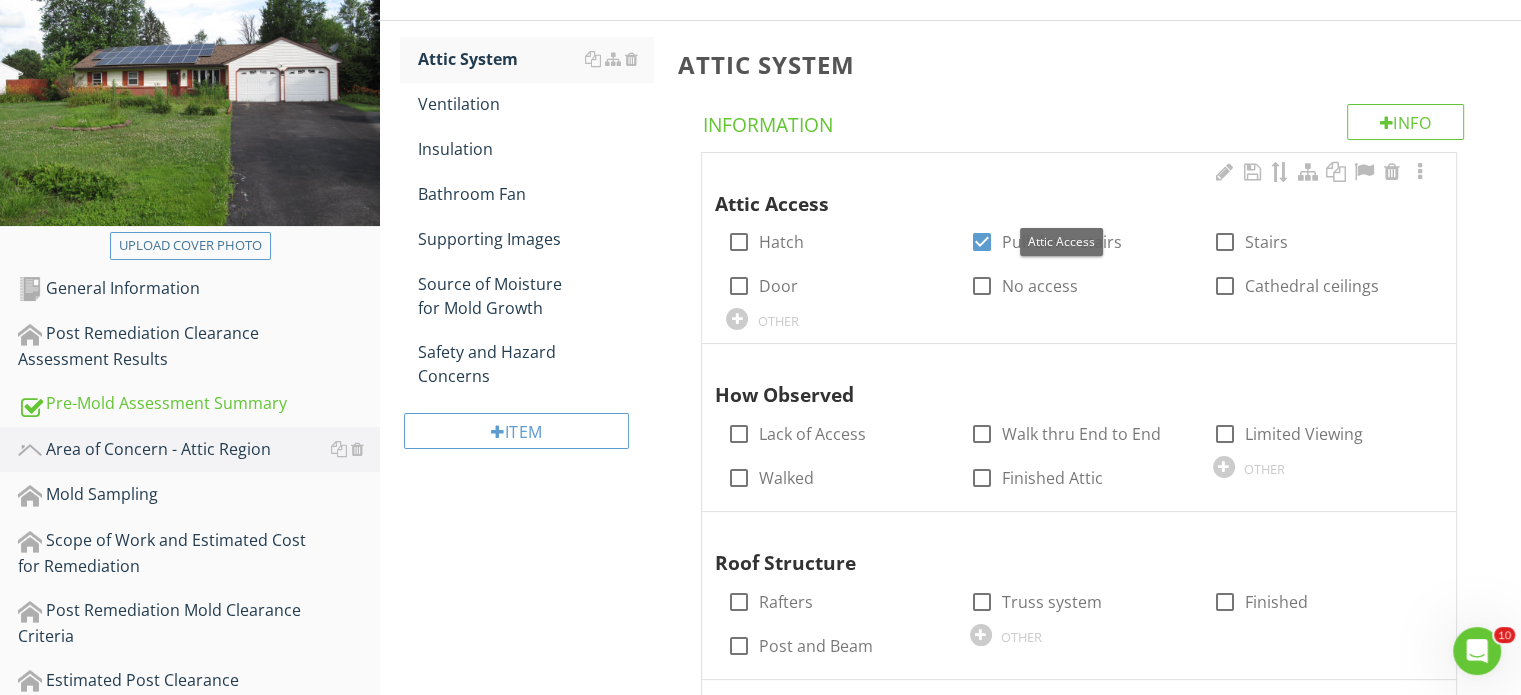scroll, scrollTop: 480, scrollLeft: 0, axis: vertical 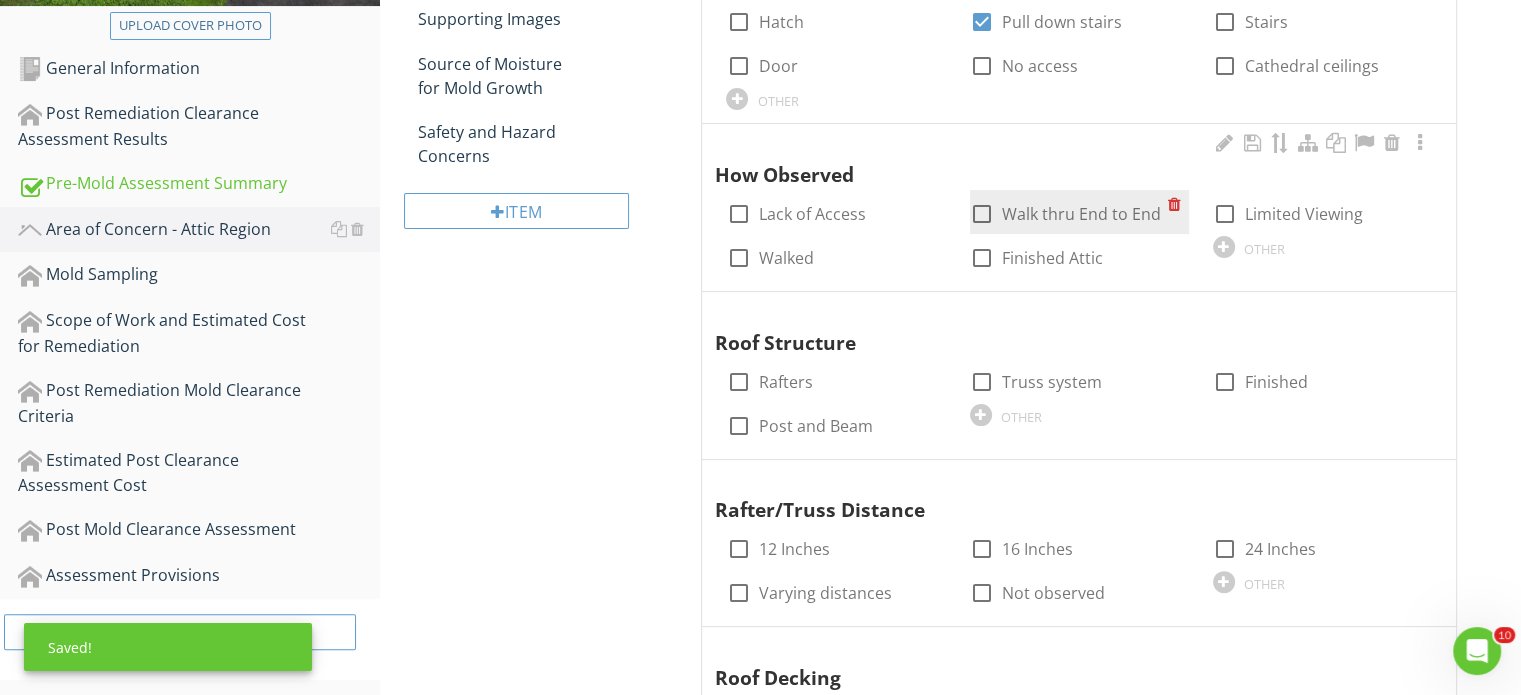 click at bounding box center (982, 214) 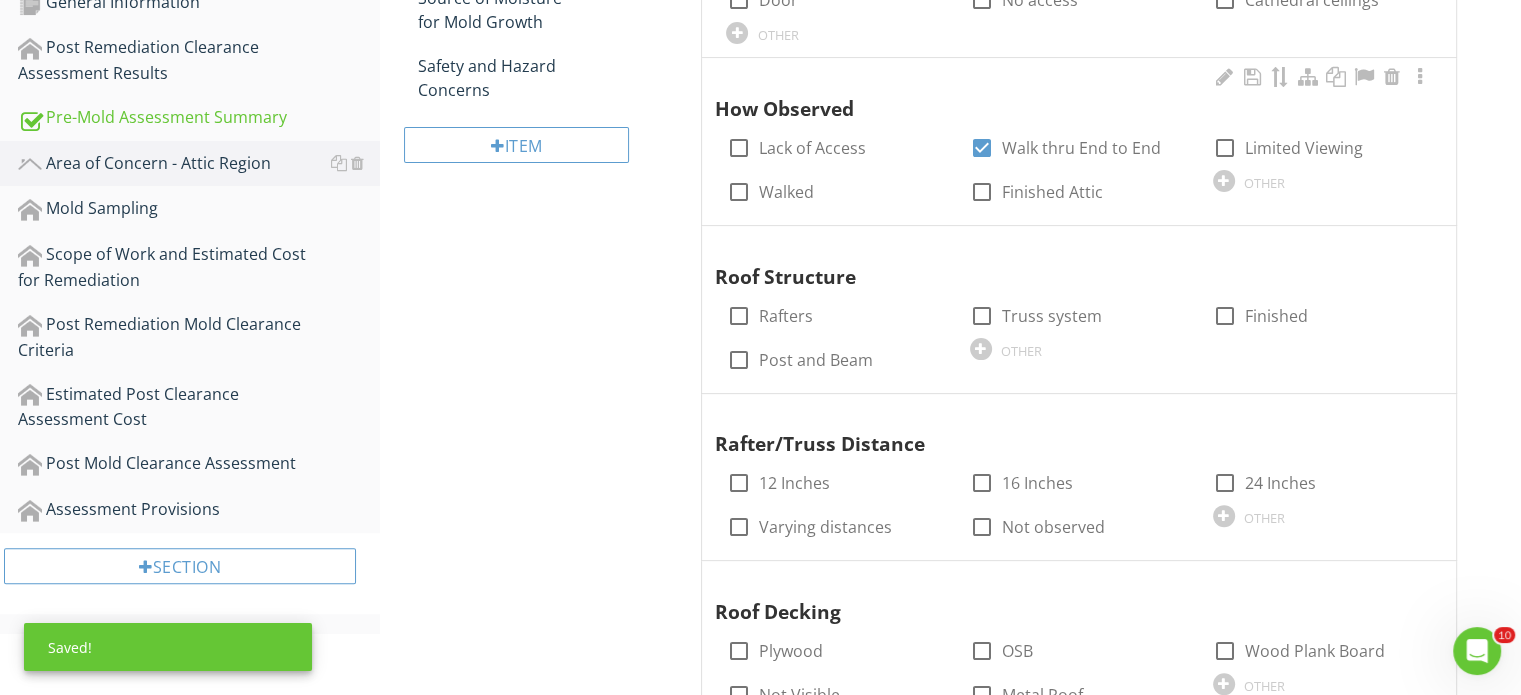 scroll, scrollTop: 580, scrollLeft: 0, axis: vertical 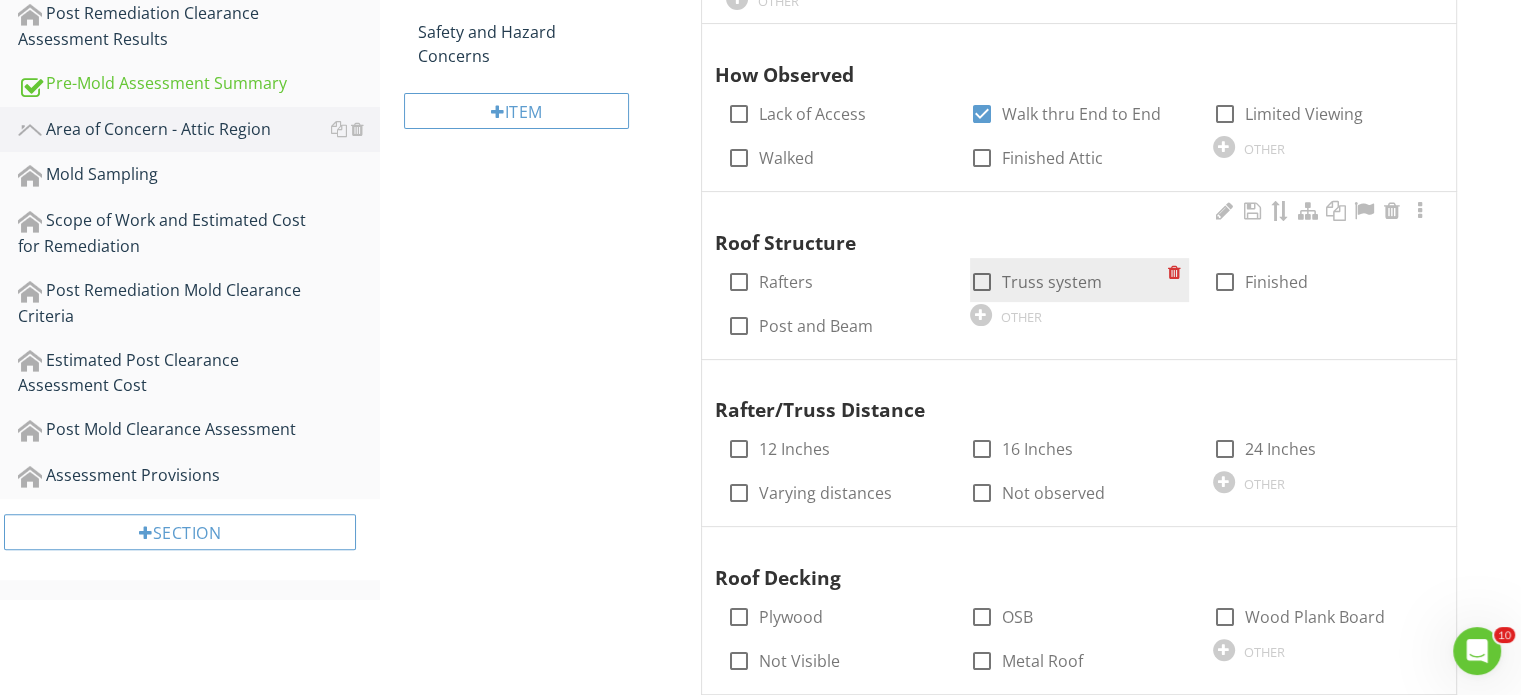 click at bounding box center [982, 282] 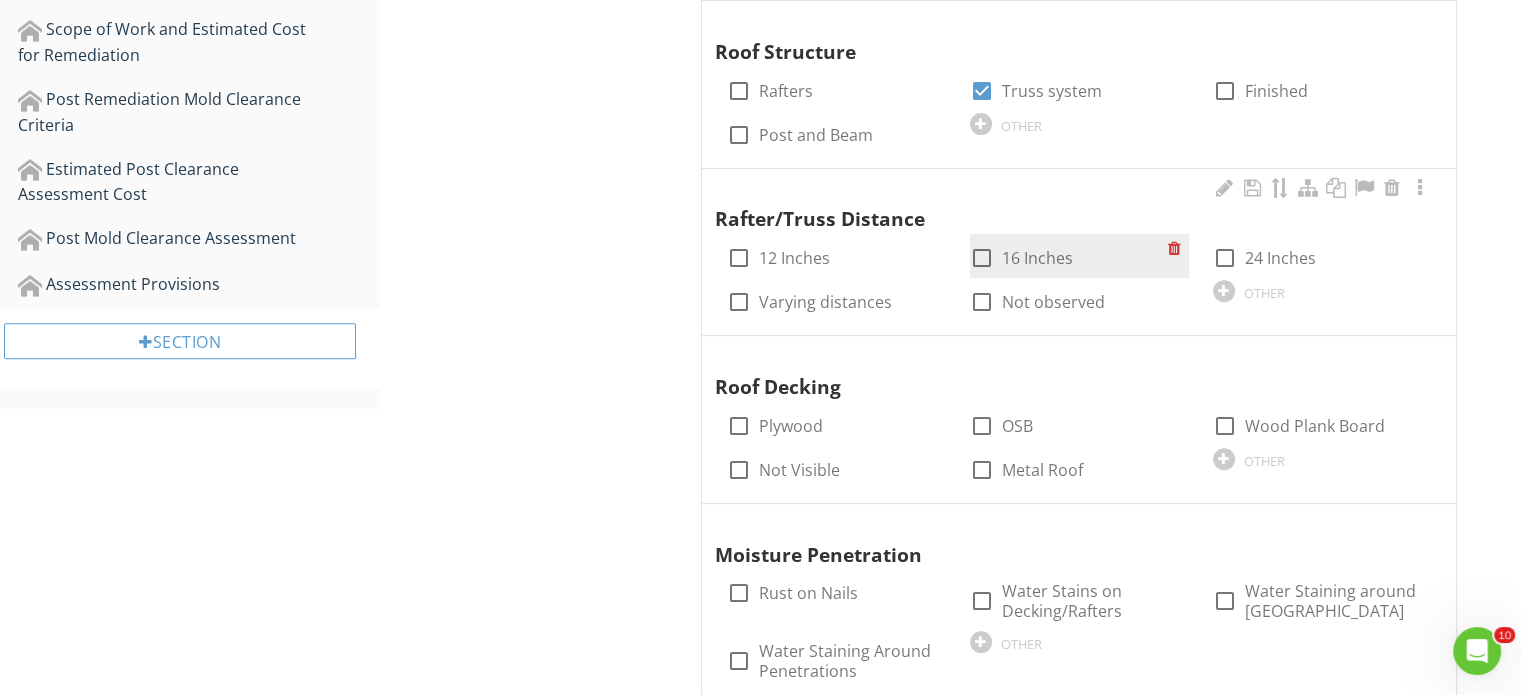 scroll, scrollTop: 780, scrollLeft: 0, axis: vertical 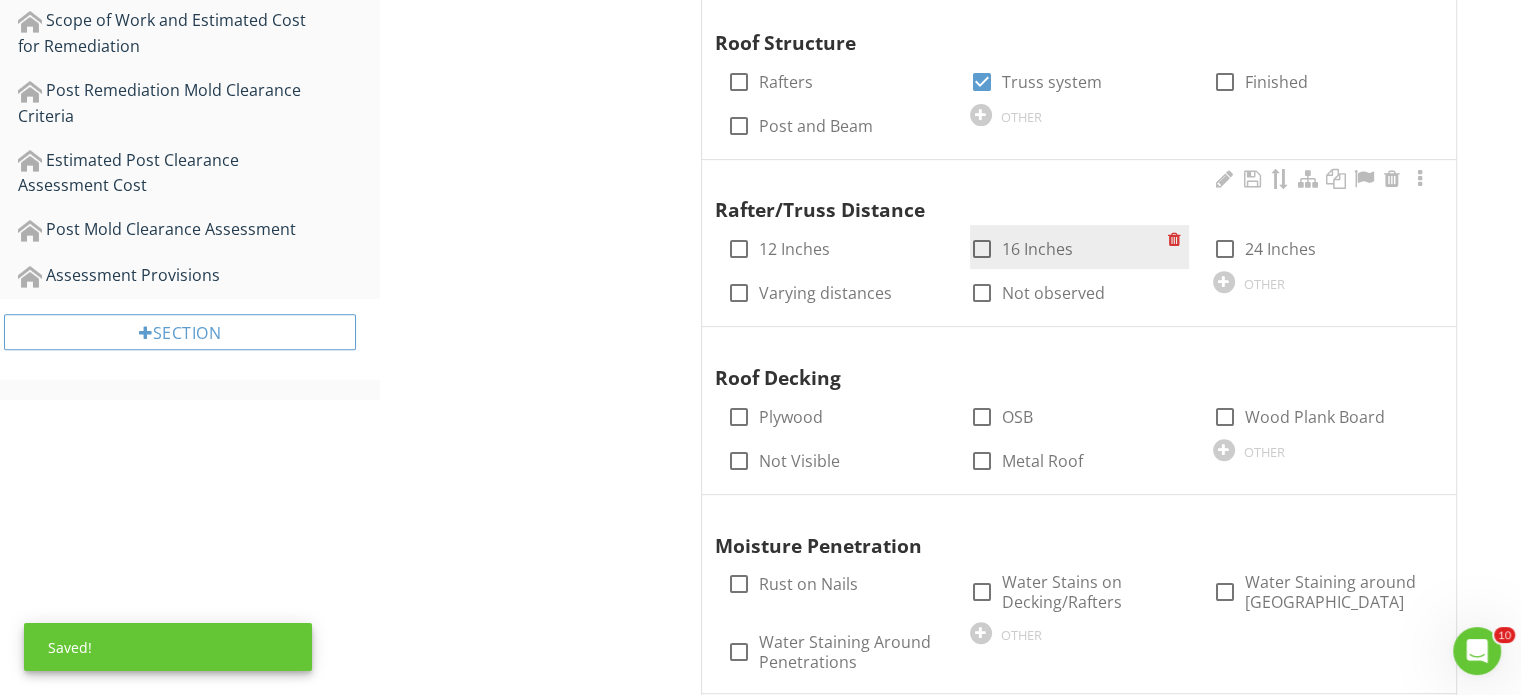 click at bounding box center (982, 249) 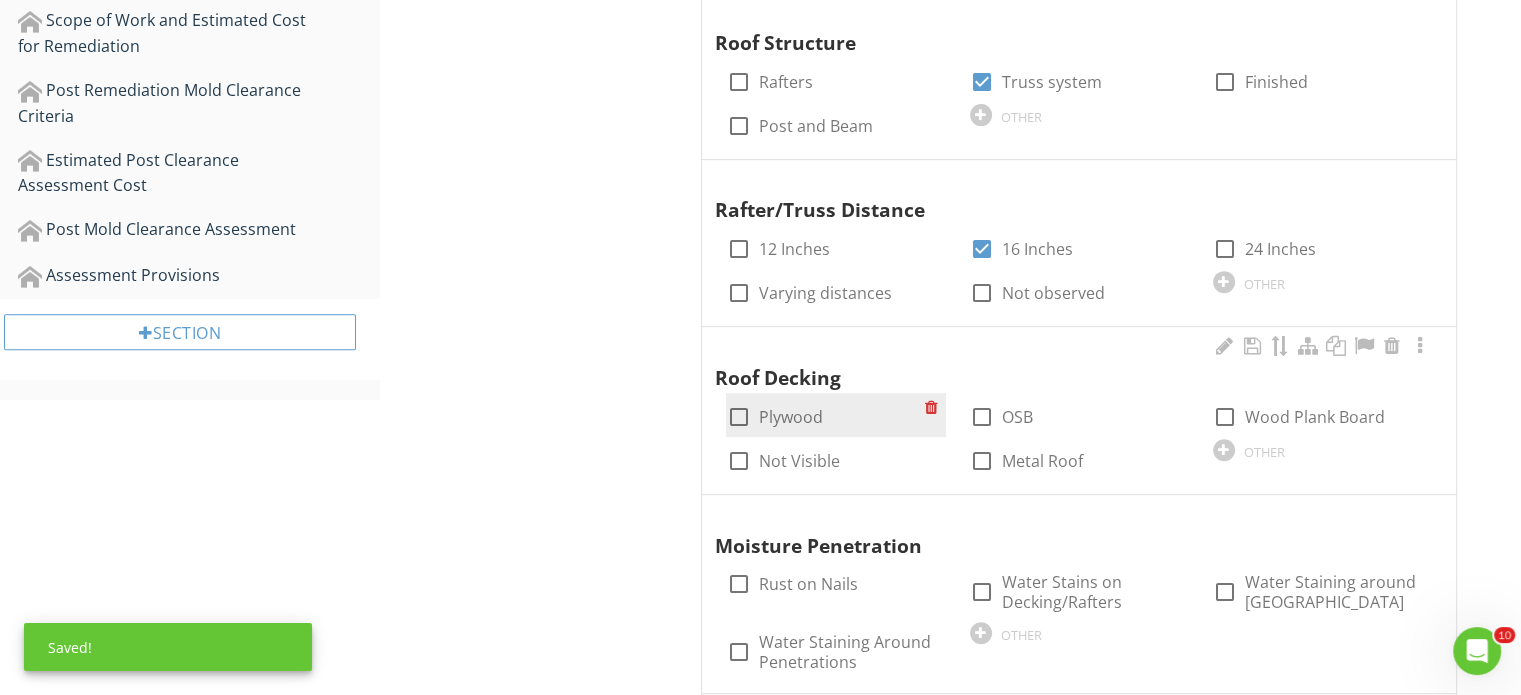 click at bounding box center (738, 417) 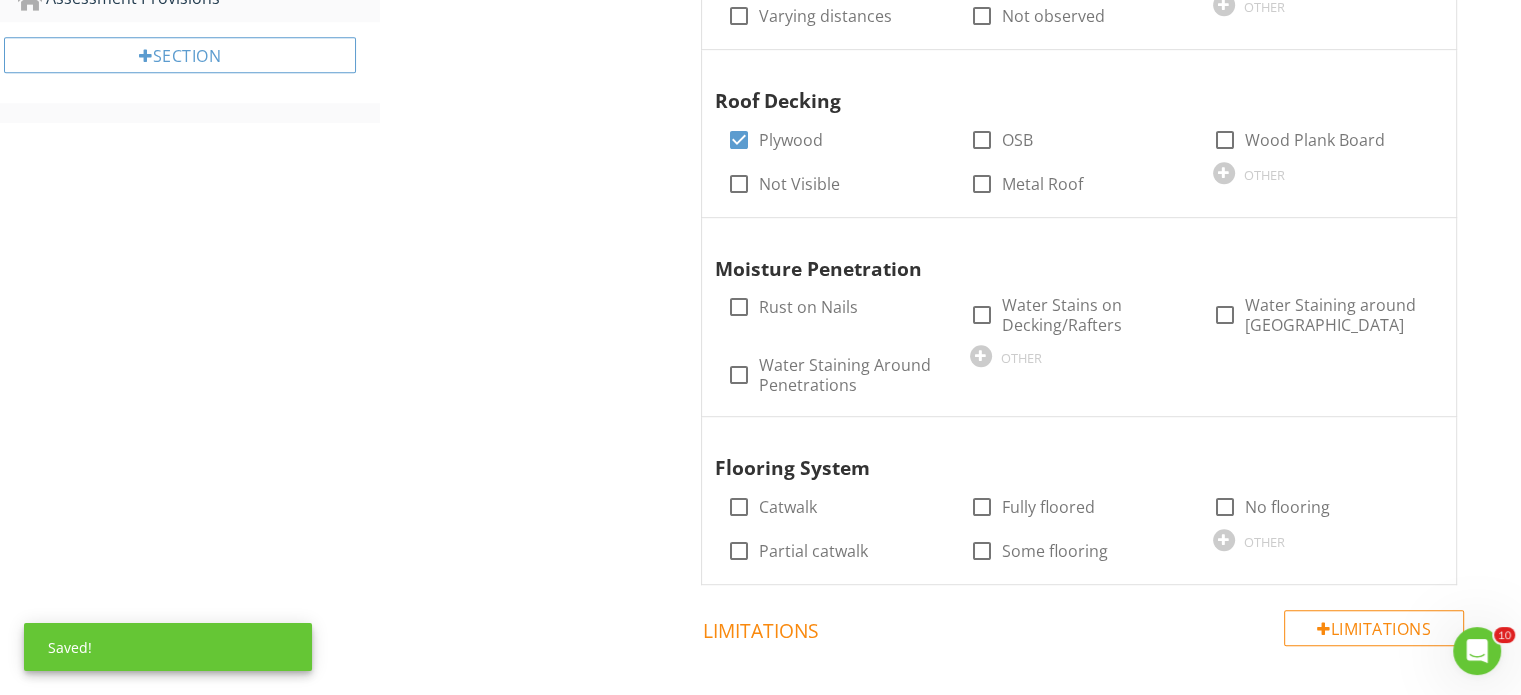 scroll, scrollTop: 1080, scrollLeft: 0, axis: vertical 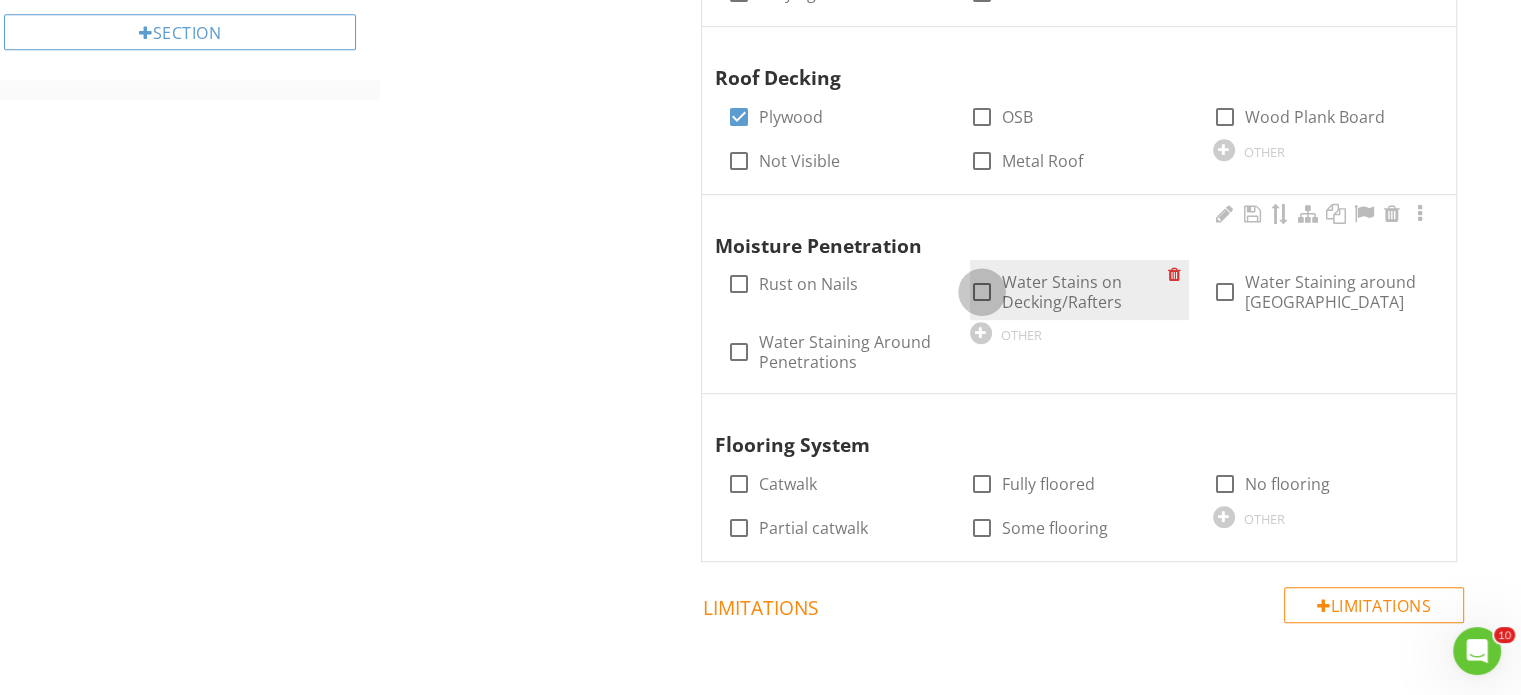 click at bounding box center (982, 292) 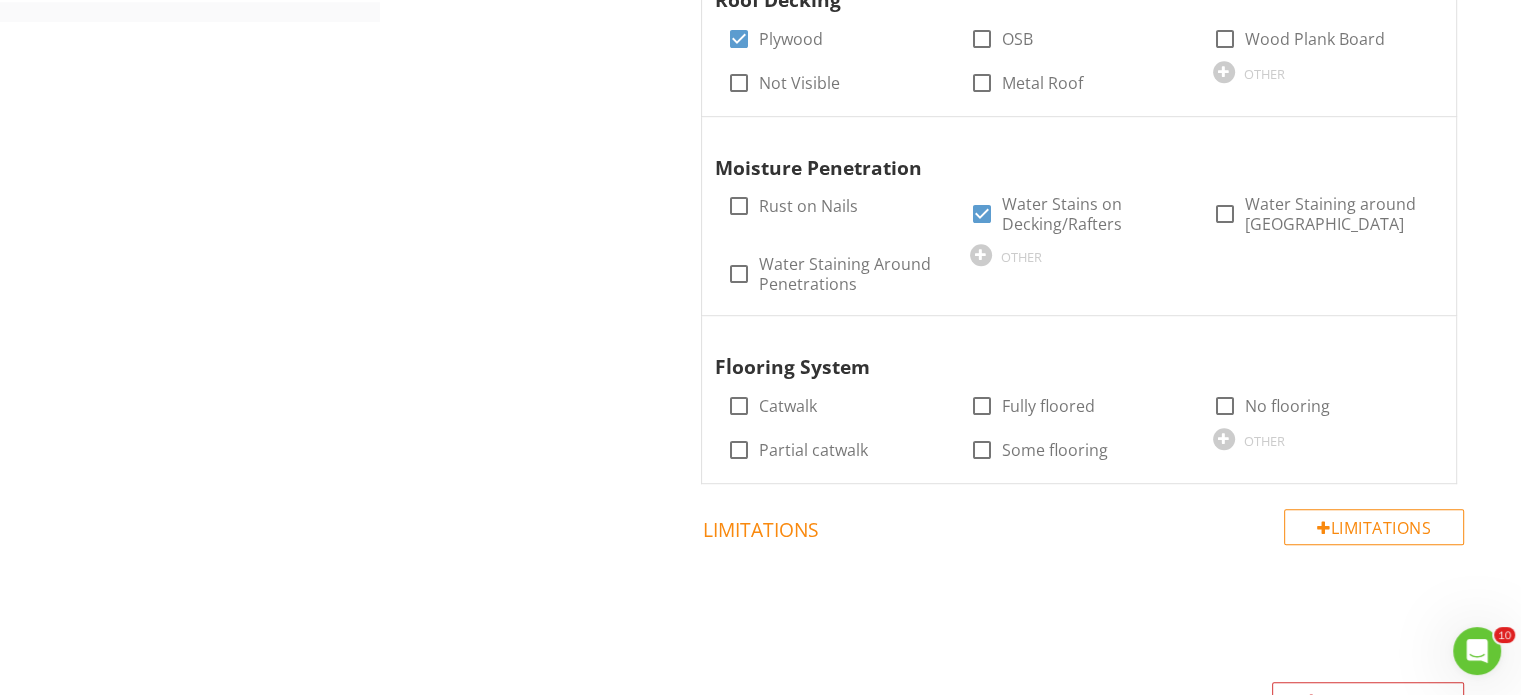 scroll, scrollTop: 1280, scrollLeft: 0, axis: vertical 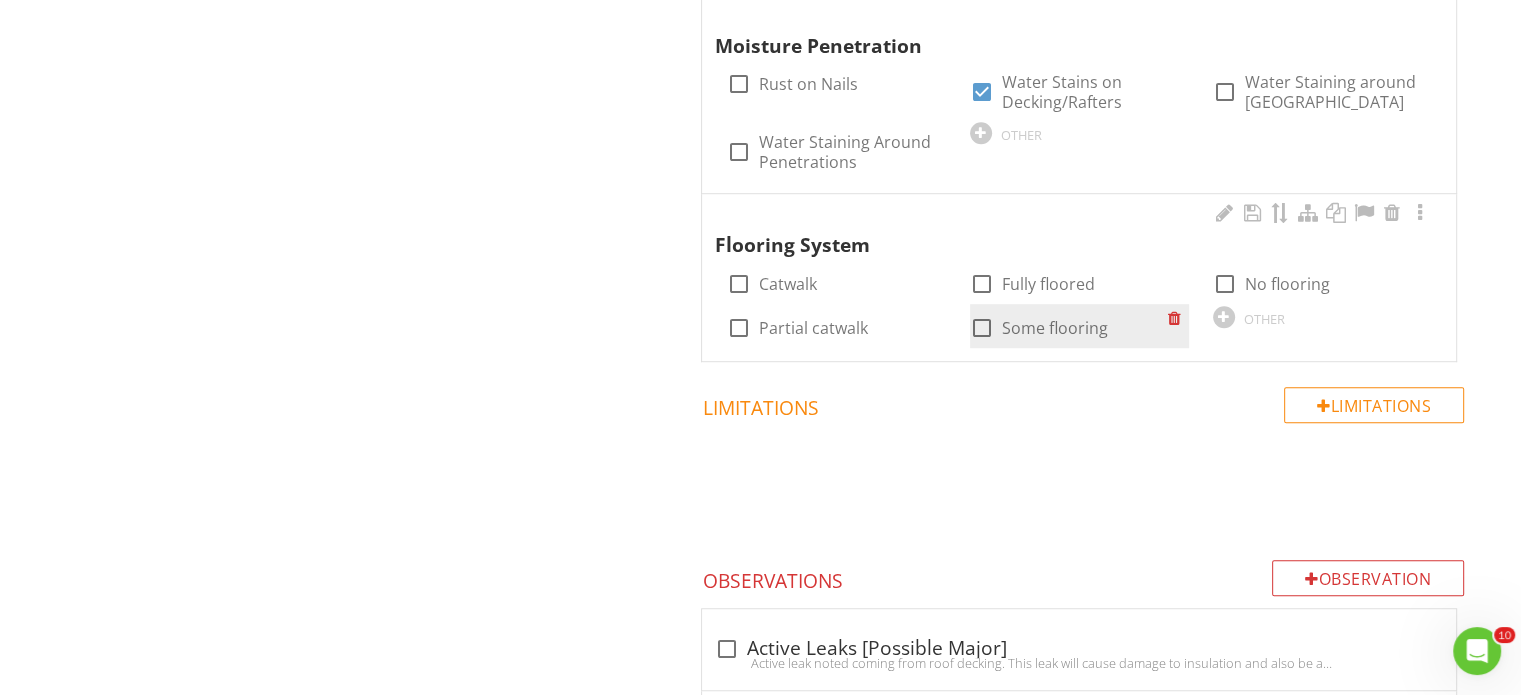 click at bounding box center (982, 328) 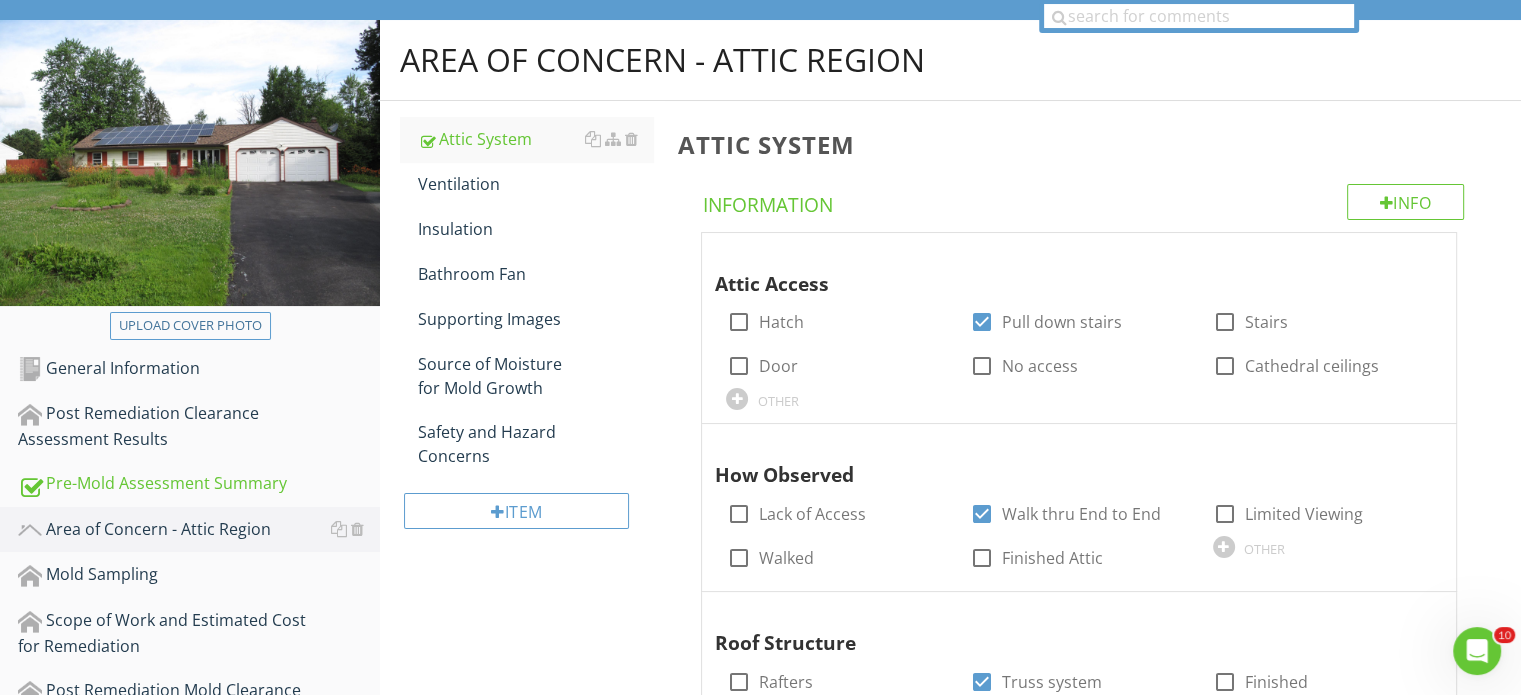 scroll, scrollTop: 168, scrollLeft: 0, axis: vertical 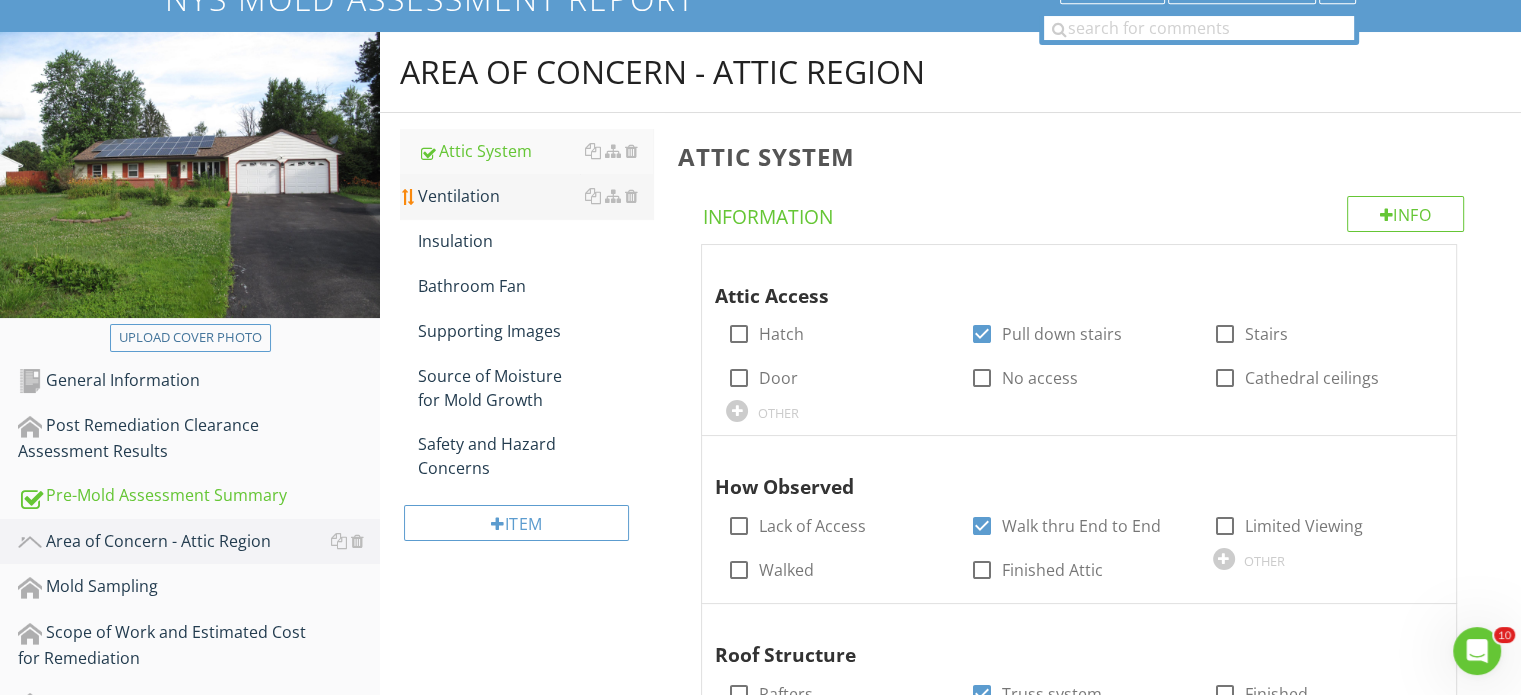 click on "Ventilation" at bounding box center [535, 196] 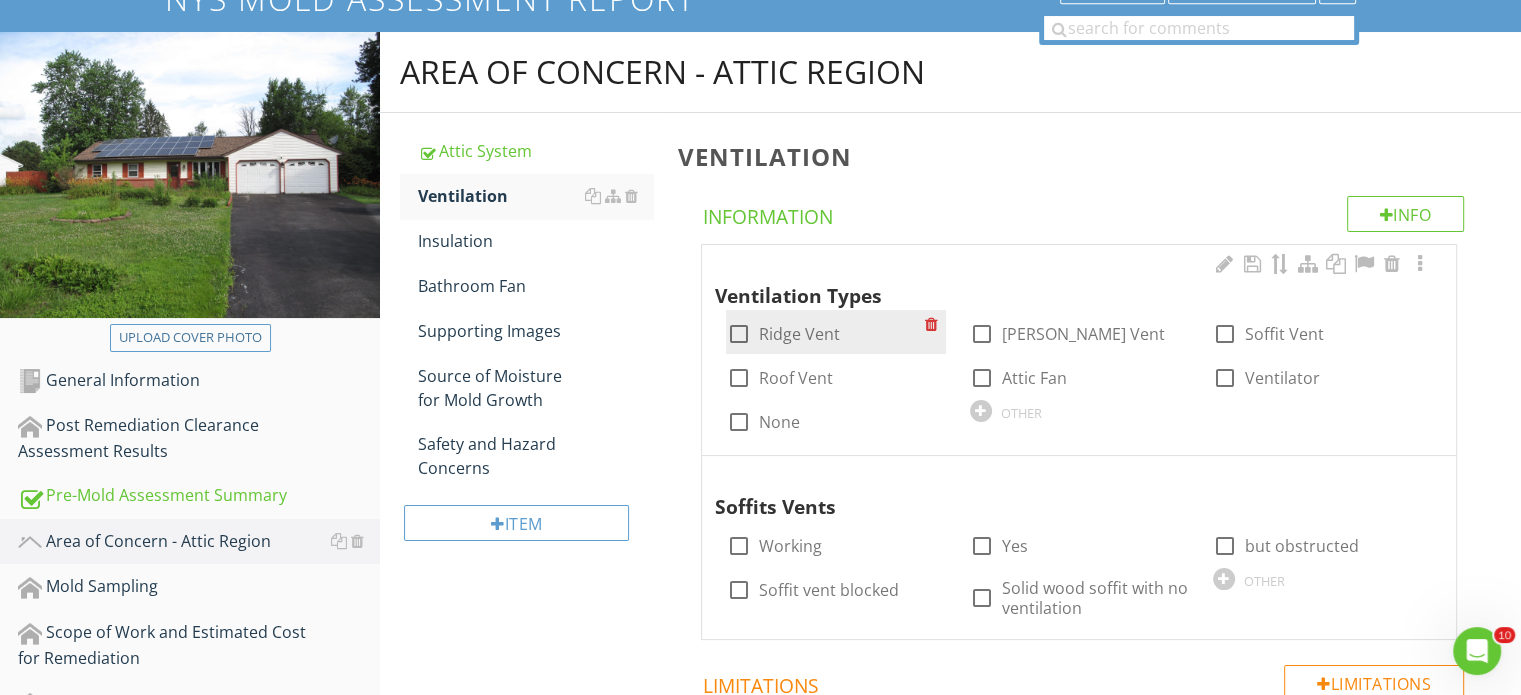click at bounding box center (738, 334) 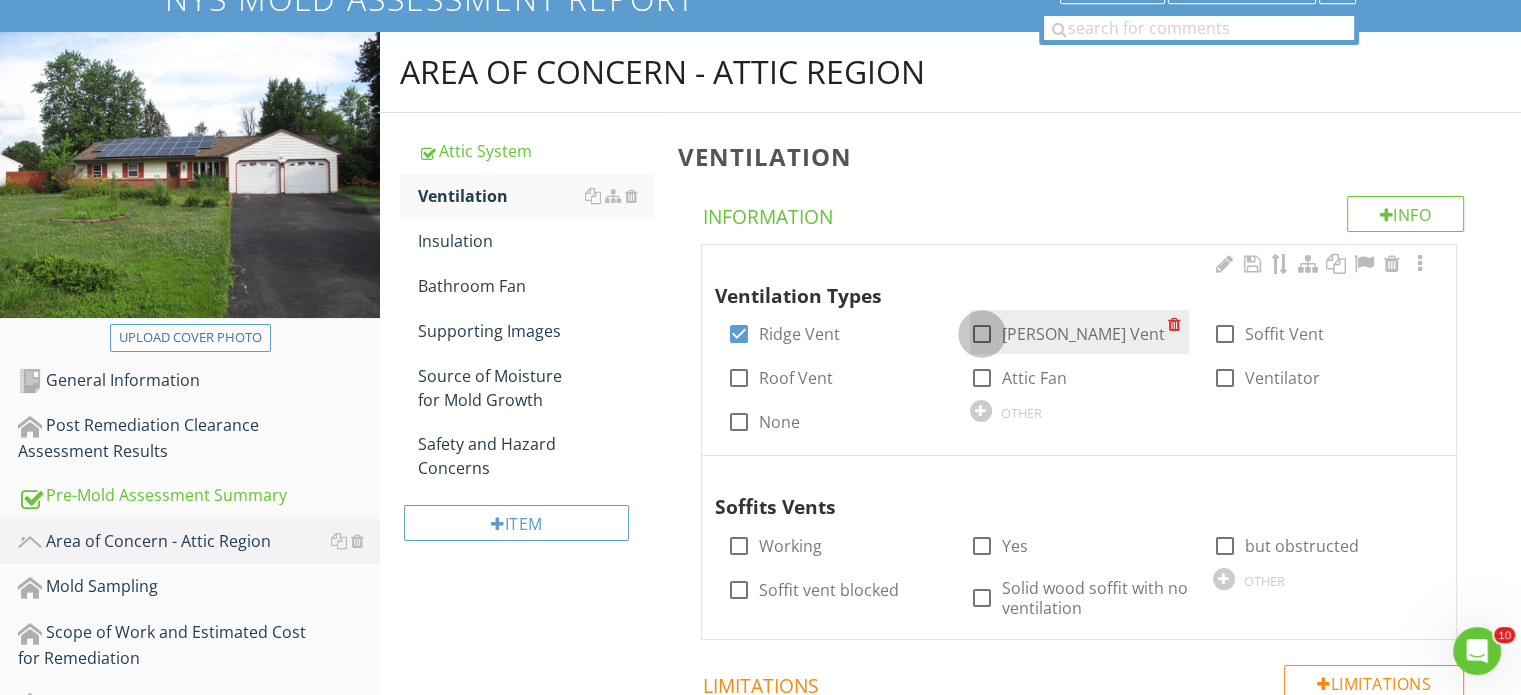 click at bounding box center (982, 334) 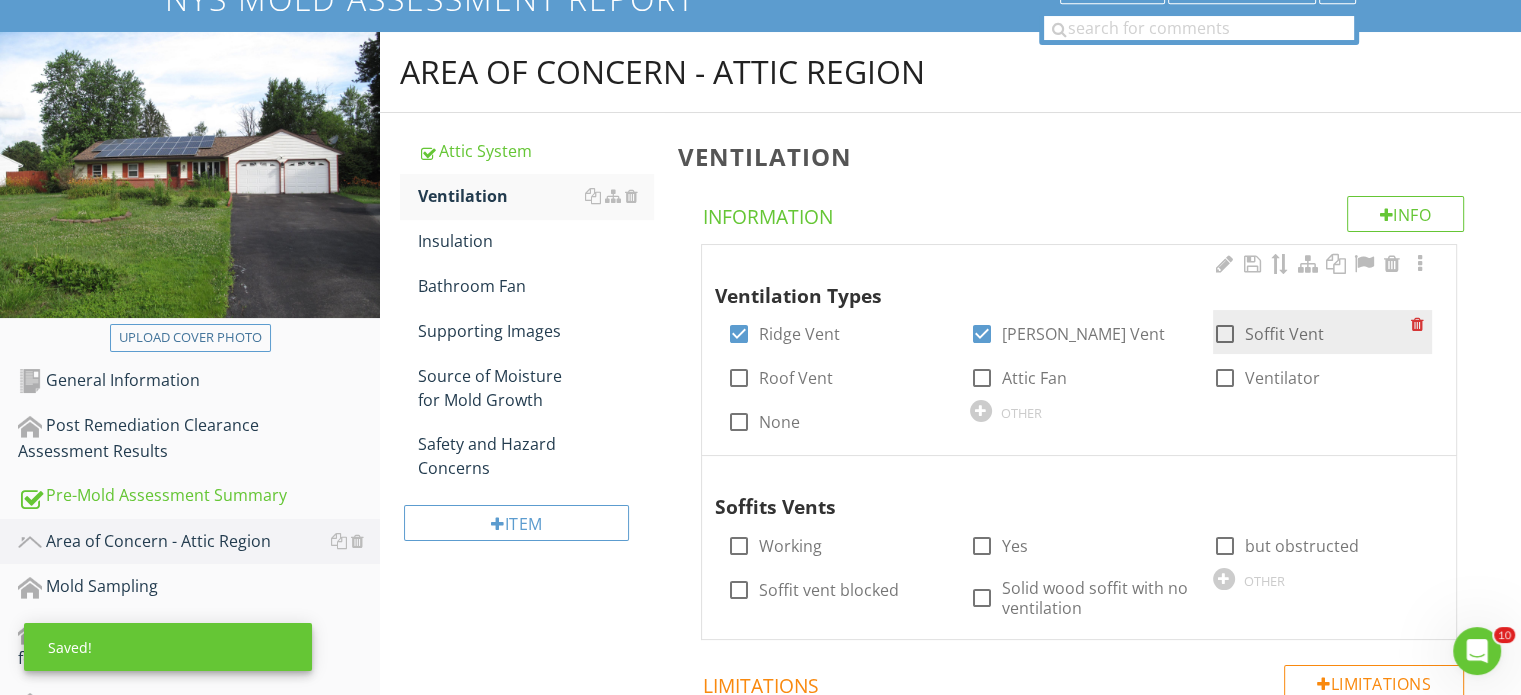 click at bounding box center (1225, 334) 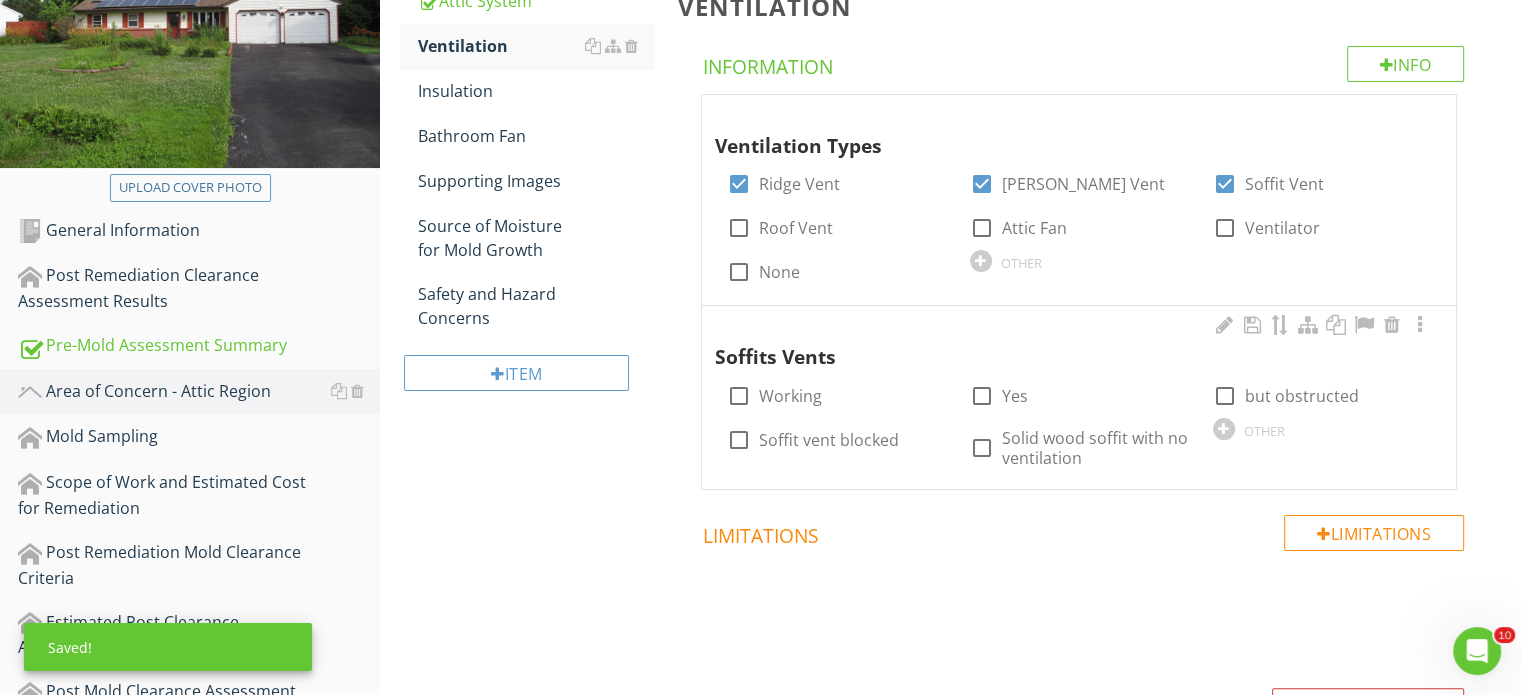 scroll, scrollTop: 368, scrollLeft: 0, axis: vertical 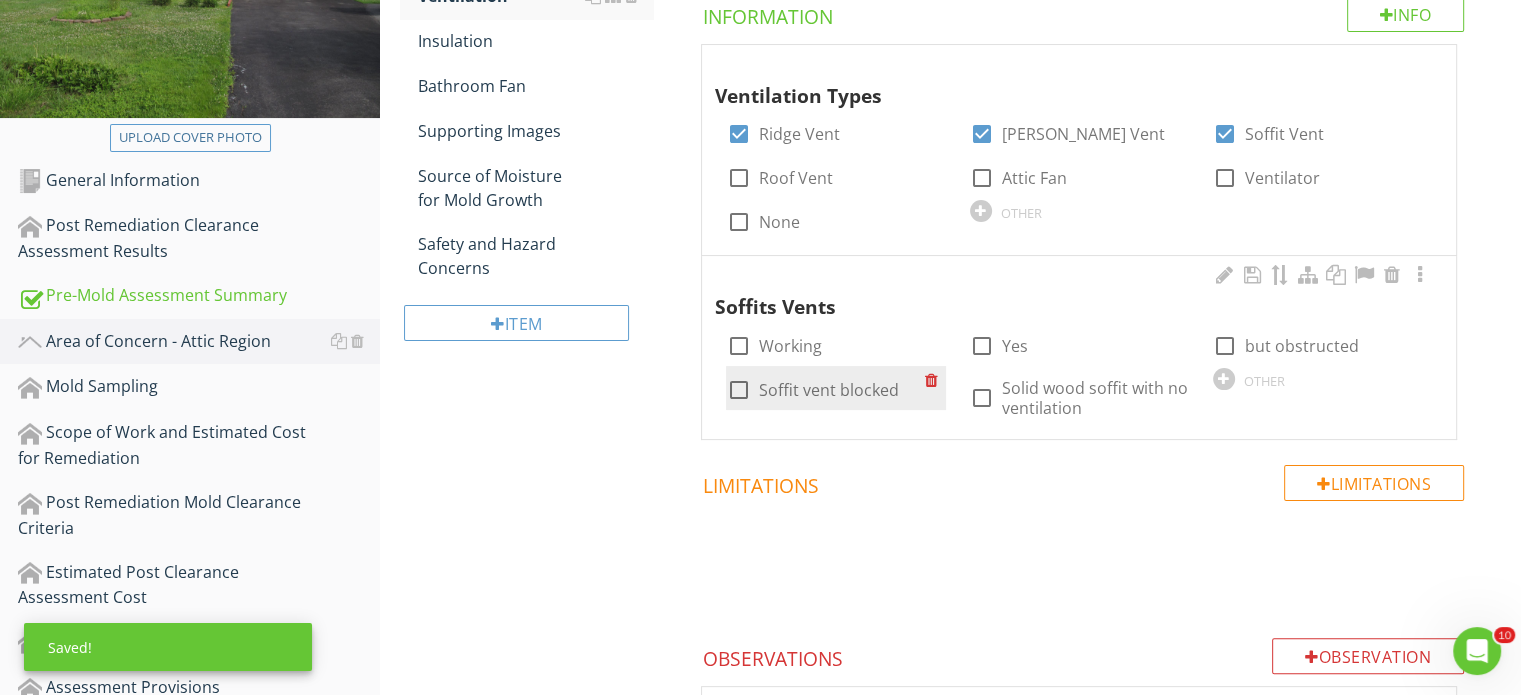 click at bounding box center (738, 390) 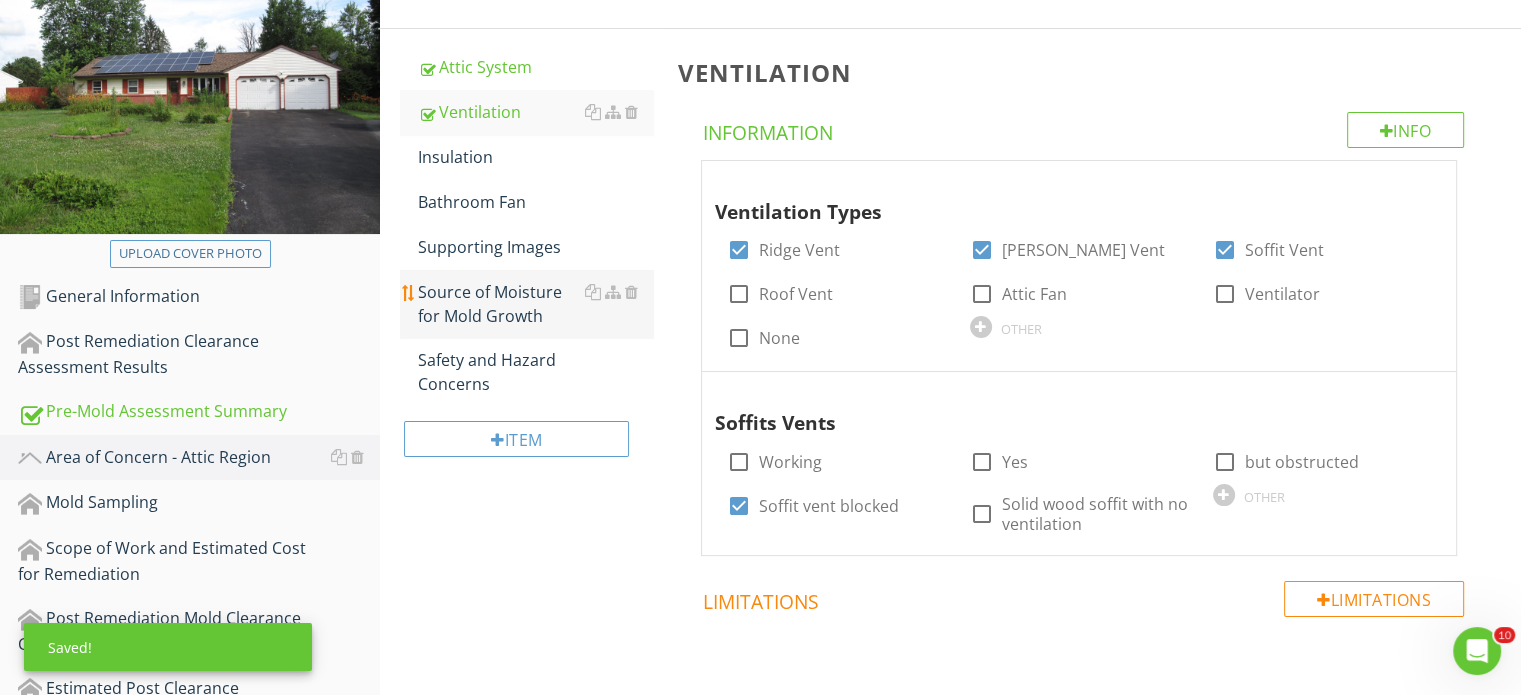 scroll, scrollTop: 208, scrollLeft: 0, axis: vertical 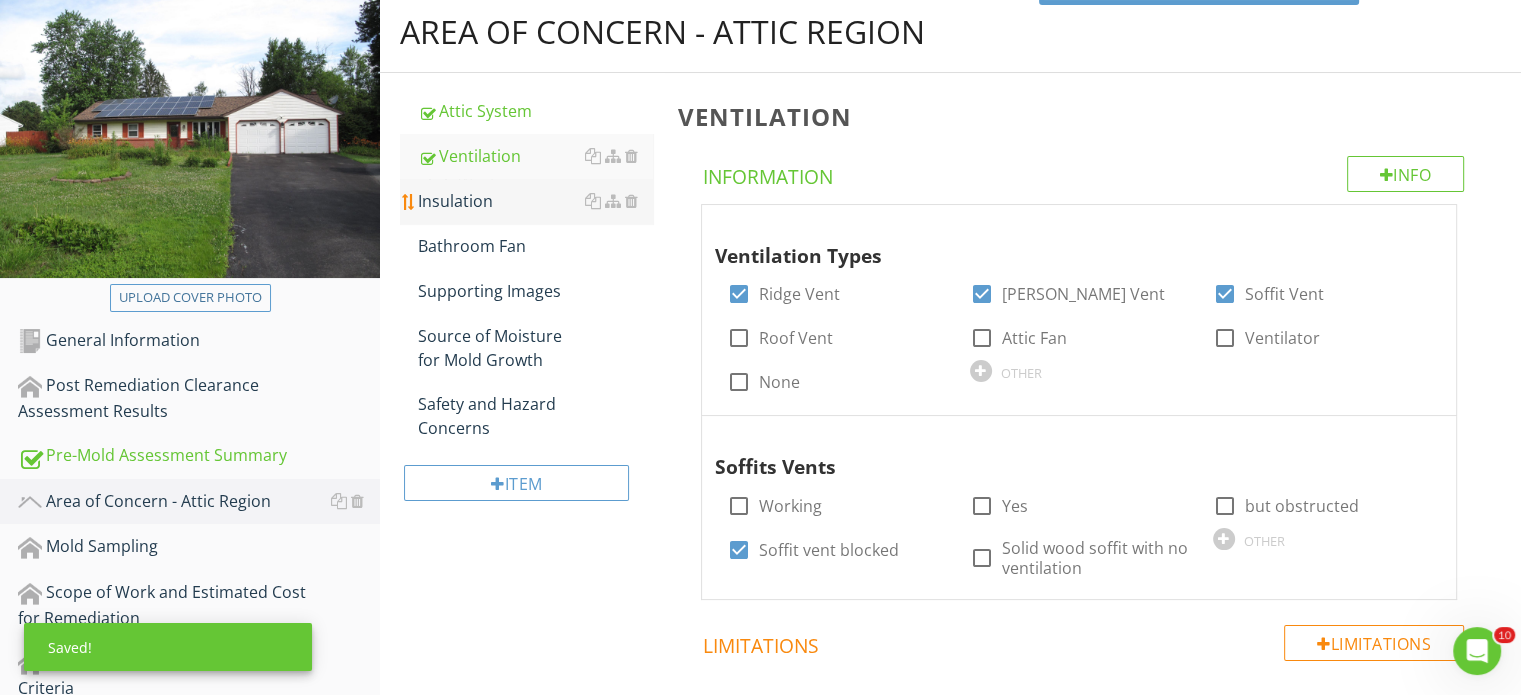 click on "Insulation" at bounding box center [535, 201] 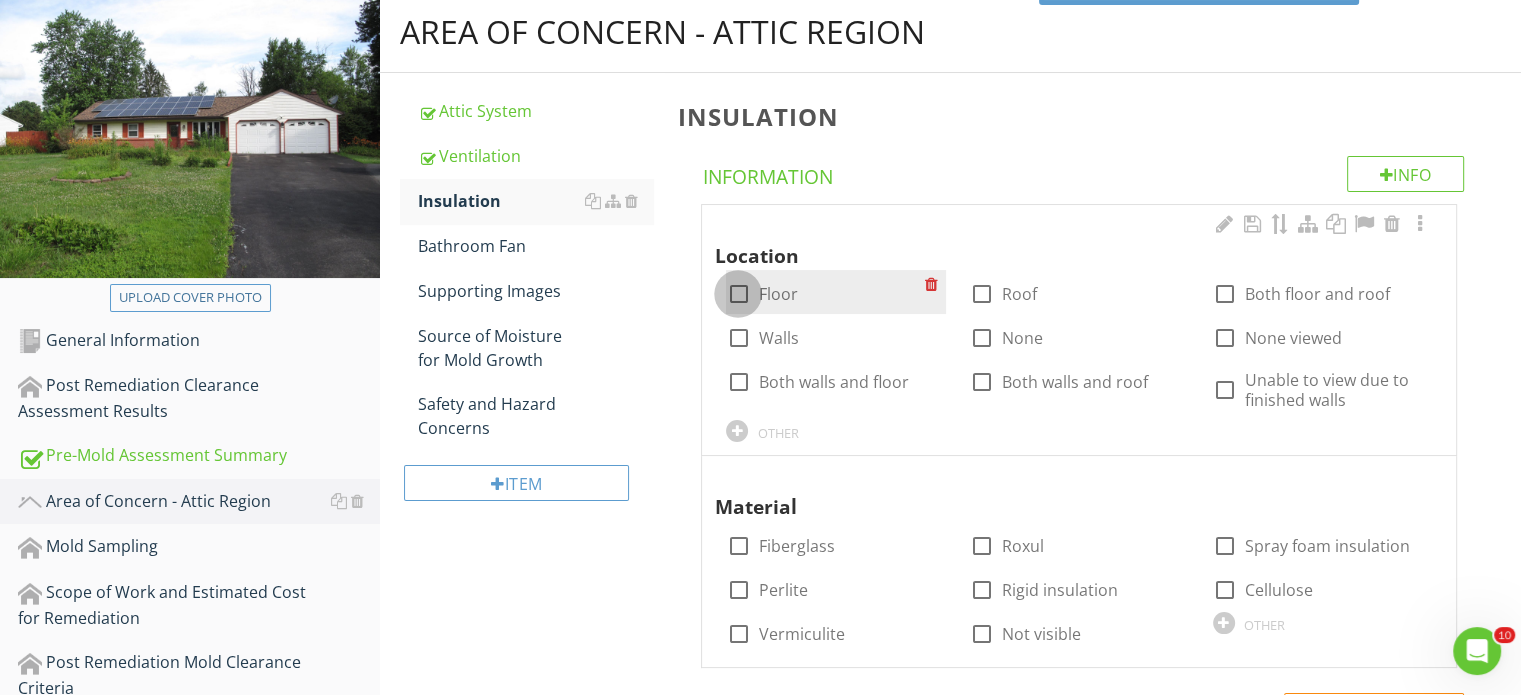 click at bounding box center (738, 294) 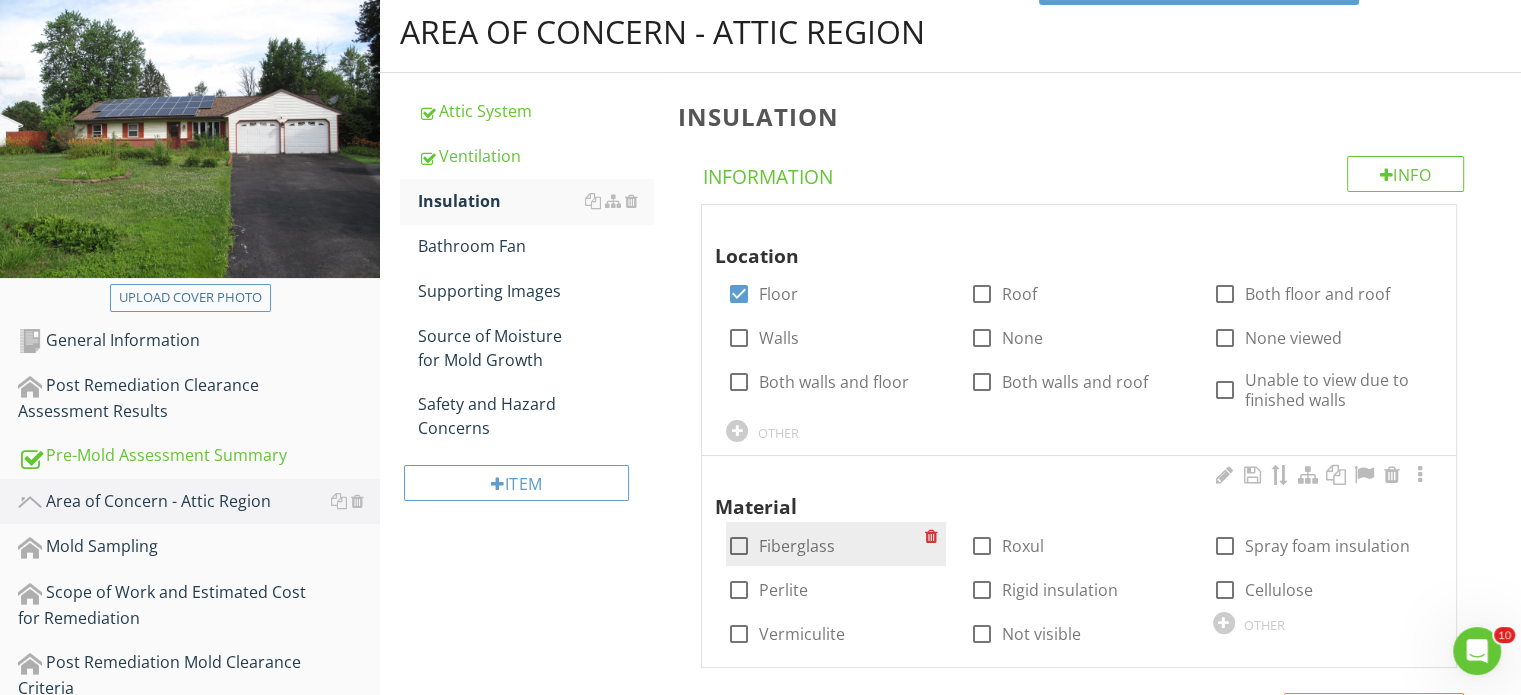 click at bounding box center [738, 546] 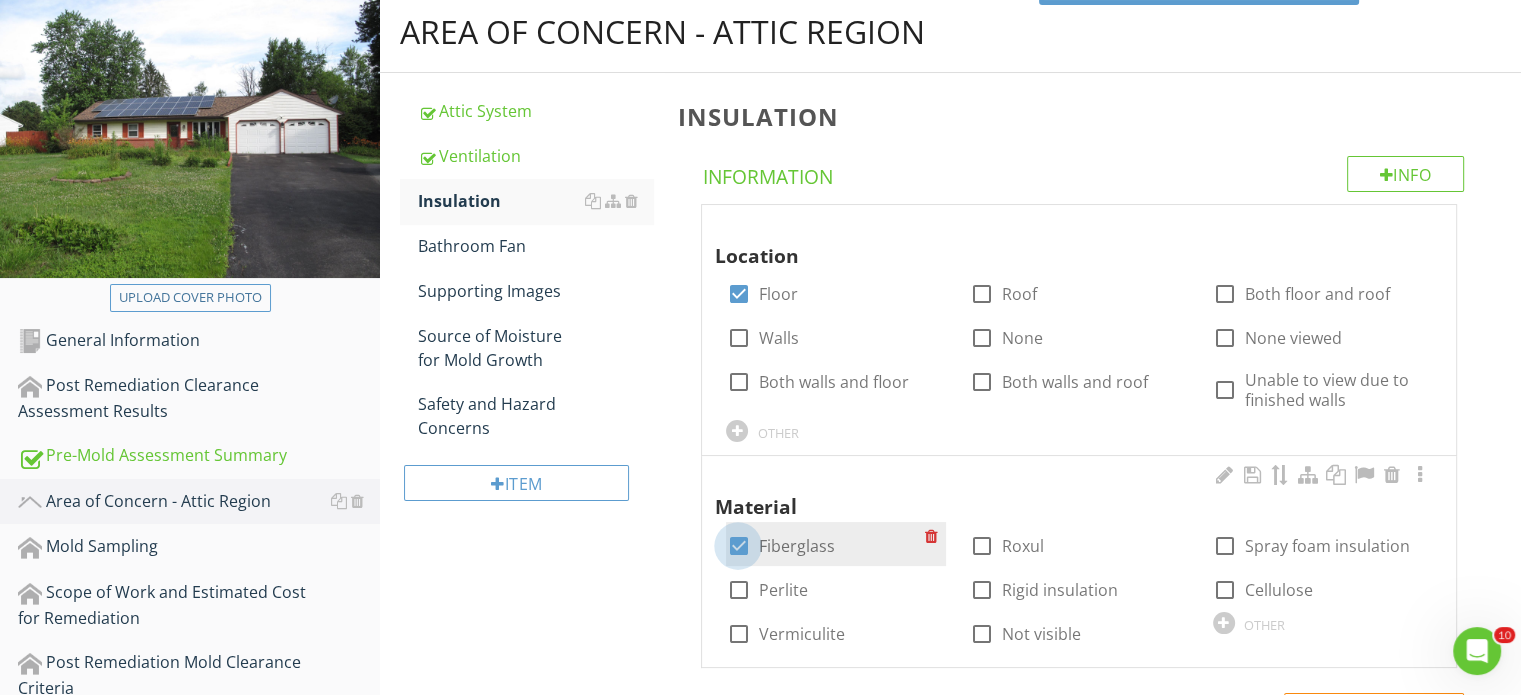 checkbox on "true" 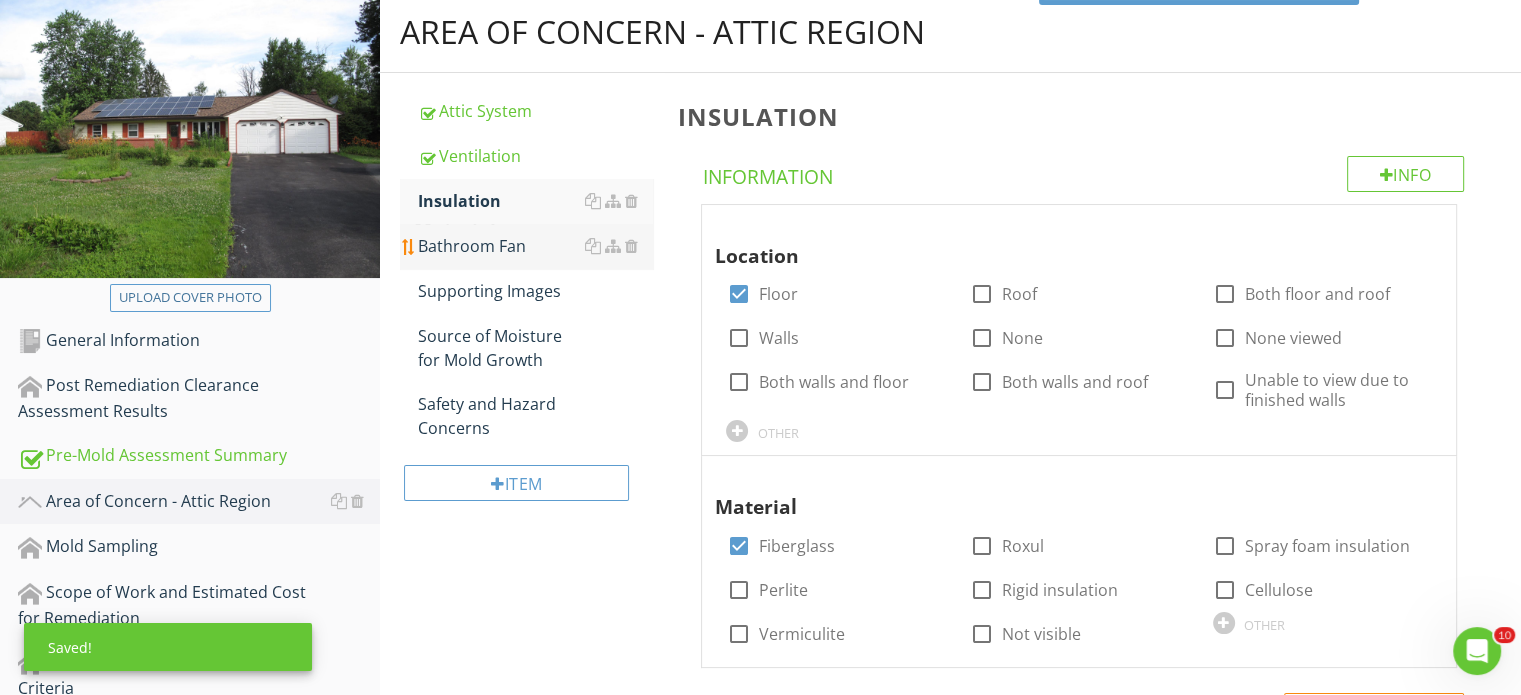 click on "Bathroom Fan" at bounding box center [535, 246] 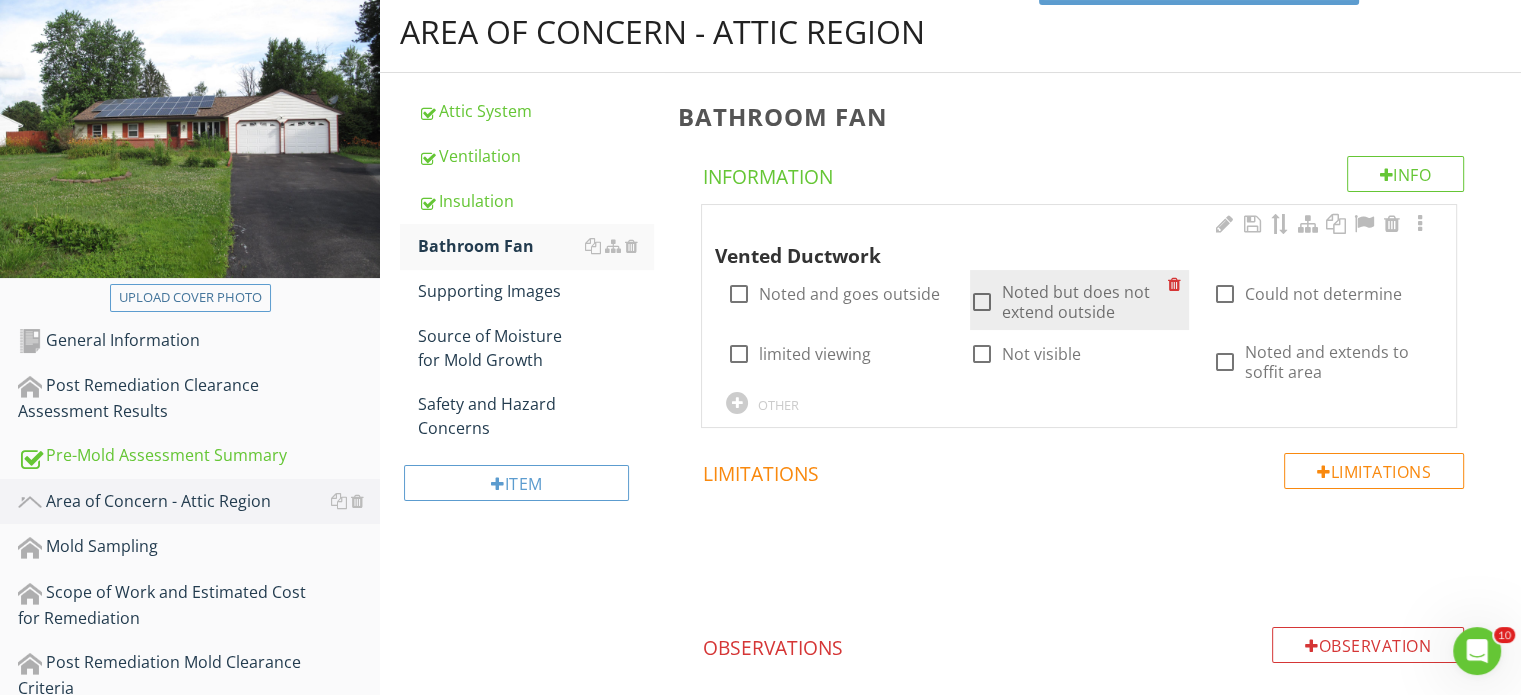 click at bounding box center (982, 302) 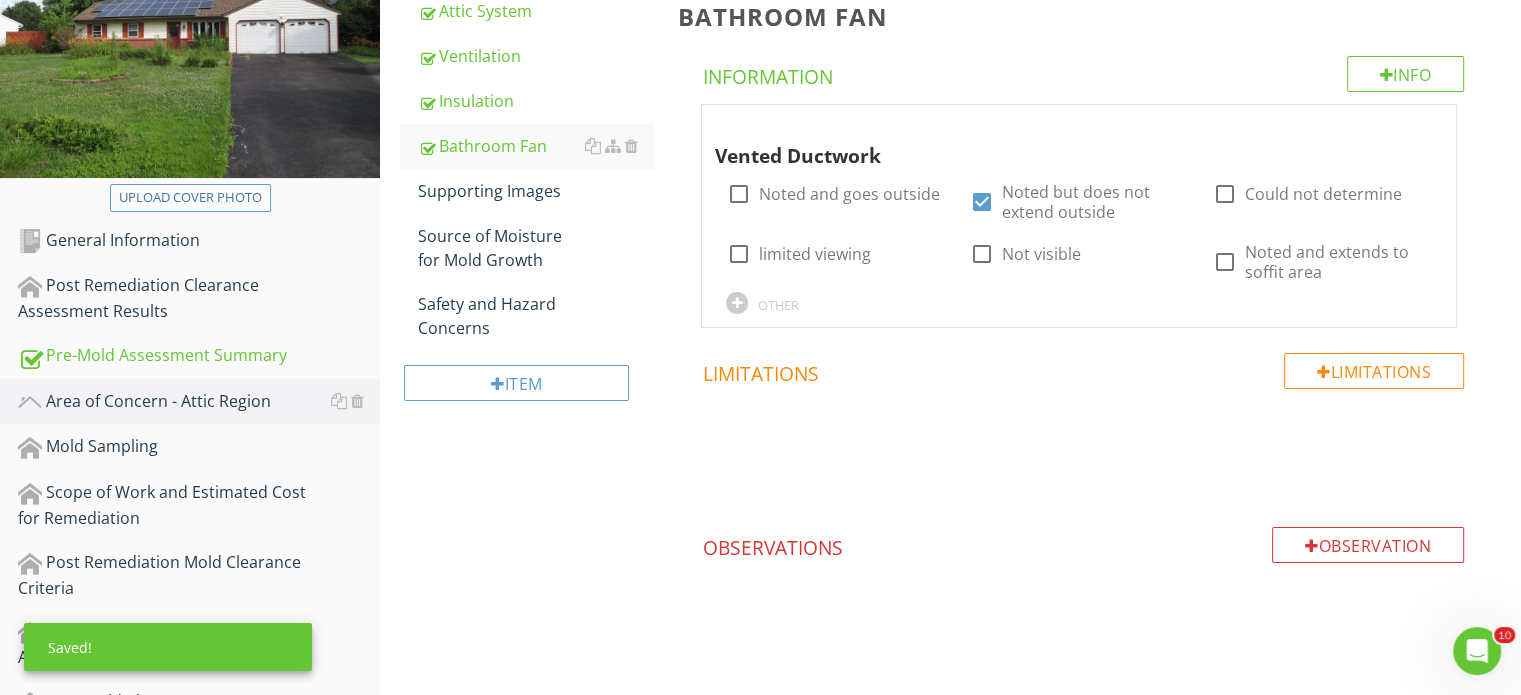 scroll, scrollTop: 208, scrollLeft: 0, axis: vertical 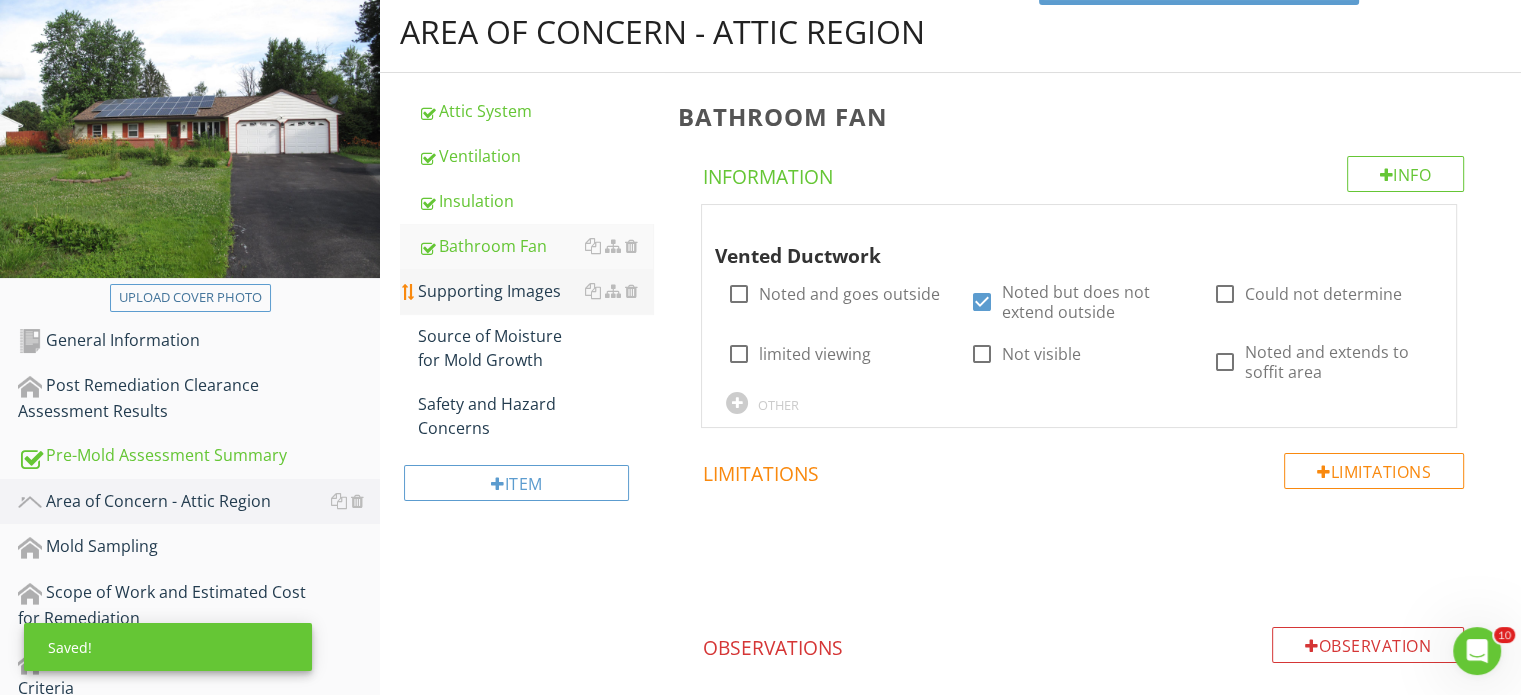 click on "Supporting Images" at bounding box center [535, 291] 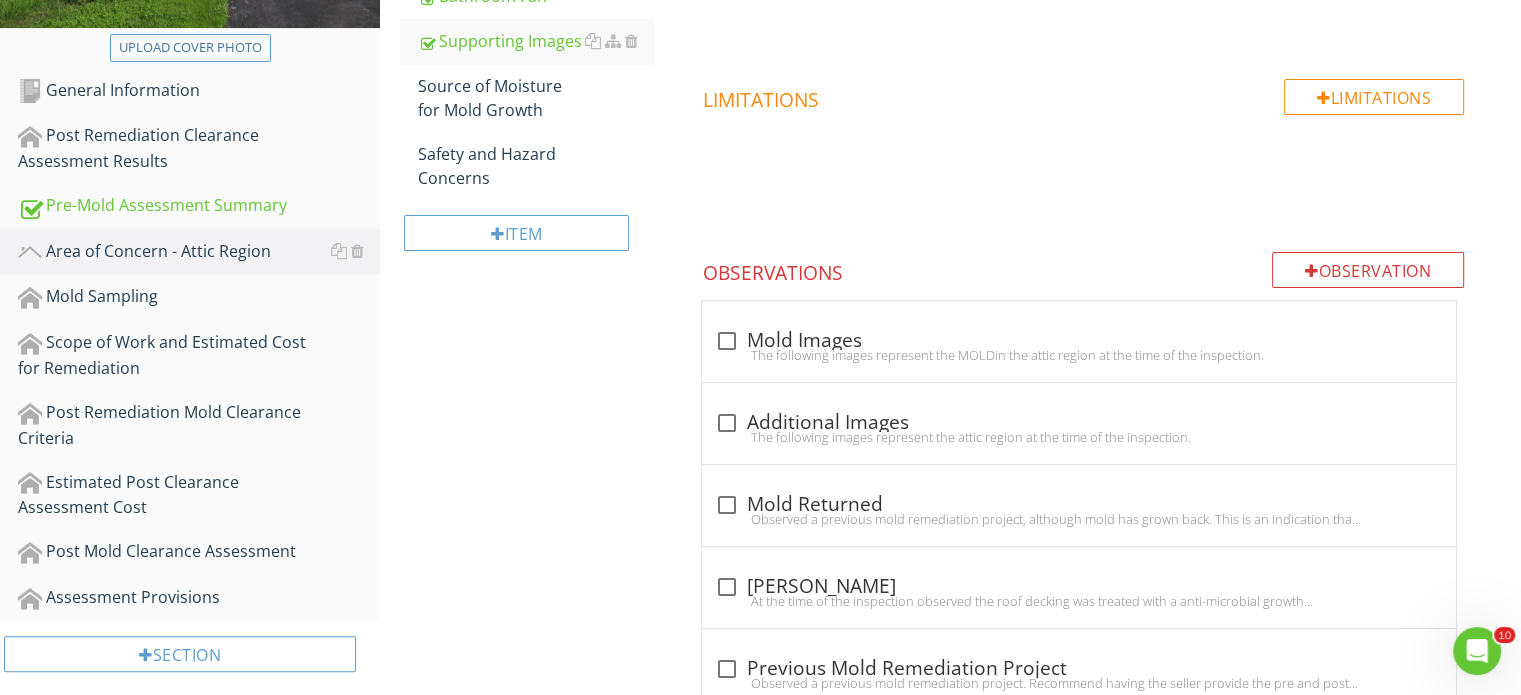 scroll, scrollTop: 508, scrollLeft: 0, axis: vertical 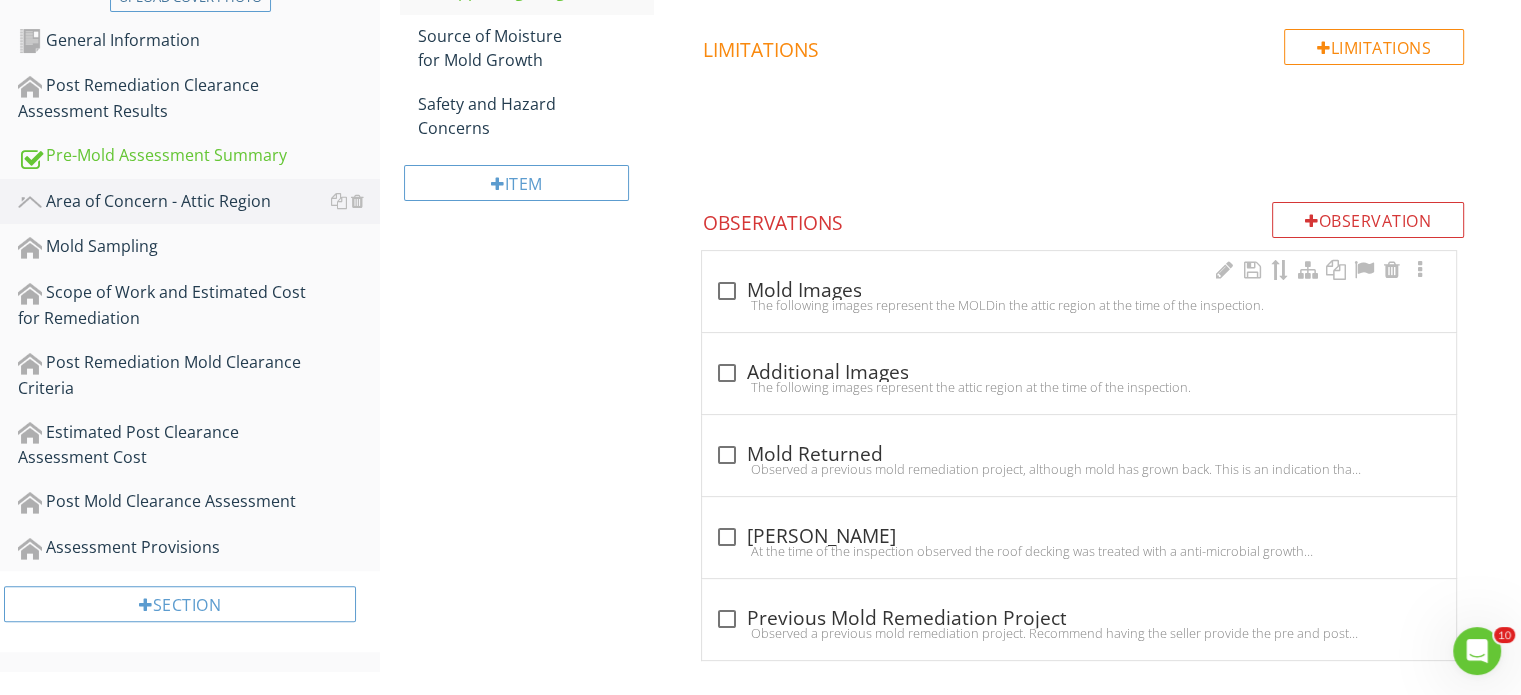 click at bounding box center (726, 291) 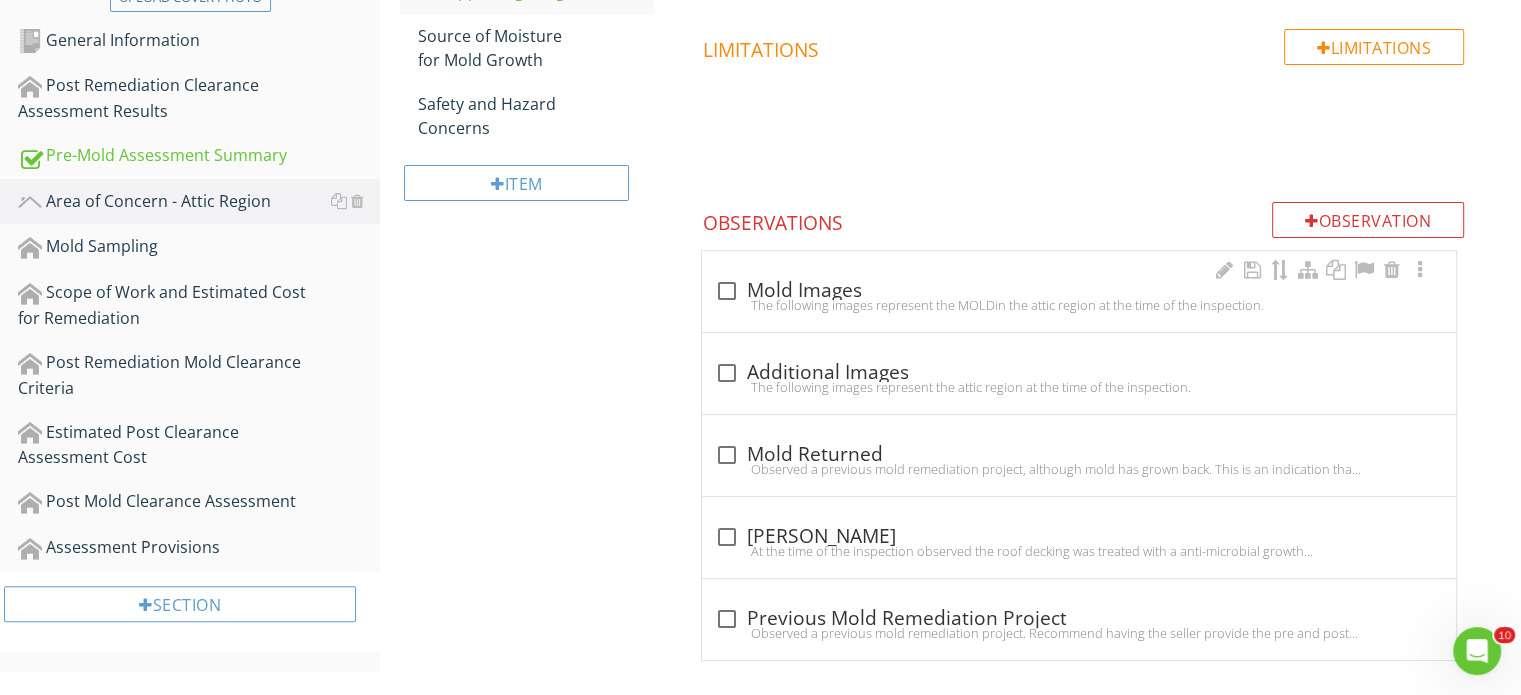 checkbox on "true" 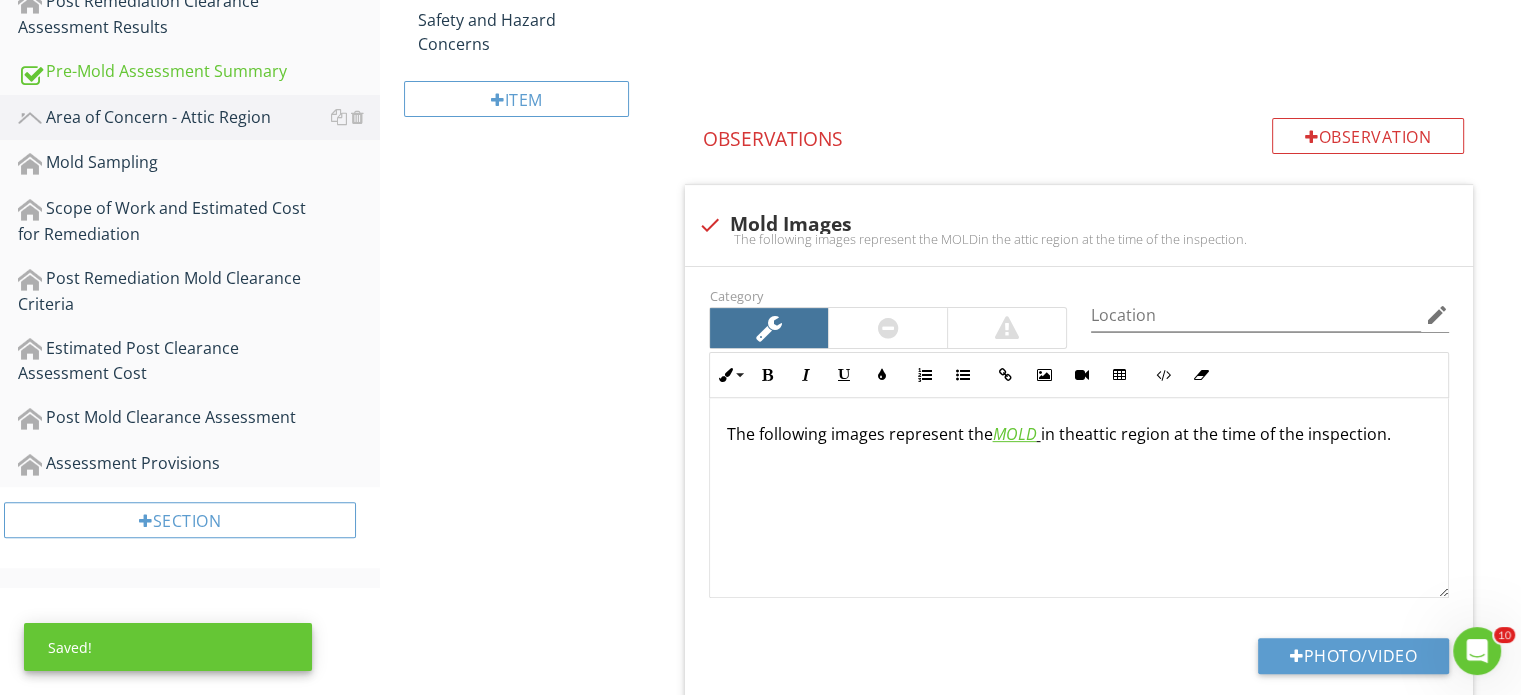 scroll, scrollTop: 708, scrollLeft: 0, axis: vertical 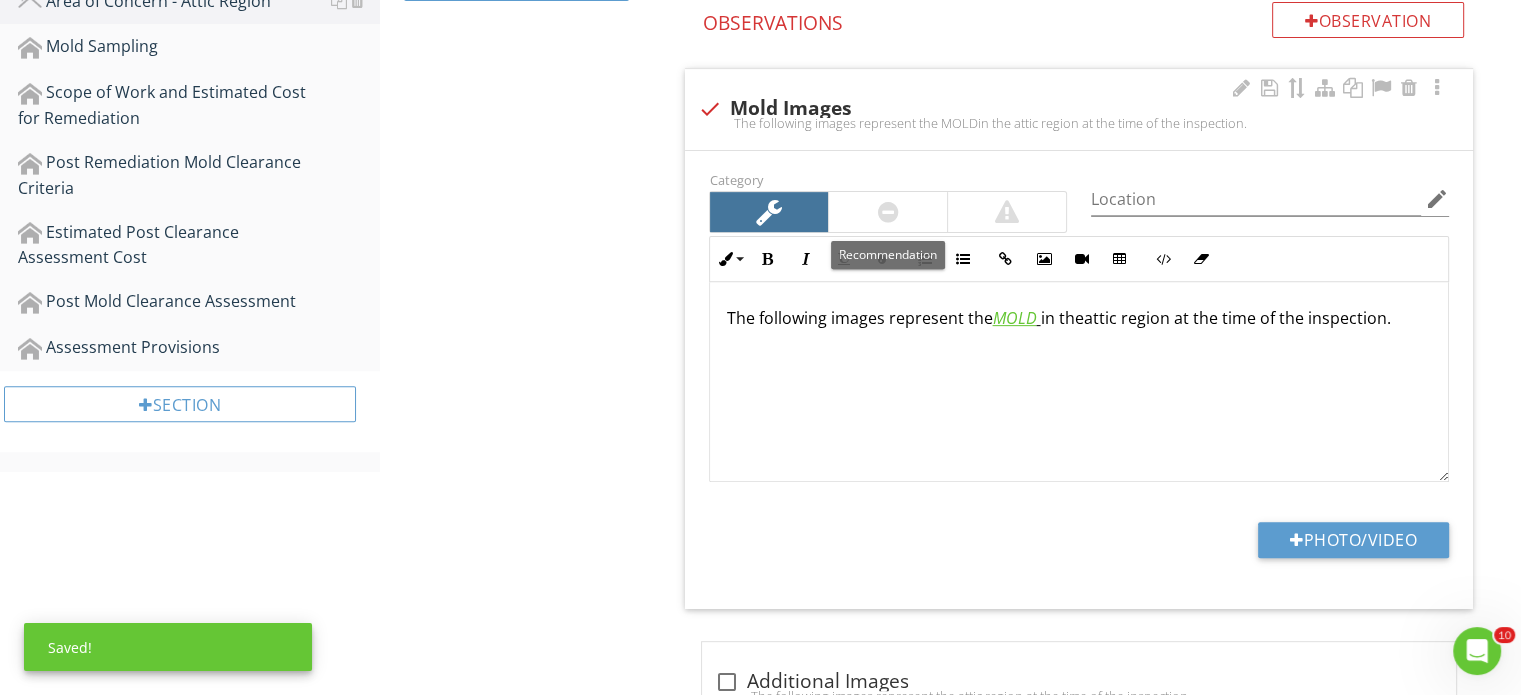 click at bounding box center [888, 212] 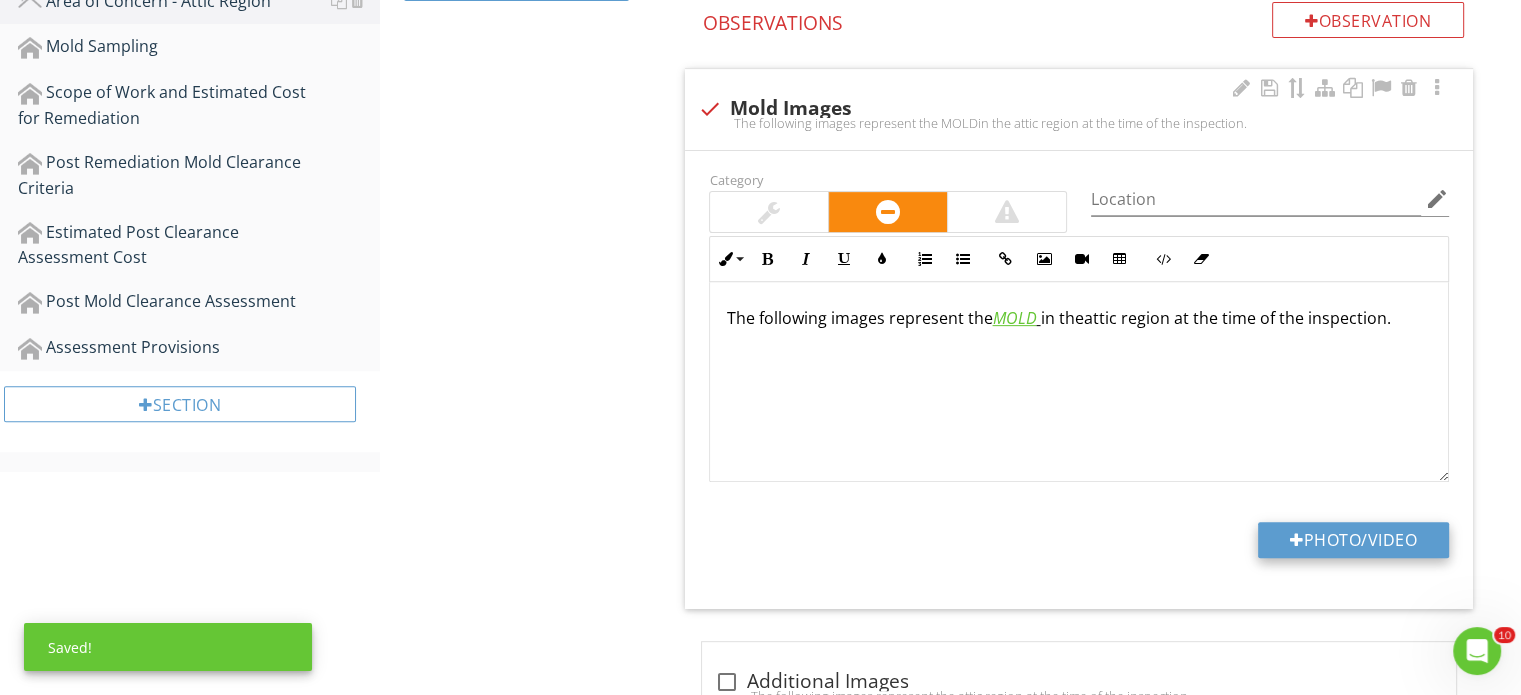 click on "Photo/Video" at bounding box center (1353, 540) 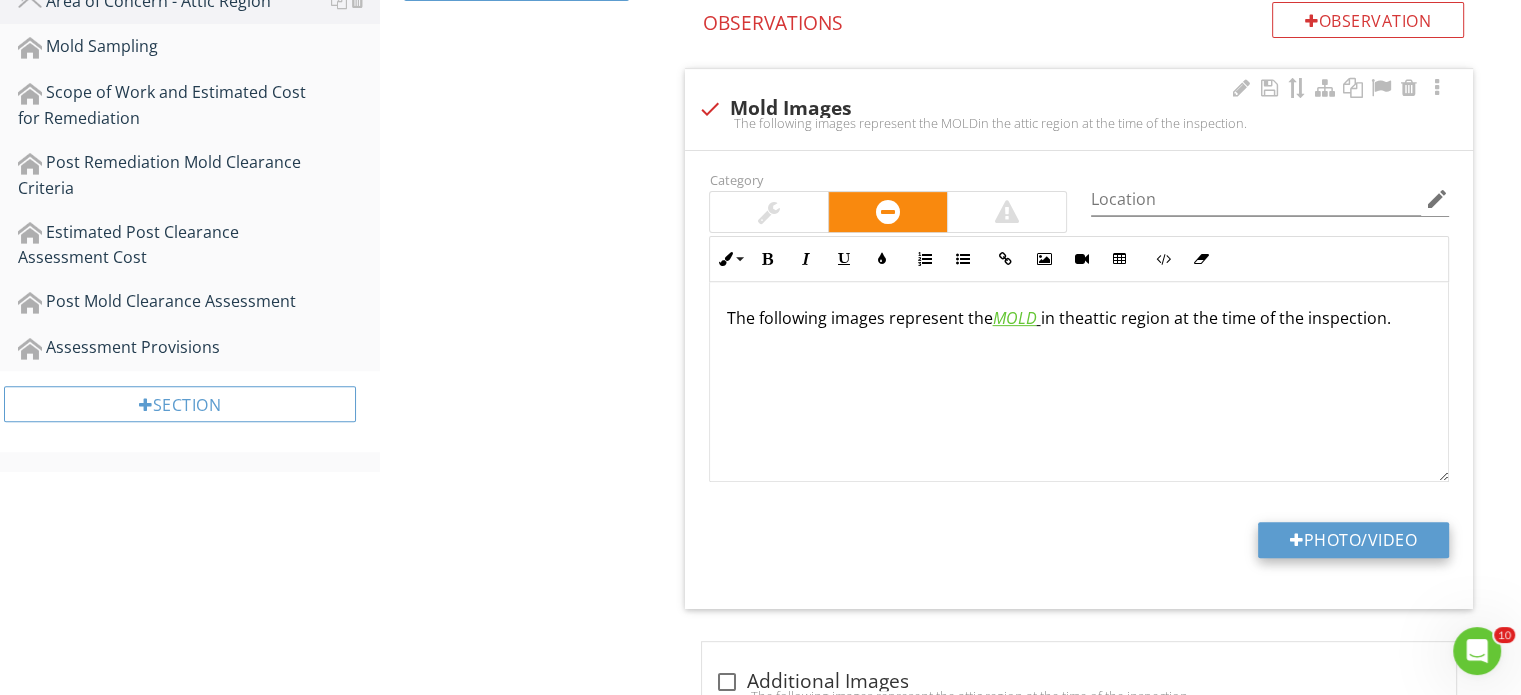 type on "C:\fakepath\IMG_8280.JPG" 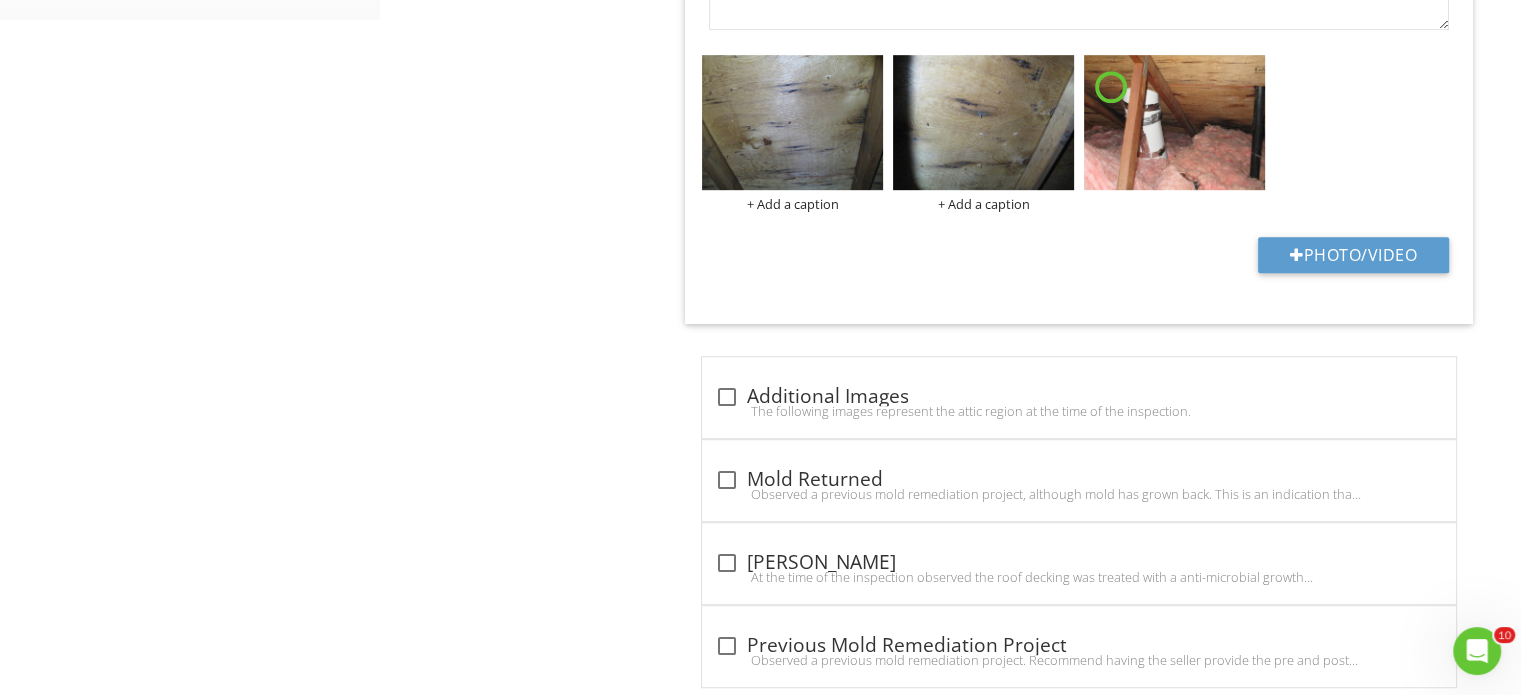 scroll, scrollTop: 1200, scrollLeft: 0, axis: vertical 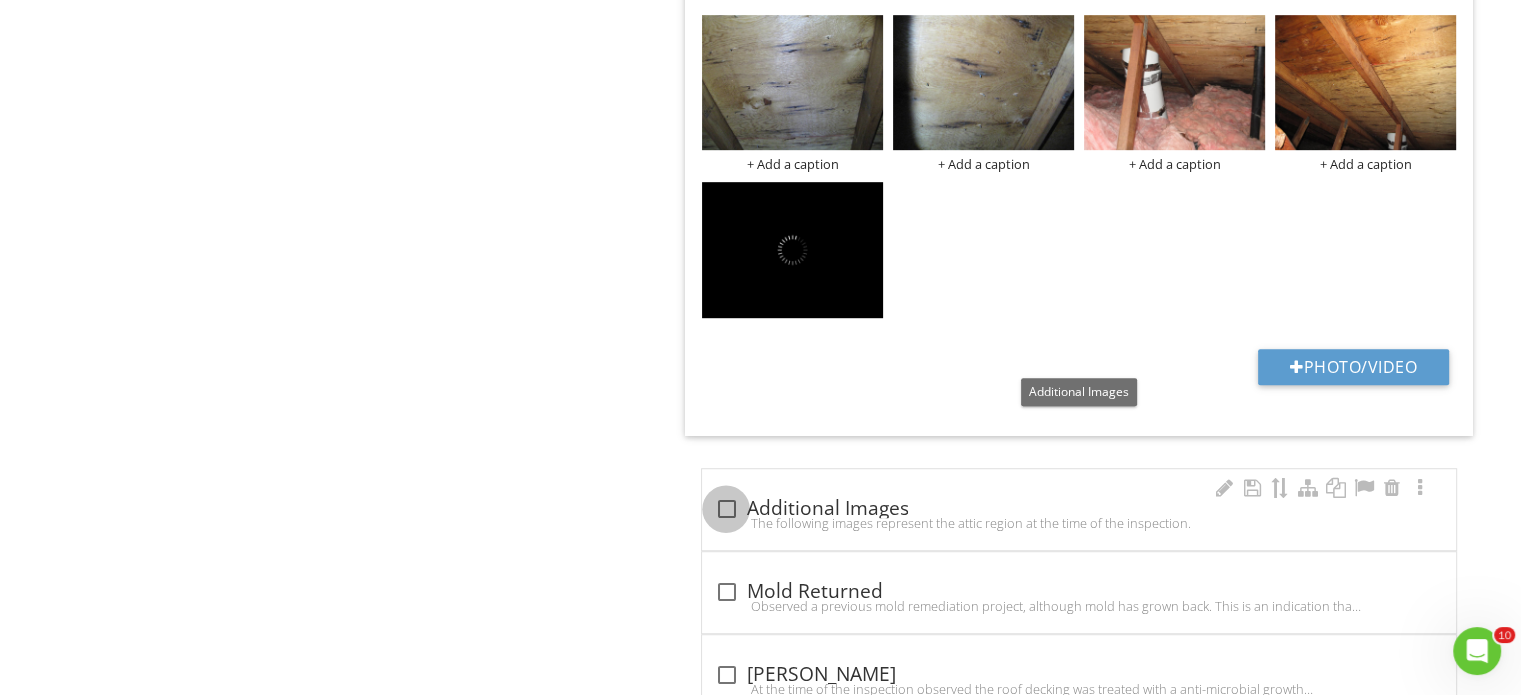 click on "4         check
Mold Images
The following images represent the MOLDin the attic region at the time of the inspection.
Category                 Location edit       Inline Style XLarge Large Normal Small Light Small/Light Bold Italic Underline Colors Ordered List Unordered List Insert Link Insert Image Insert Video Insert Table Code View Clear Formatting The following images represent the  MOLD   in the  attic region at the time of the inspection. Enter text here <p>The following images represent the <span style="color: rgb(101, 198, 53);"><em><u>MOLD</u></em></span><span style="color: rgb(0, 0, 0);"><em><u>&nbsp;</u></em>in the&nbsp;</span>attic region at the time of the inspection.</p>               + Add a caption         + Add a caption         + Add a caption         + Add a caption
Photo/Video
check_box_outline_blank
Additional Images" at bounding box center (1083, 188) 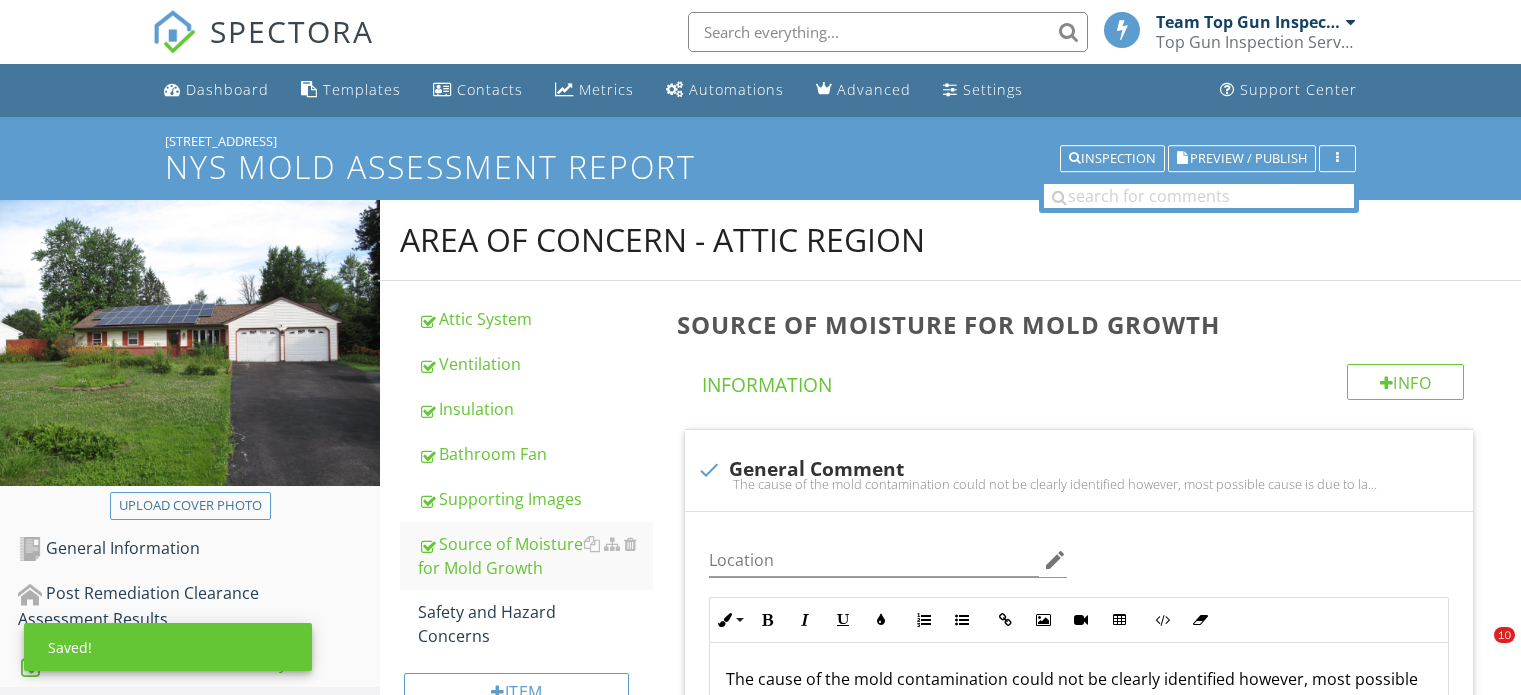 scroll, scrollTop: 1925, scrollLeft: 0, axis: vertical 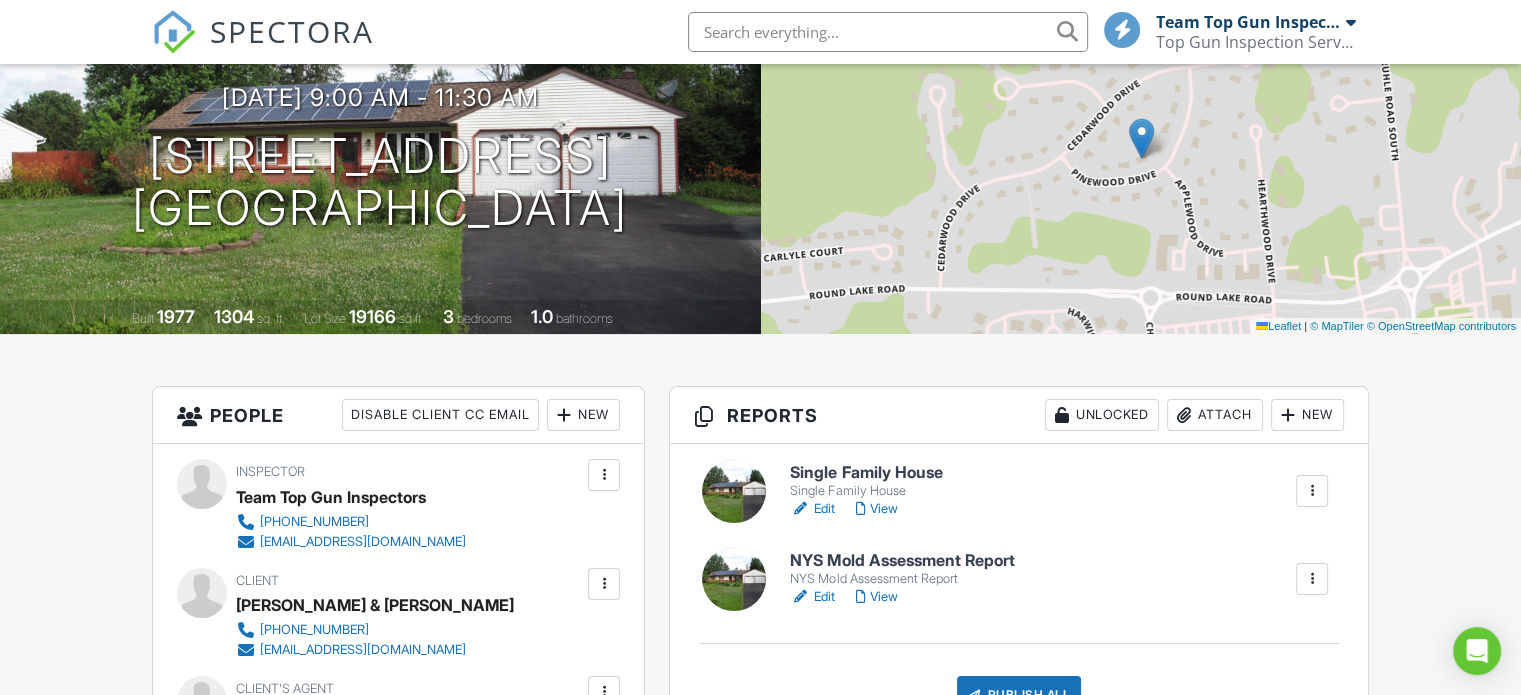 click on "Edit" at bounding box center [812, 509] 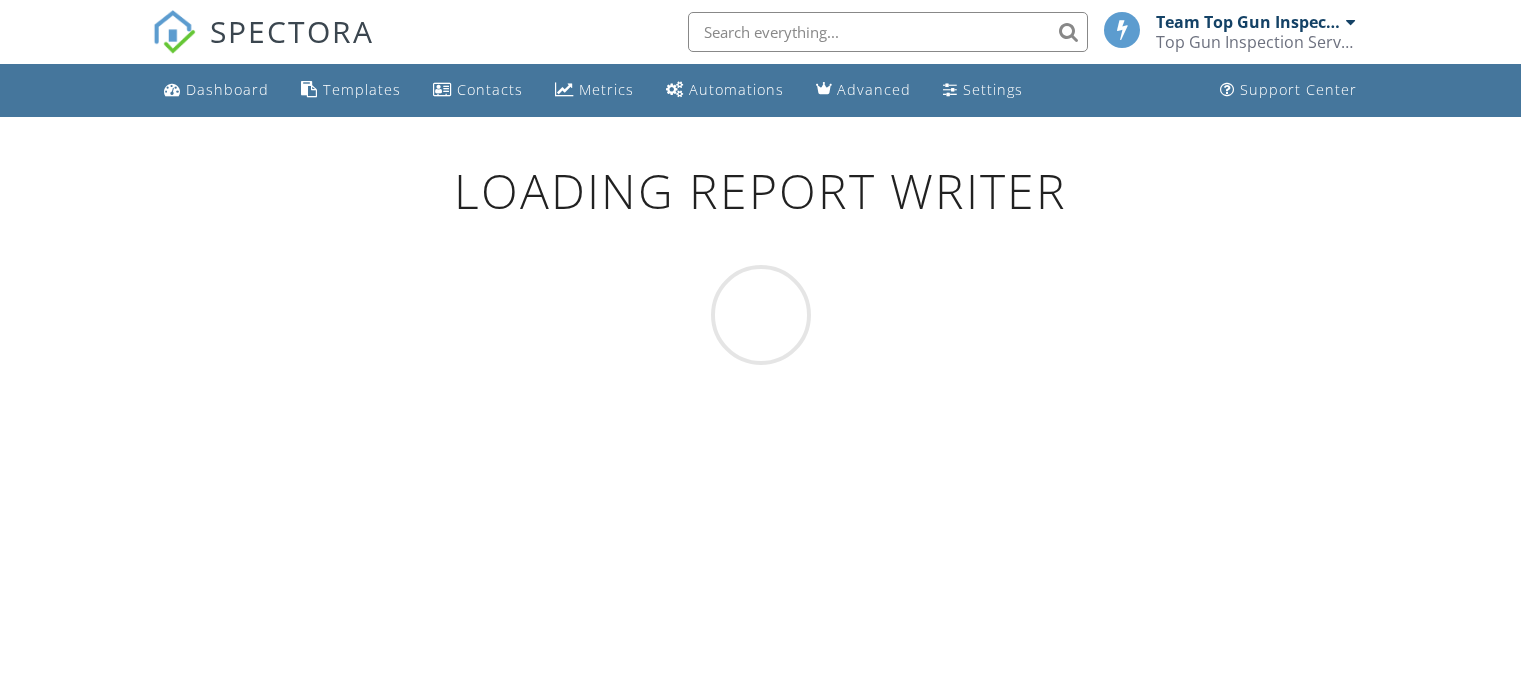 scroll, scrollTop: 0, scrollLeft: 0, axis: both 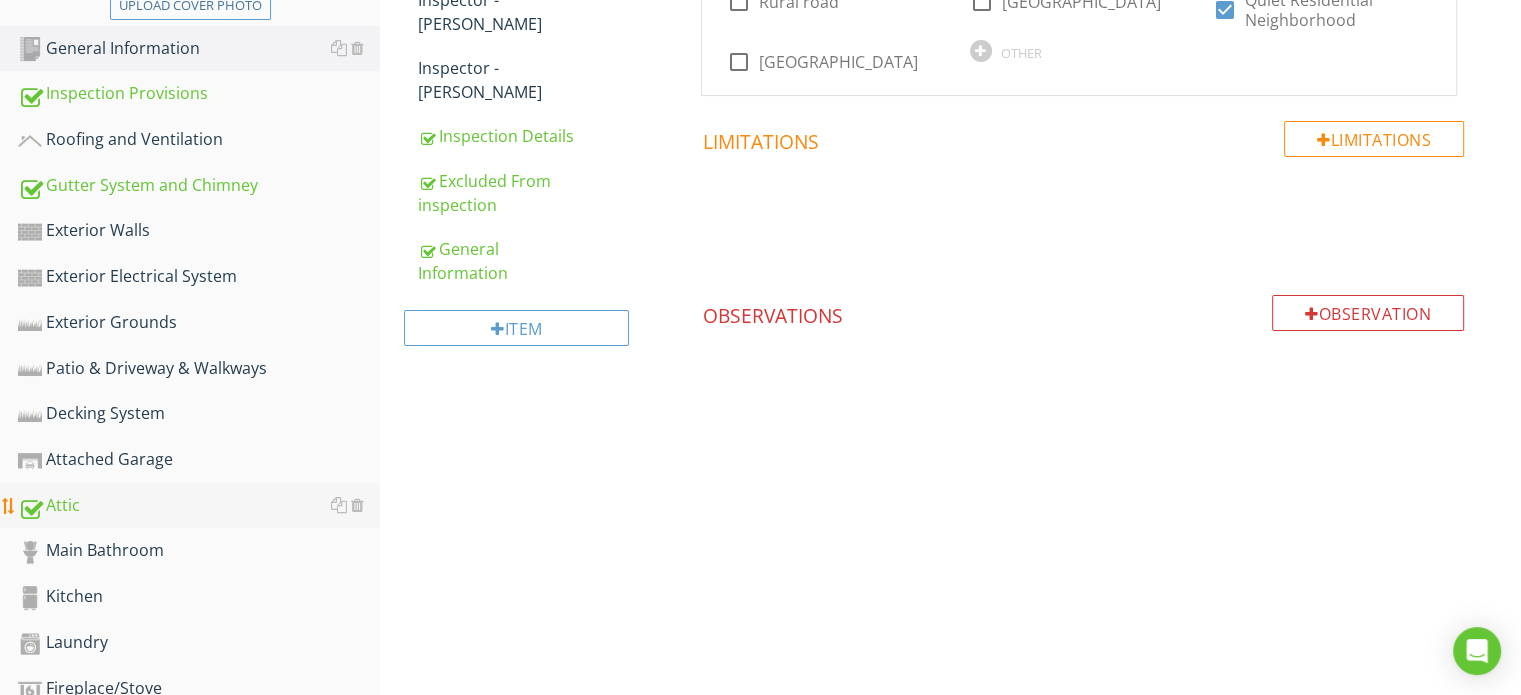 click on "Attic" at bounding box center [199, 506] 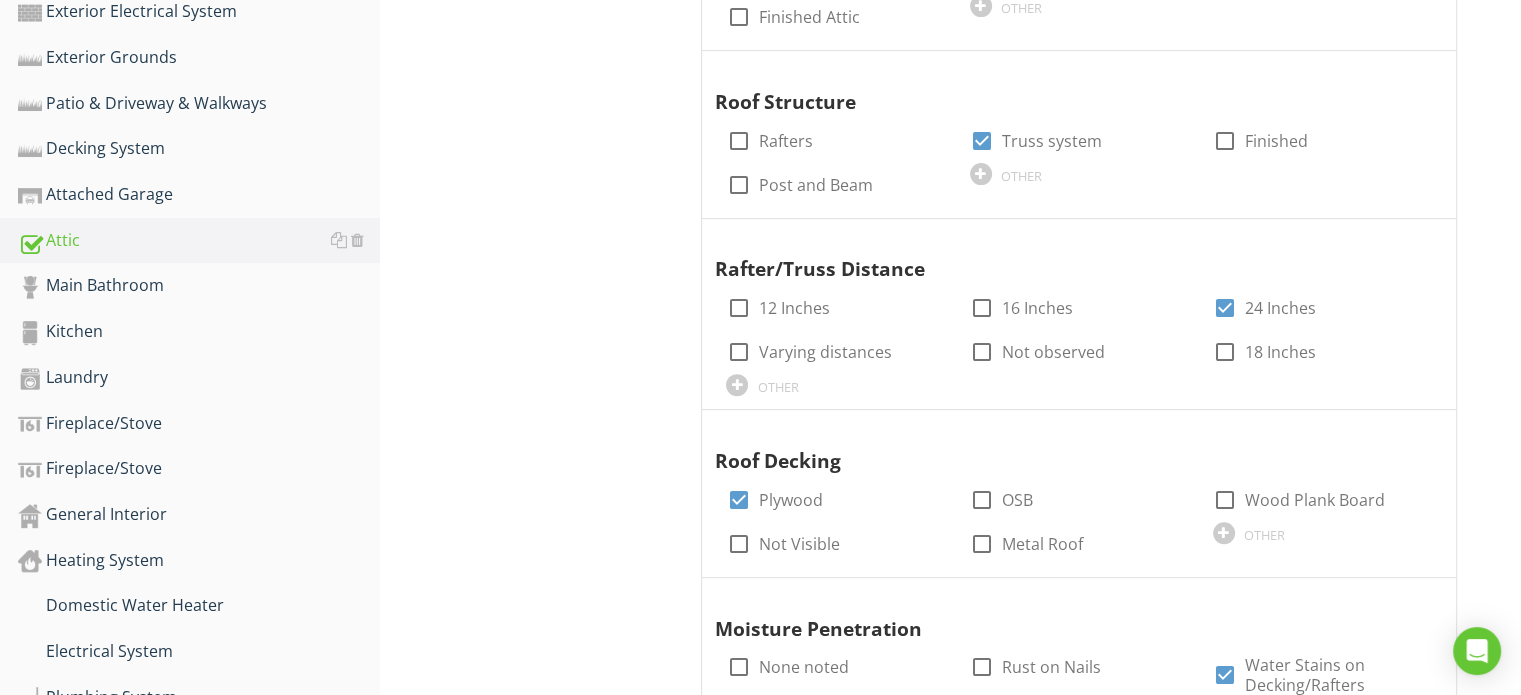 scroll, scrollTop: 800, scrollLeft: 0, axis: vertical 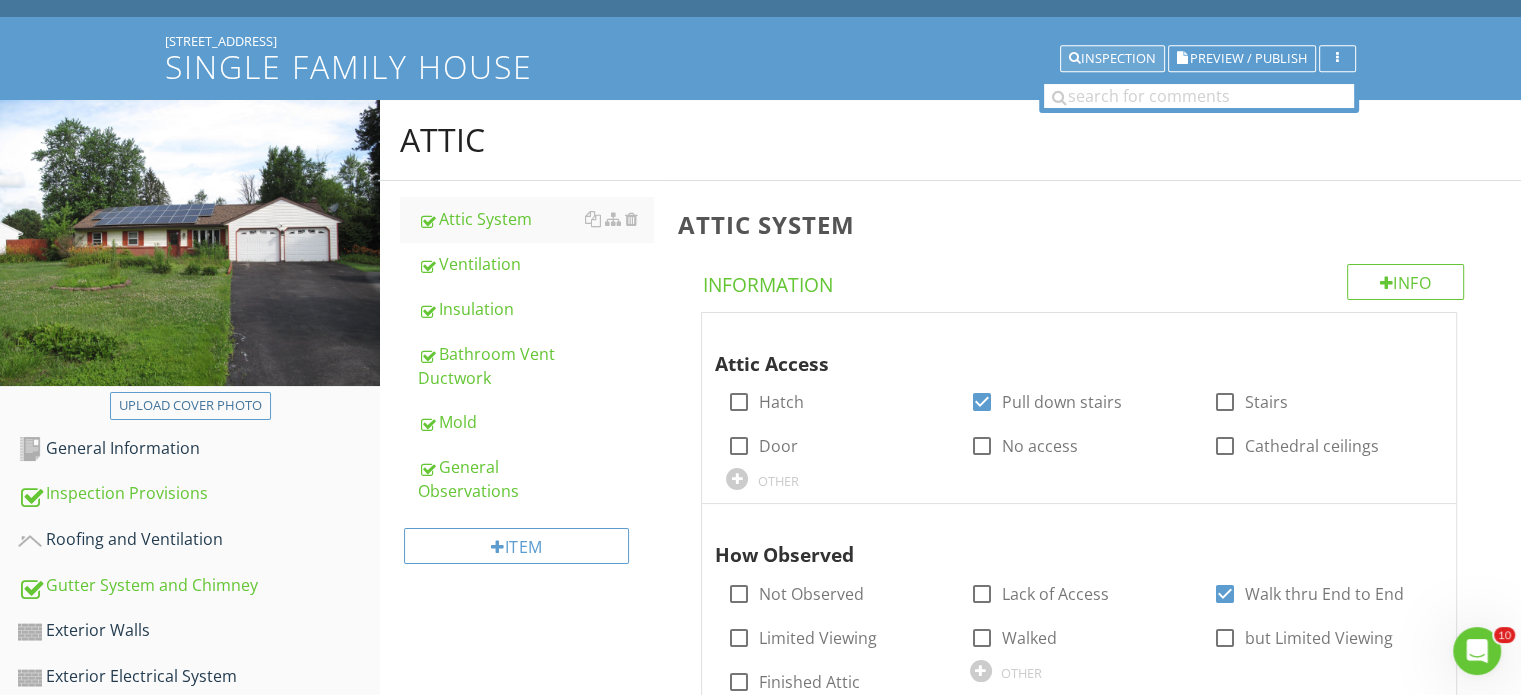 click on "Inspection" at bounding box center [1112, 59] 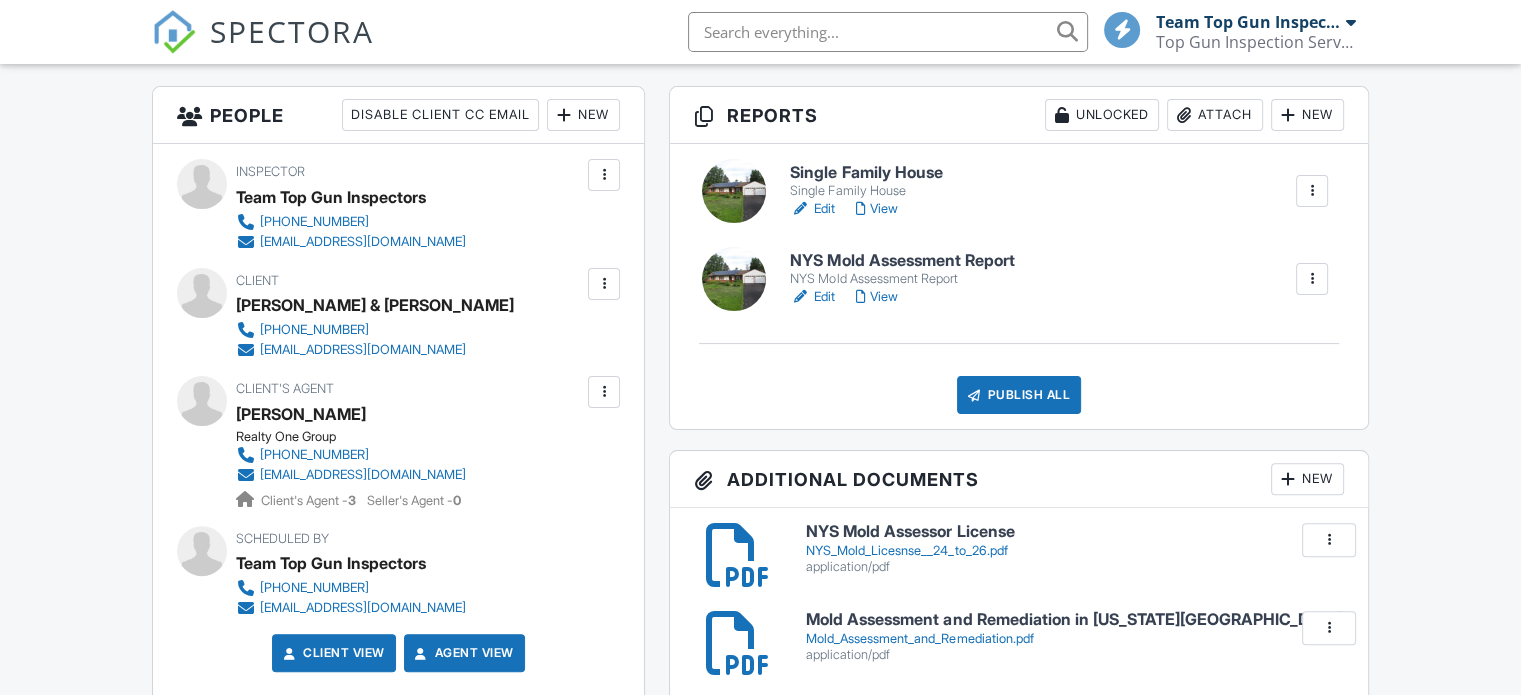 scroll, scrollTop: 0, scrollLeft: 0, axis: both 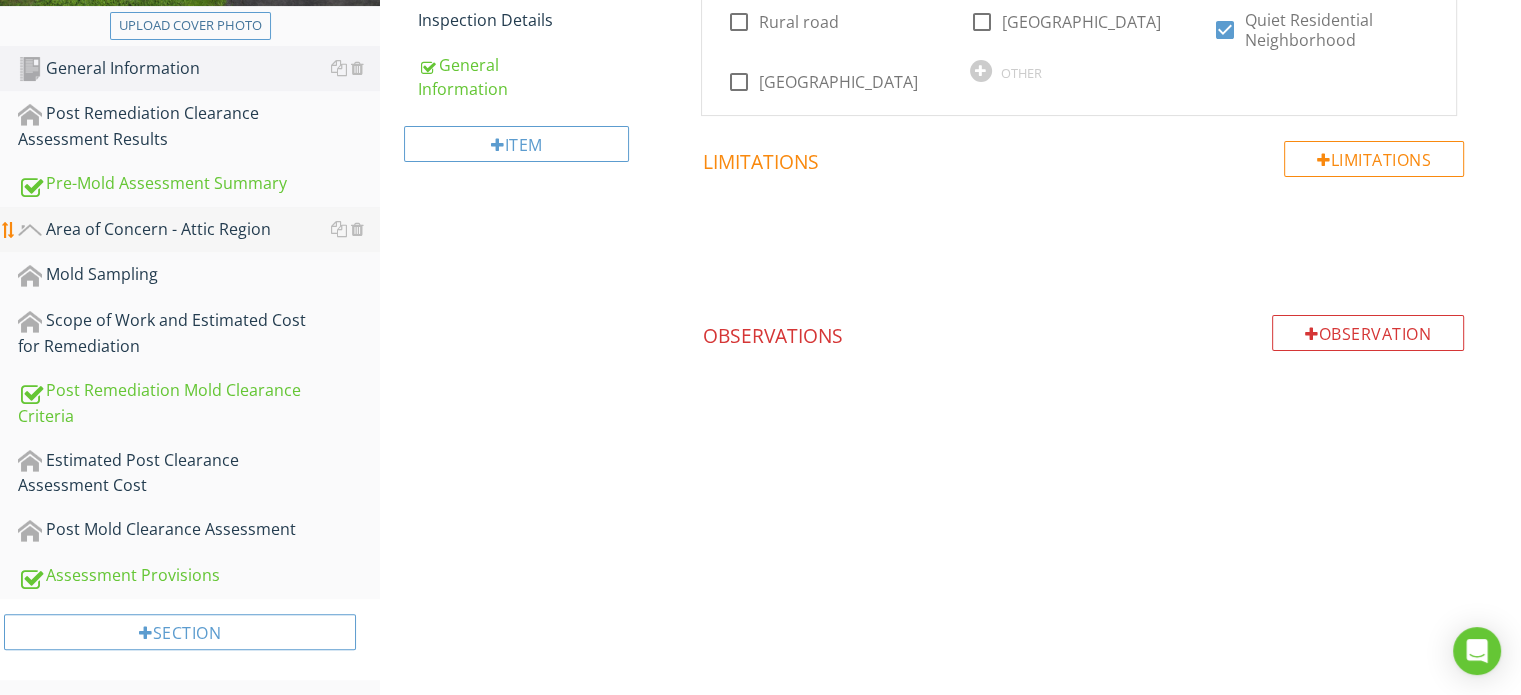 click on "Area of Concern - Attic Region" at bounding box center (199, 230) 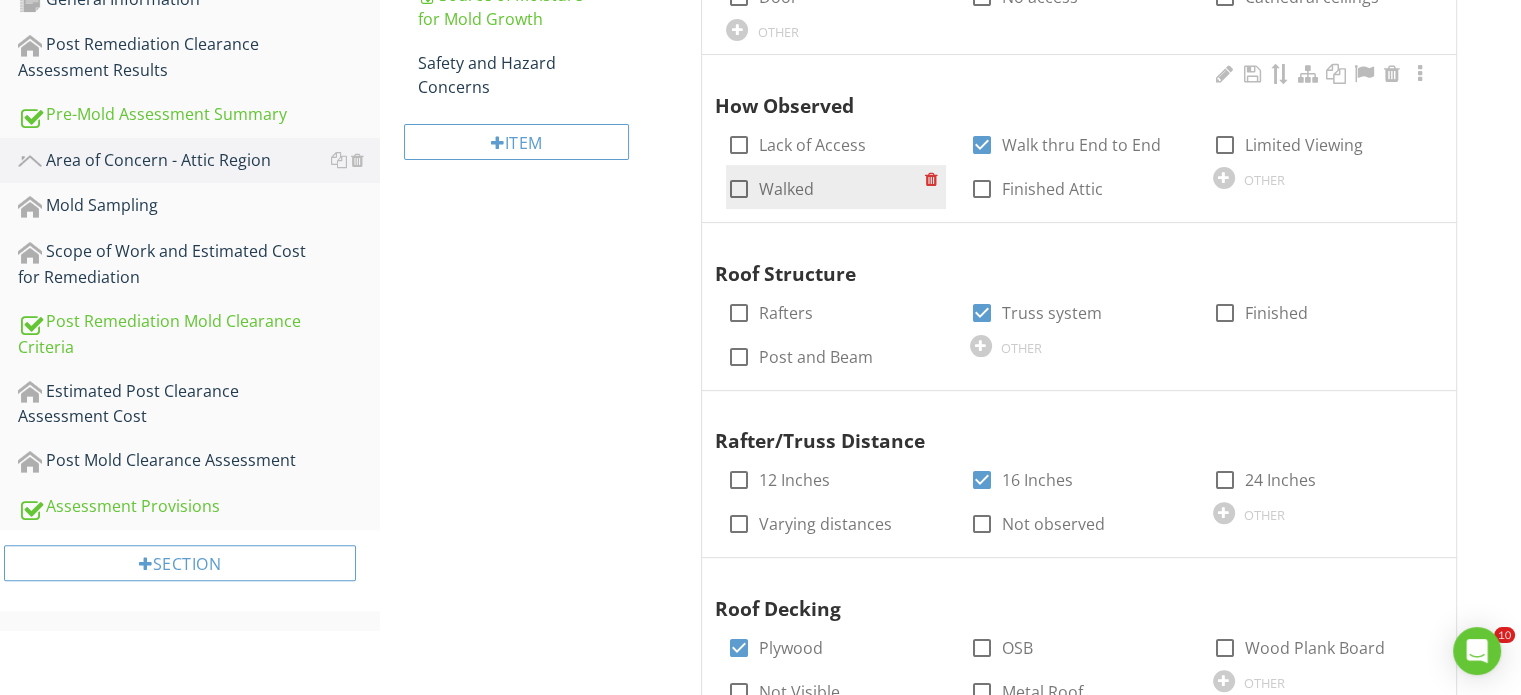 scroll, scrollTop: 580, scrollLeft: 0, axis: vertical 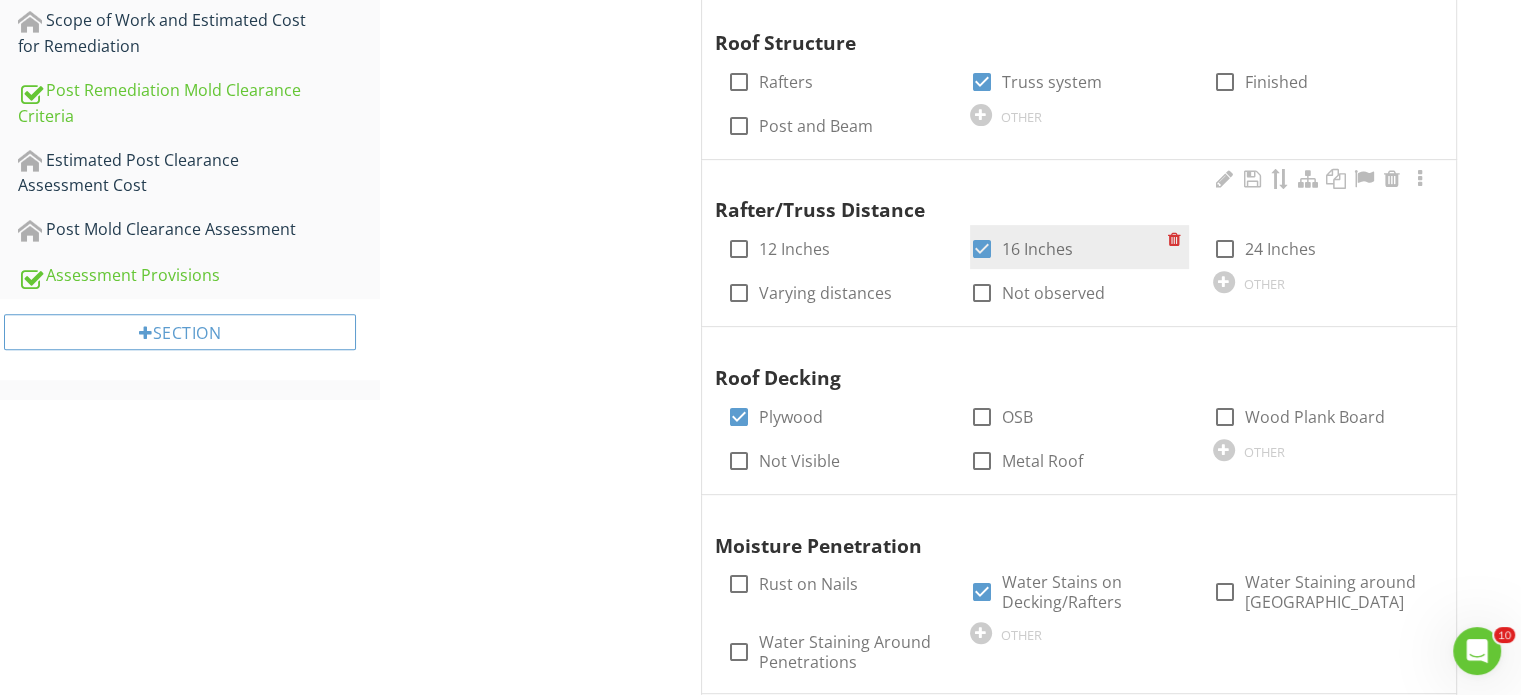 click at bounding box center (982, 249) 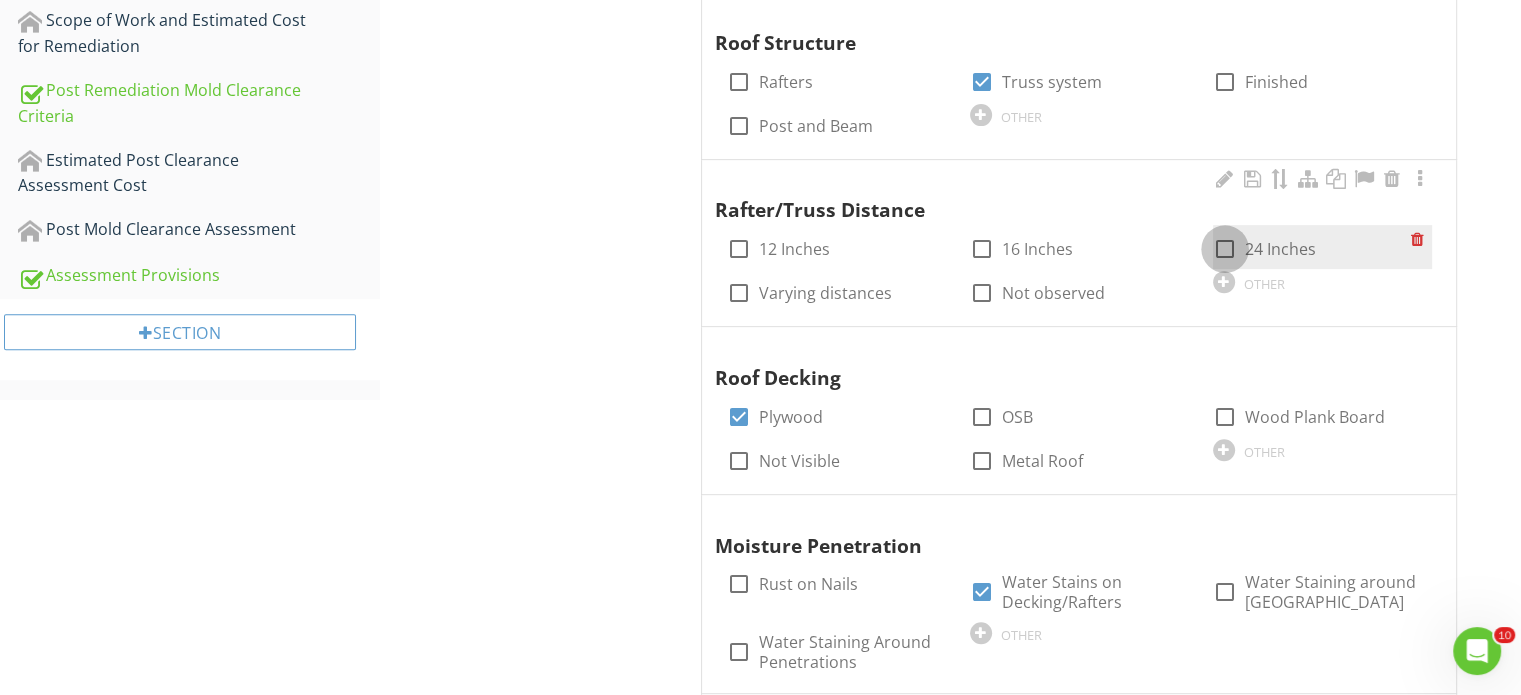 click at bounding box center (1225, 249) 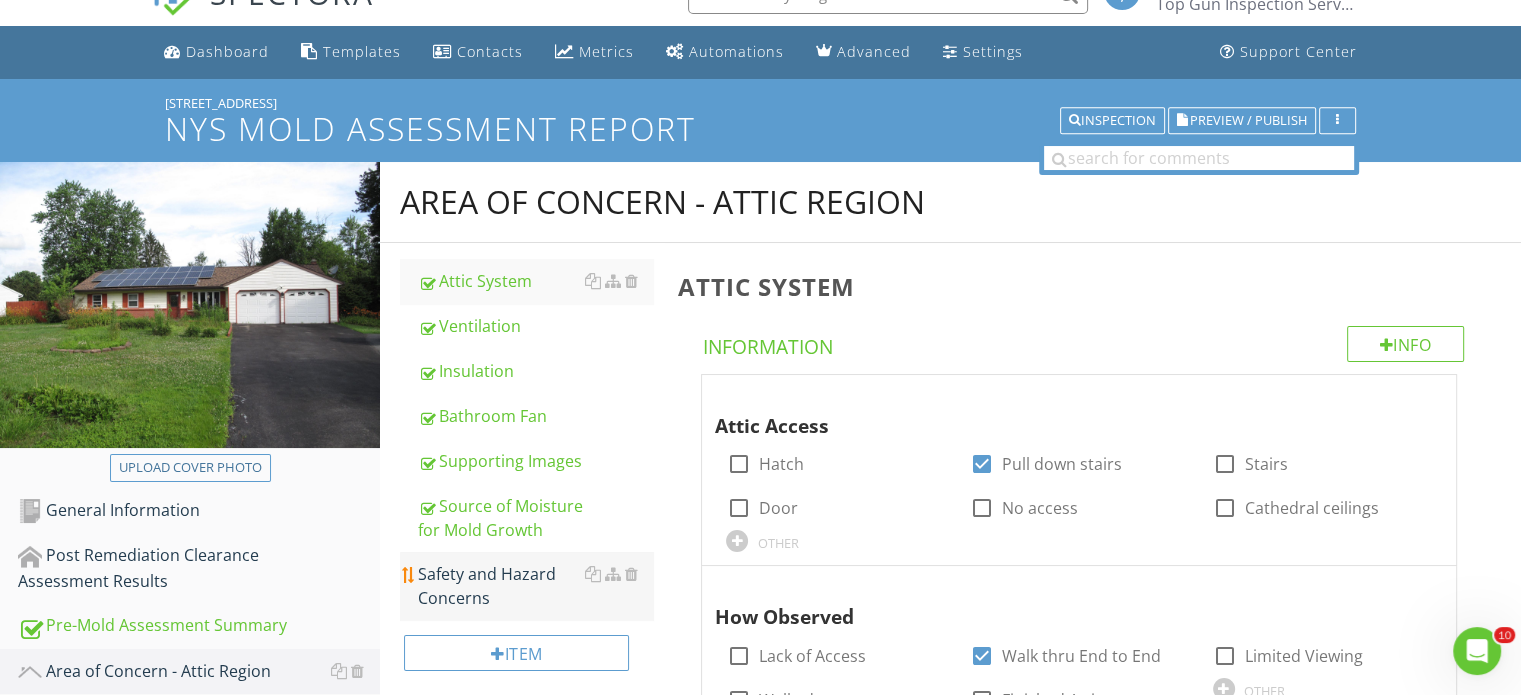 scroll, scrollTop: 0, scrollLeft: 0, axis: both 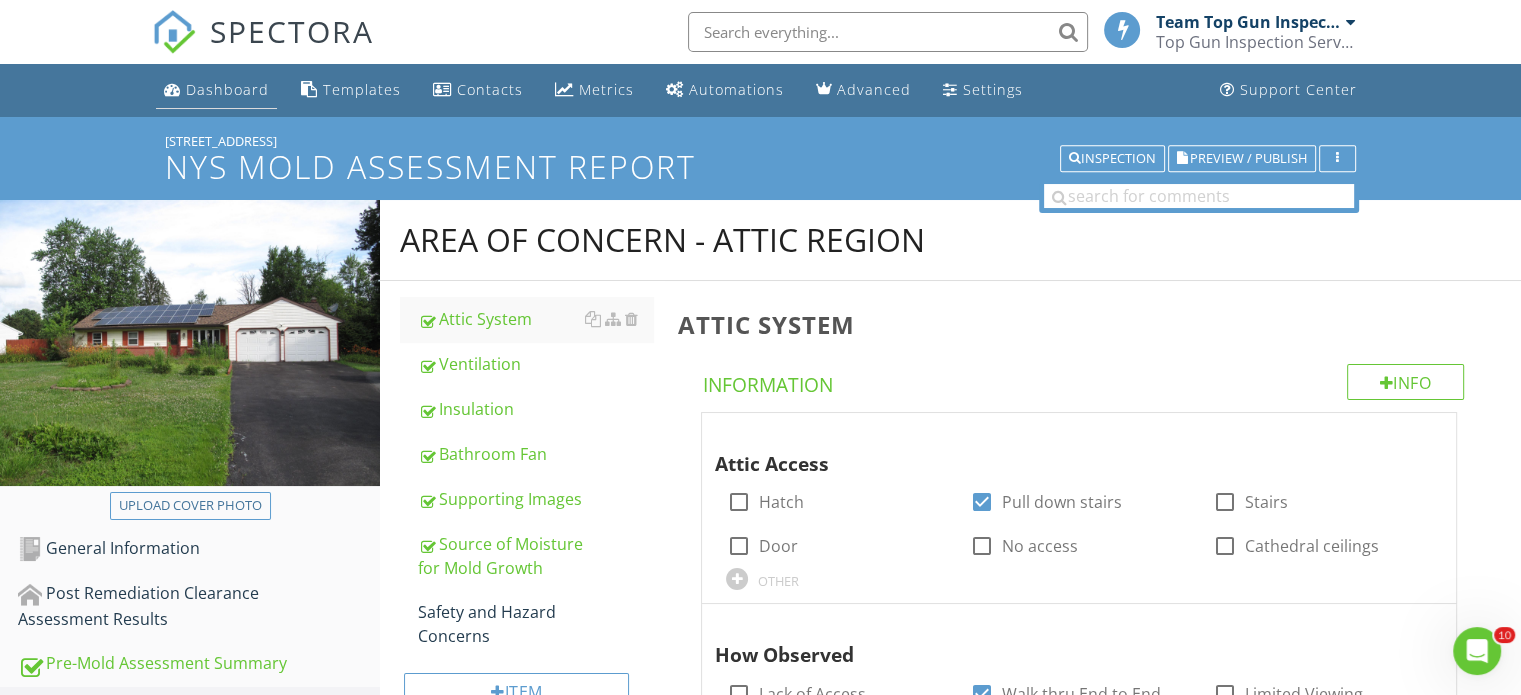 click on "Dashboard" at bounding box center [227, 89] 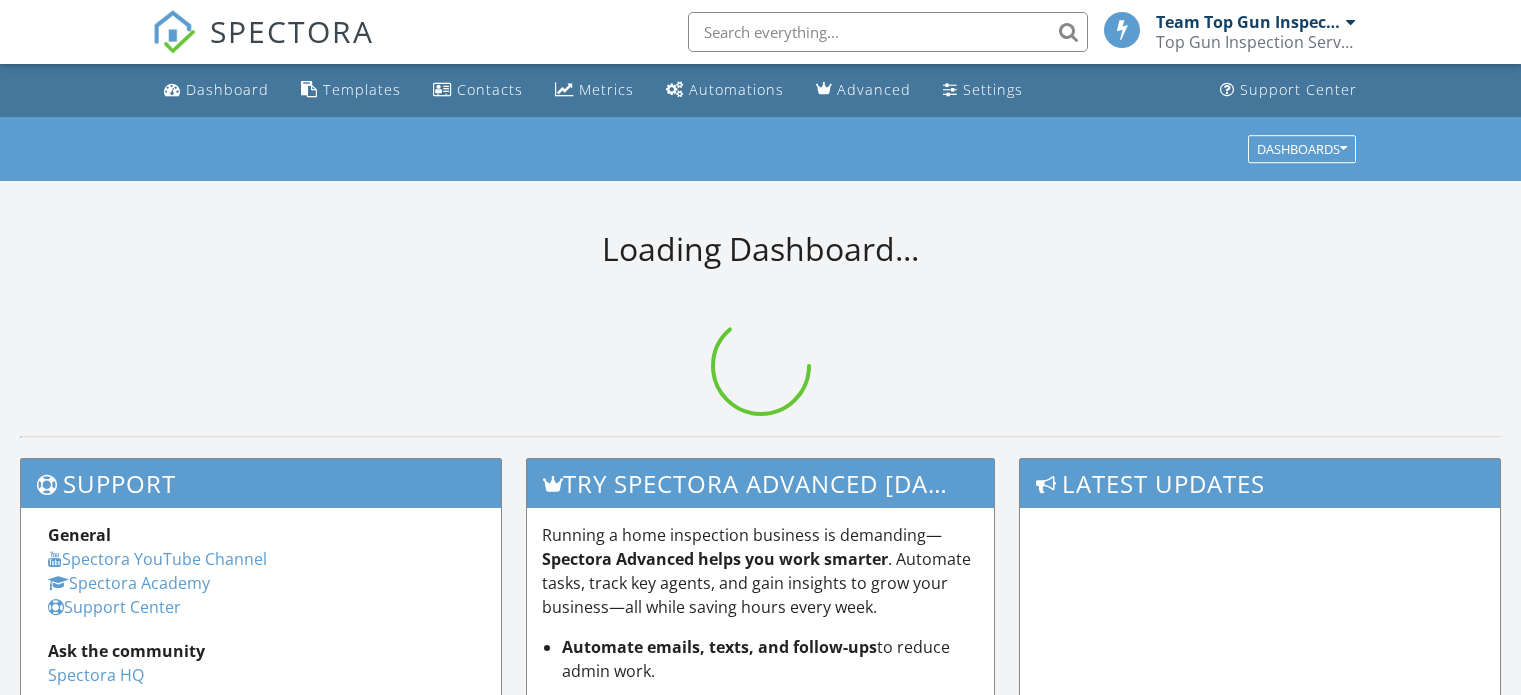 scroll, scrollTop: 0, scrollLeft: 0, axis: both 